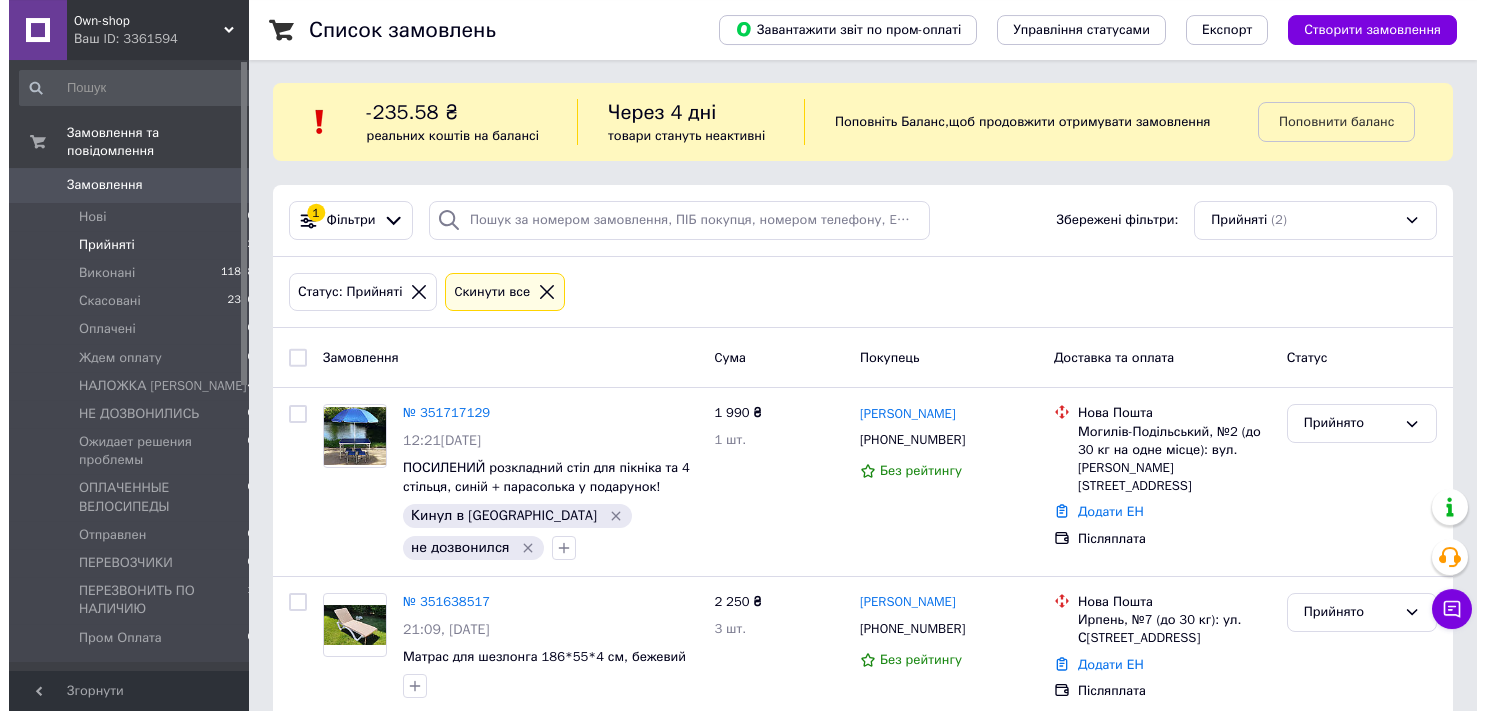 scroll, scrollTop: 0, scrollLeft: 0, axis: both 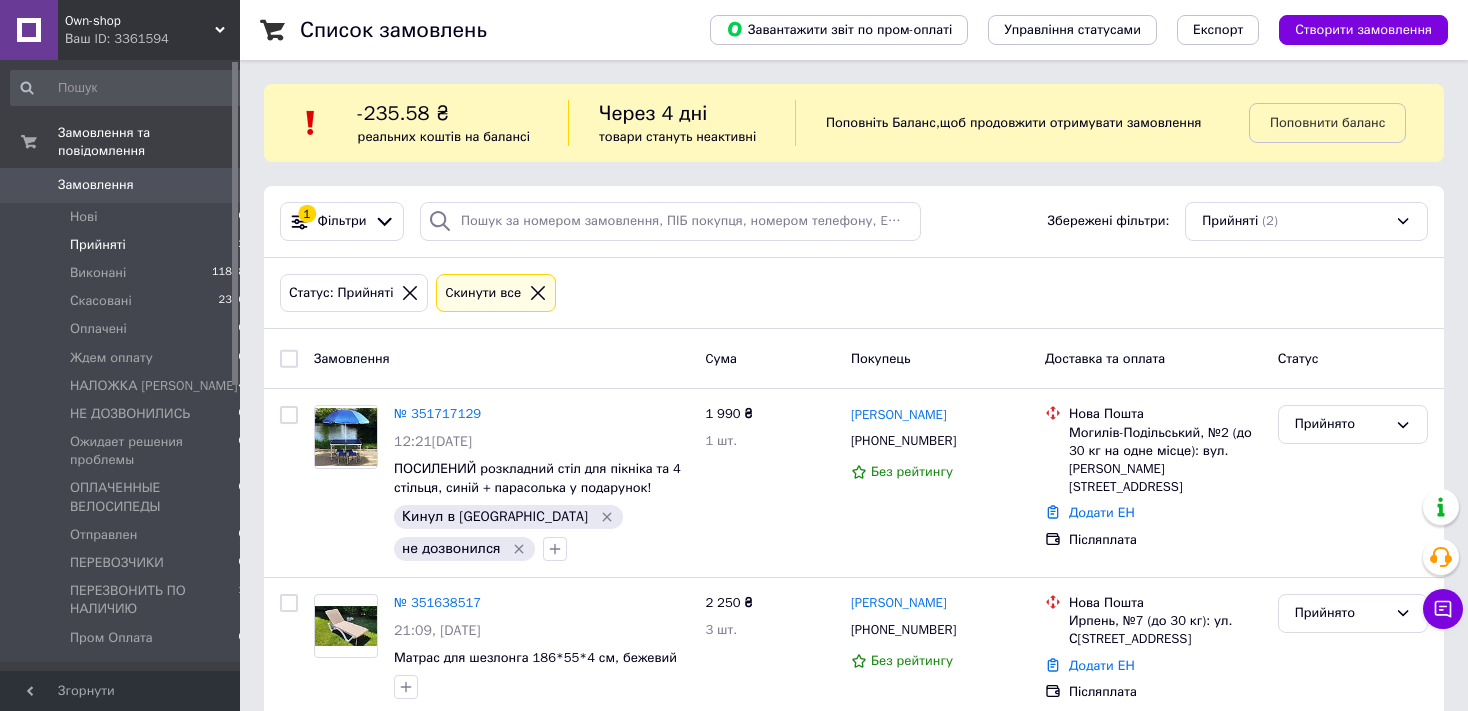 click on "Own-shop" at bounding box center (140, 21) 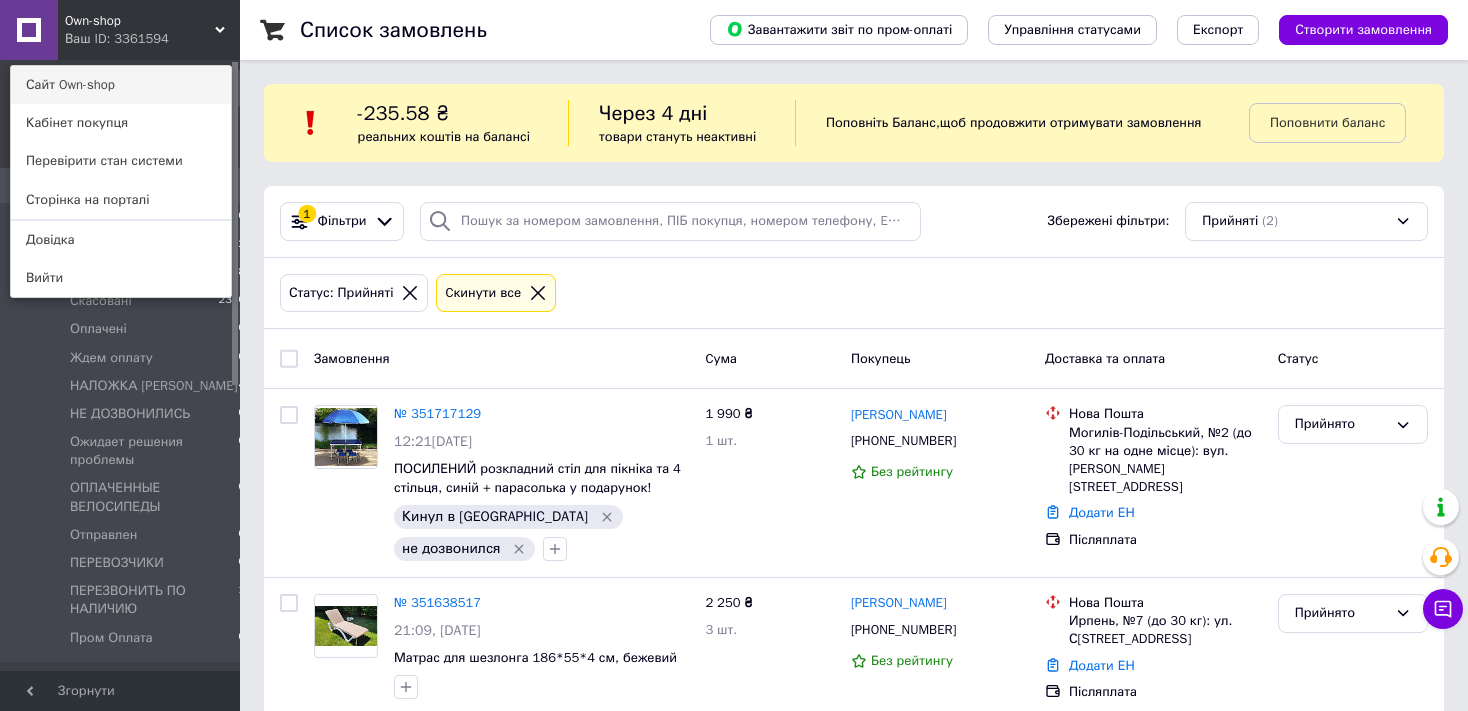 click on "Сайт Own-shop" at bounding box center (121, 85) 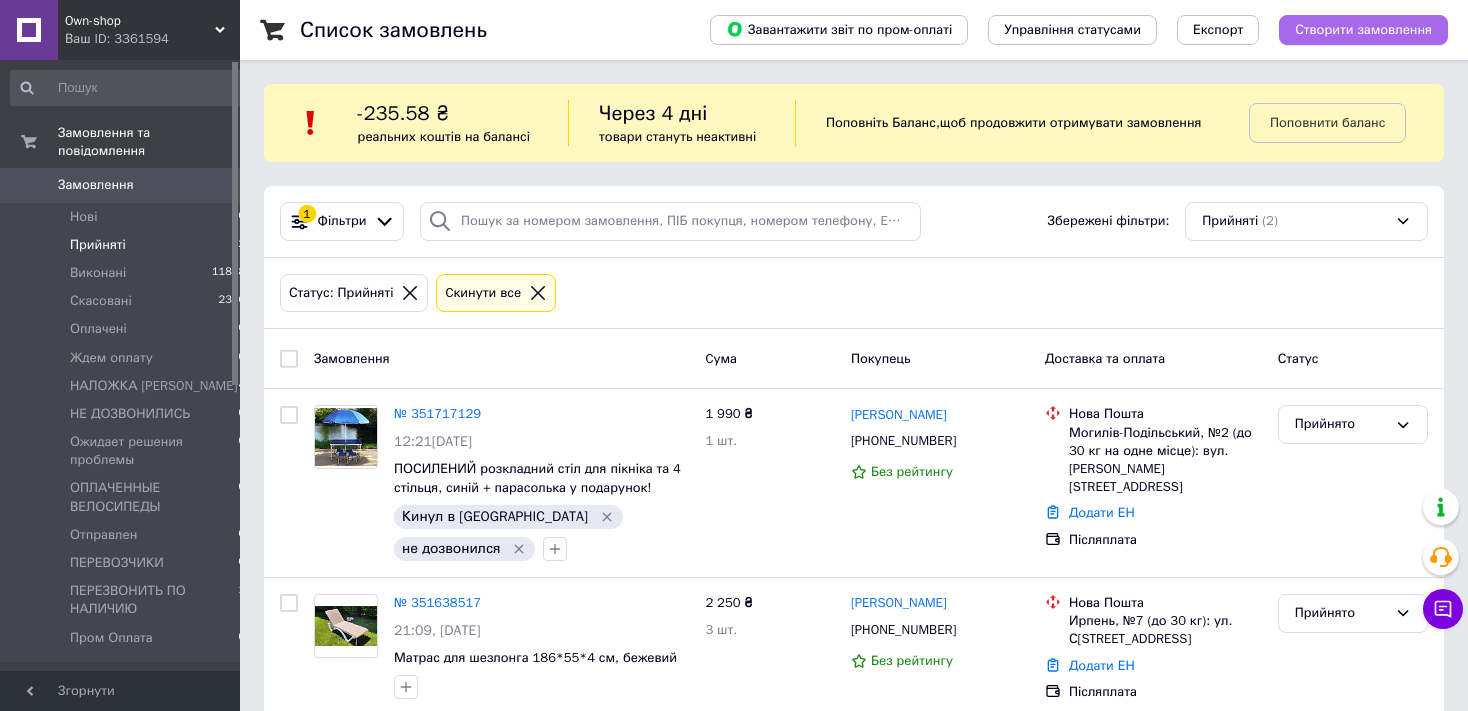 click on "Створити замовлення" at bounding box center [1363, 30] 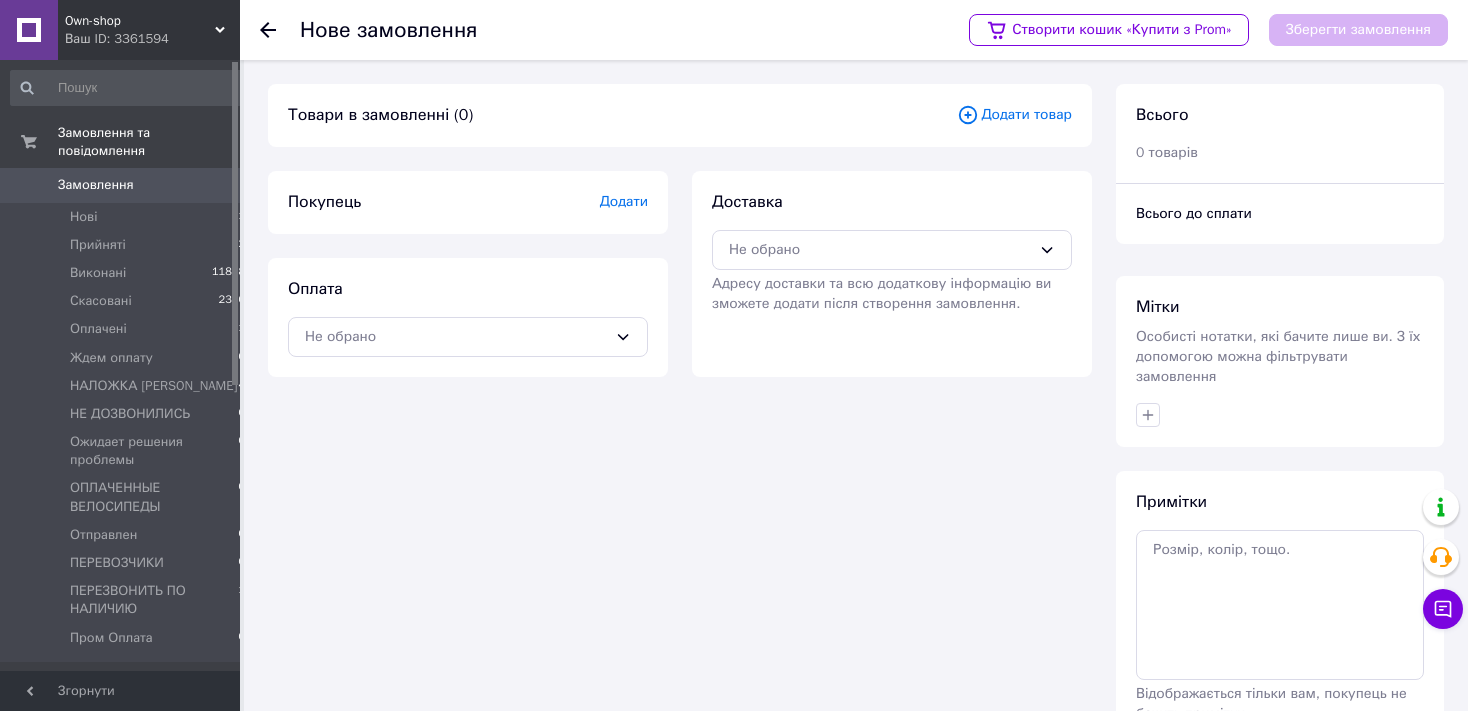click on "Додати товар" at bounding box center [1014, 115] 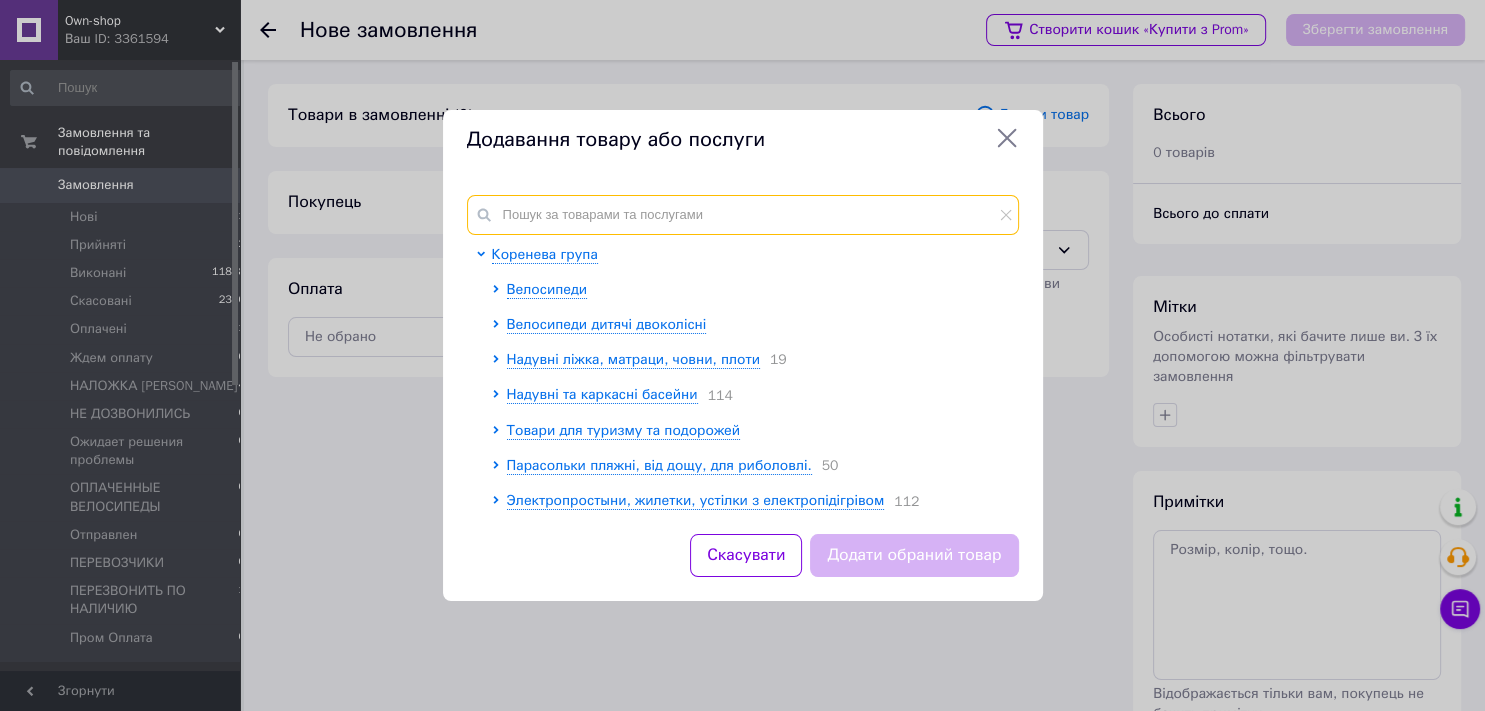 click at bounding box center (743, 215) 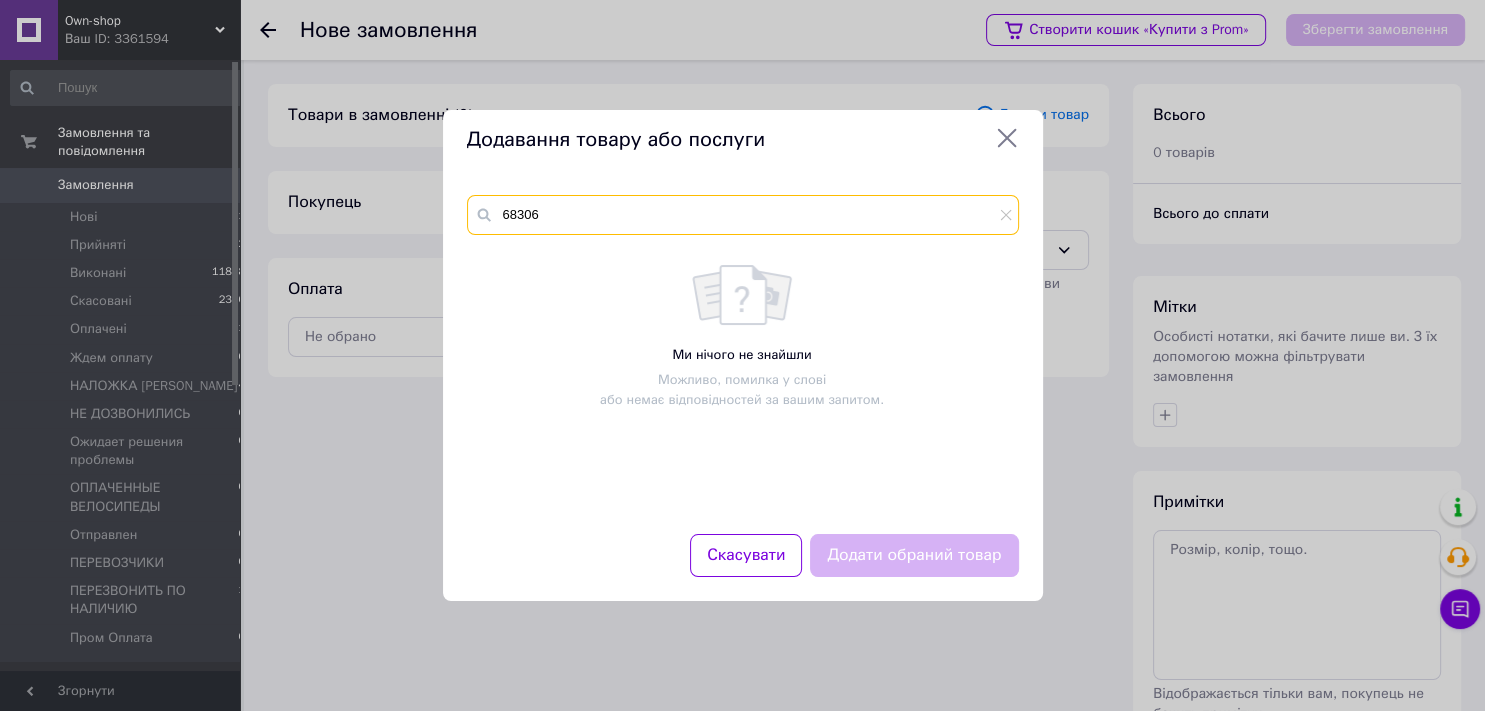 type on "68306" 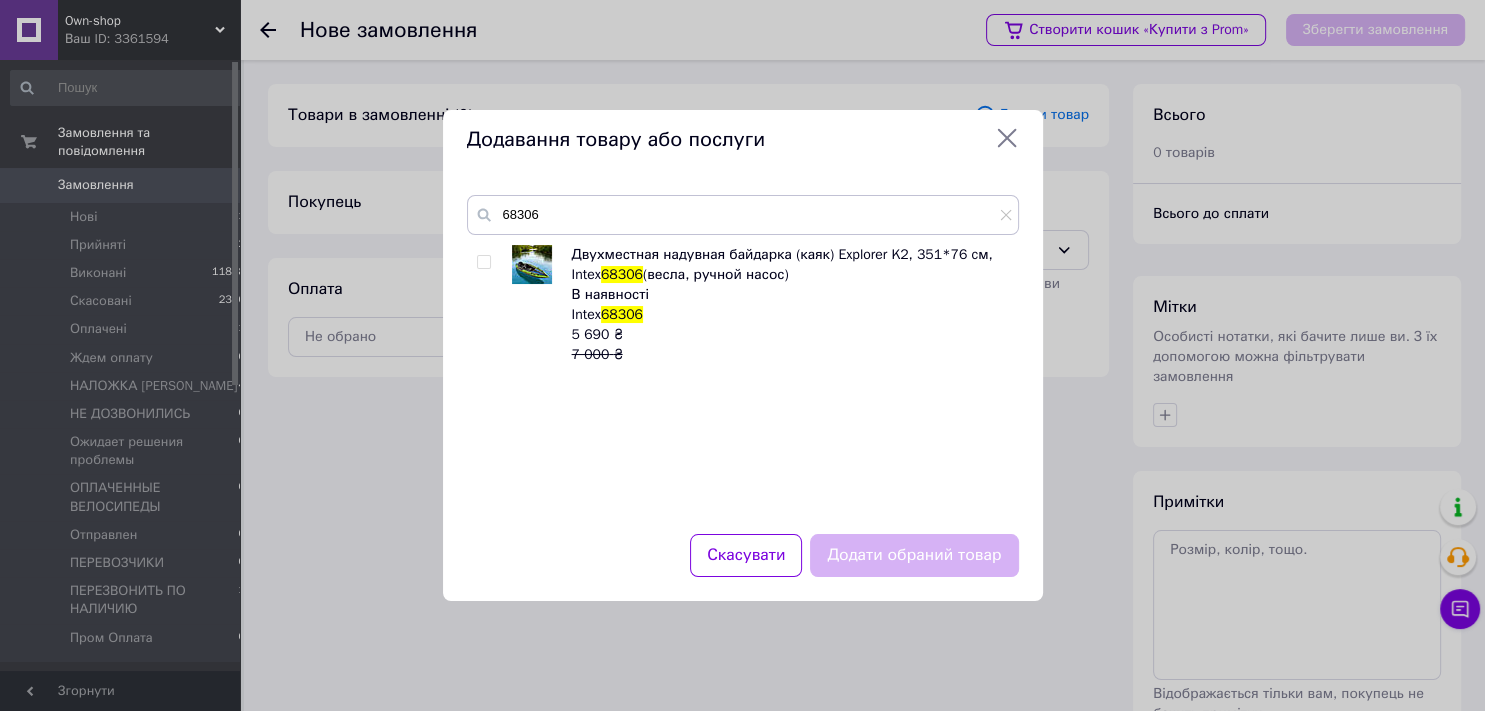 click at bounding box center [483, 262] 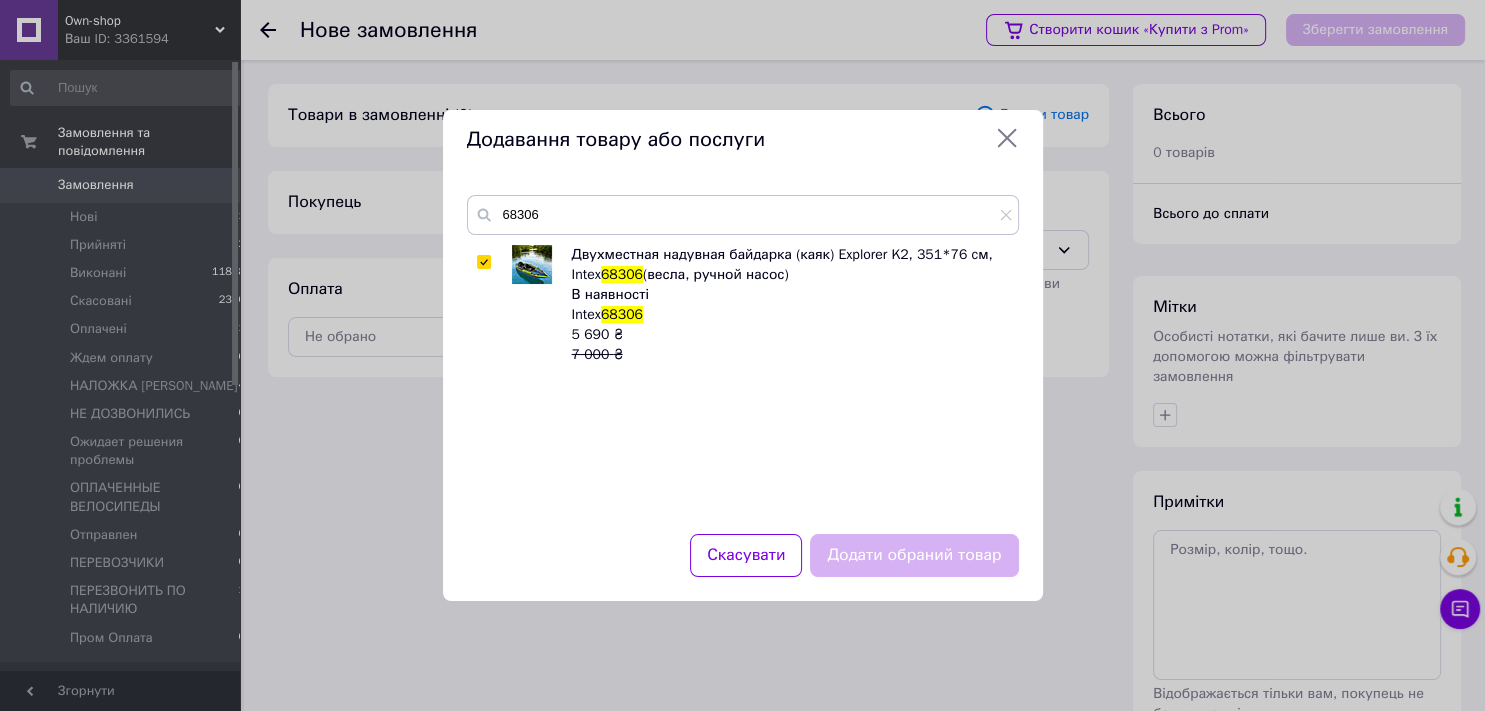 checkbox on "true" 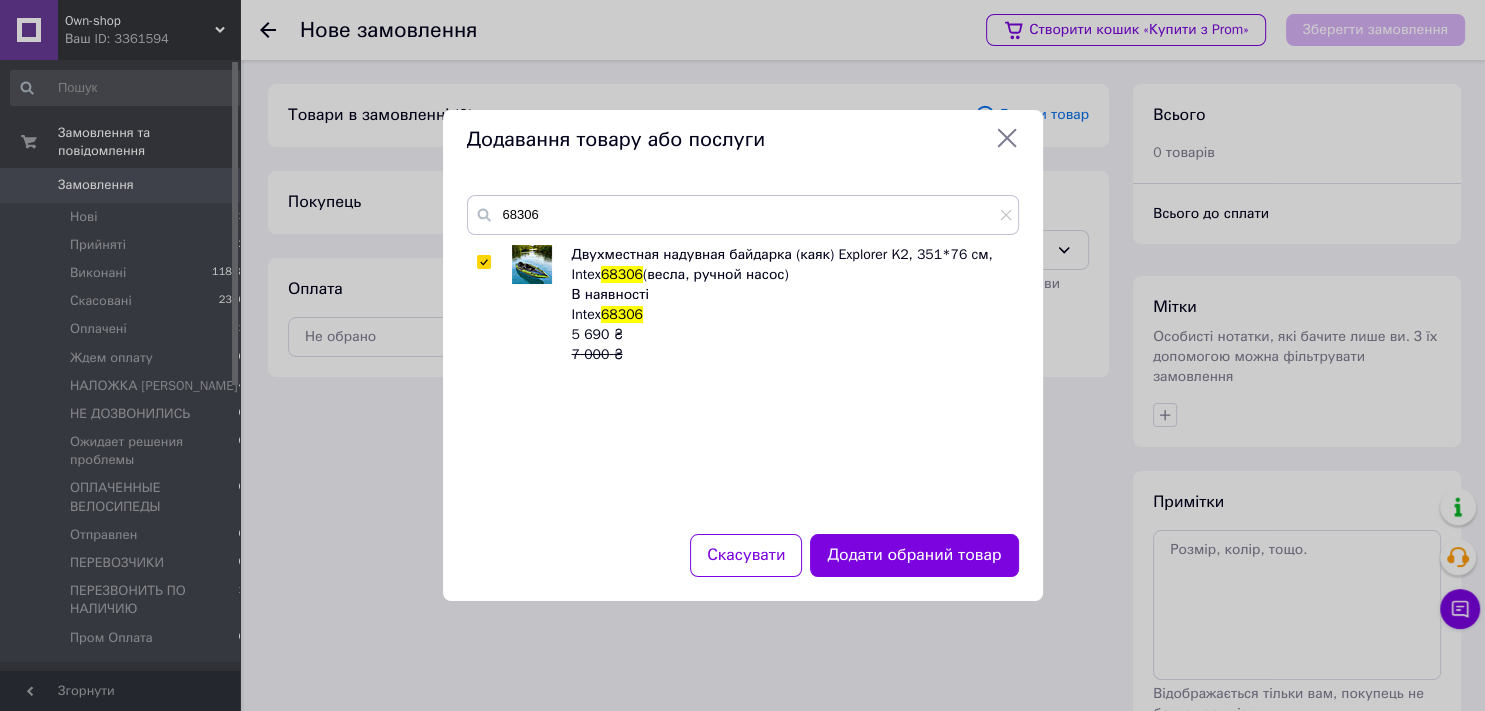click on "Додати обраний товар" at bounding box center (914, 555) 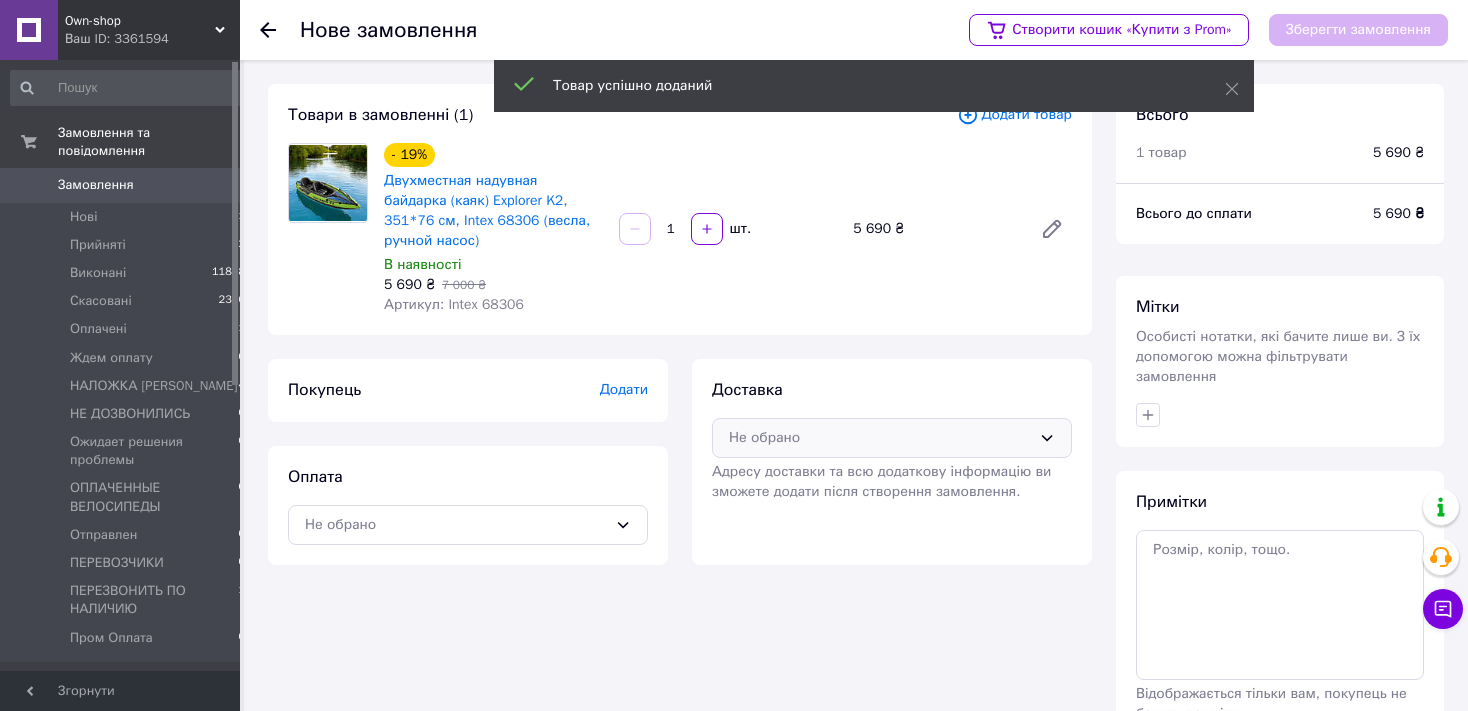 click on "Не обрано" at bounding box center (880, 438) 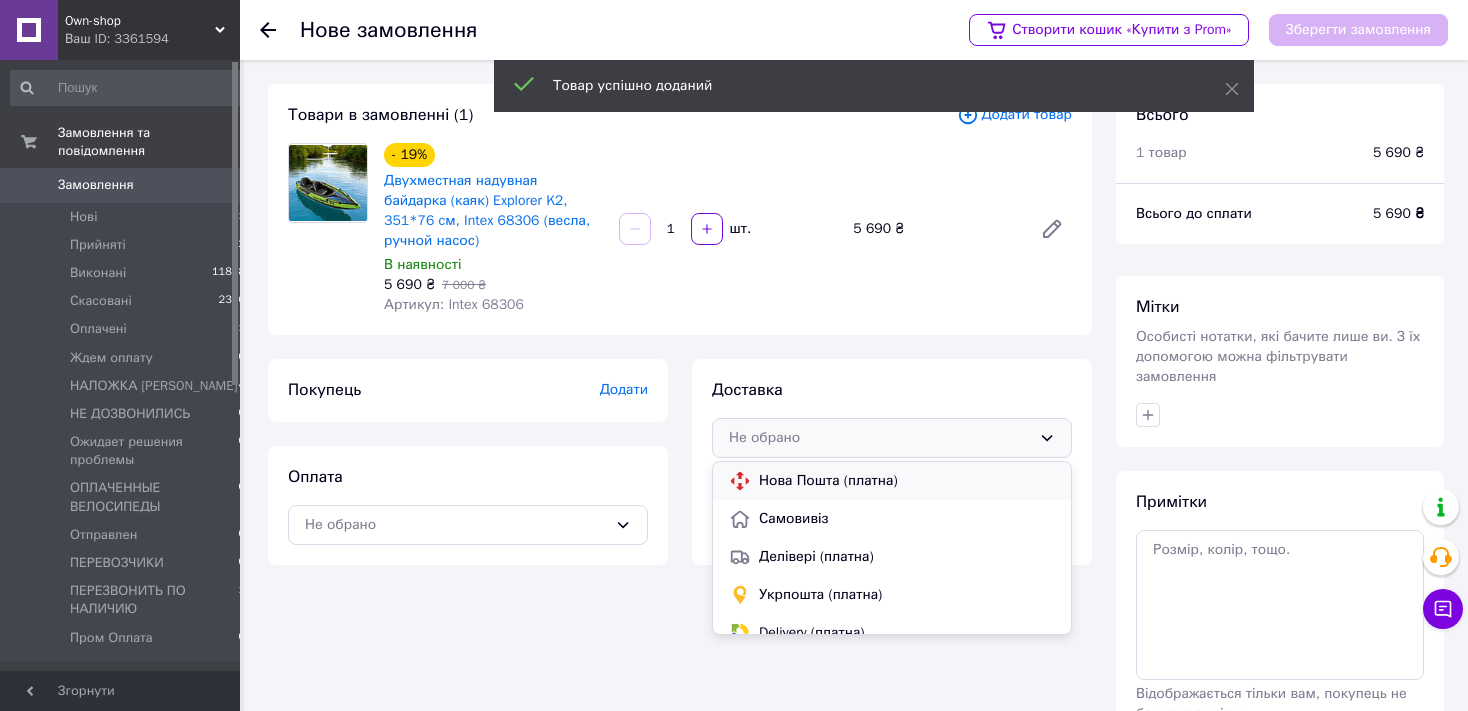 click on "Нова Пошта (платна)" at bounding box center (907, 481) 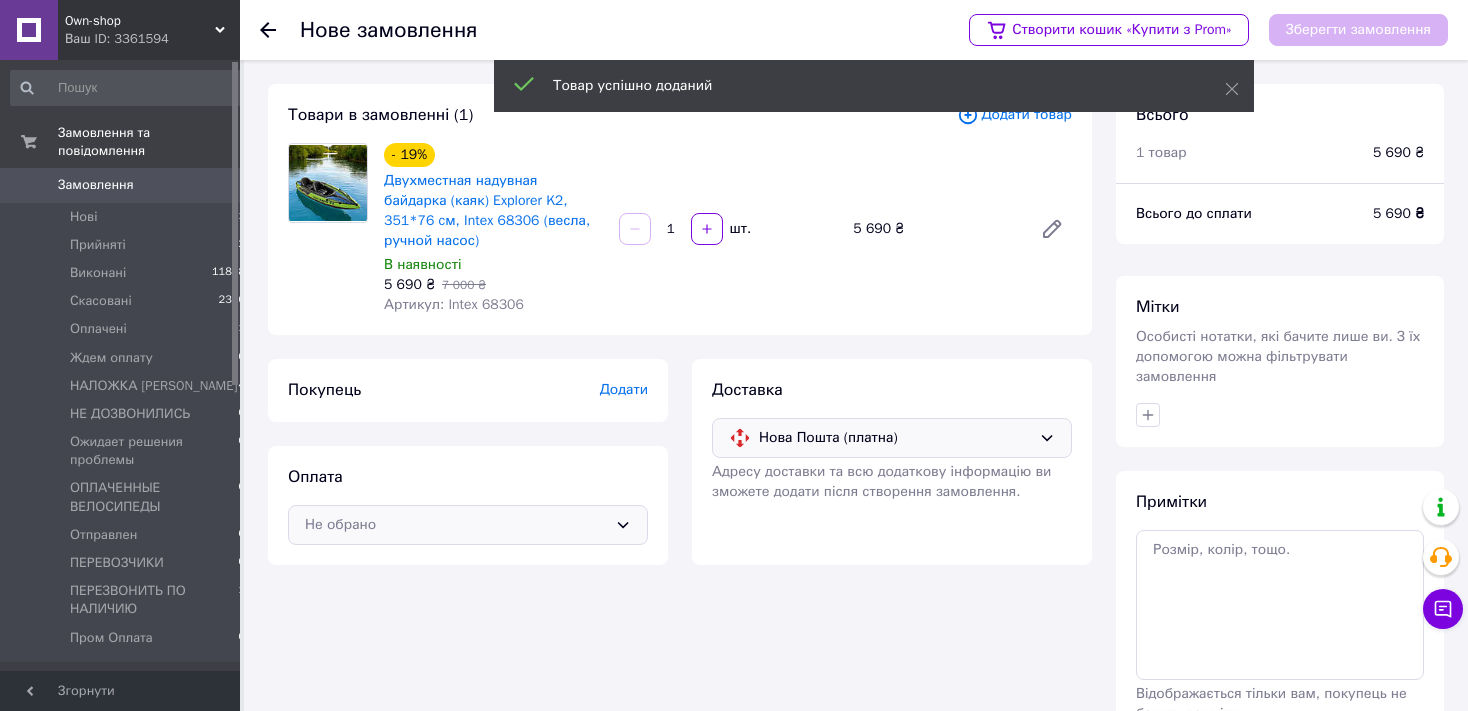 click on "Не обрано" at bounding box center (468, 525) 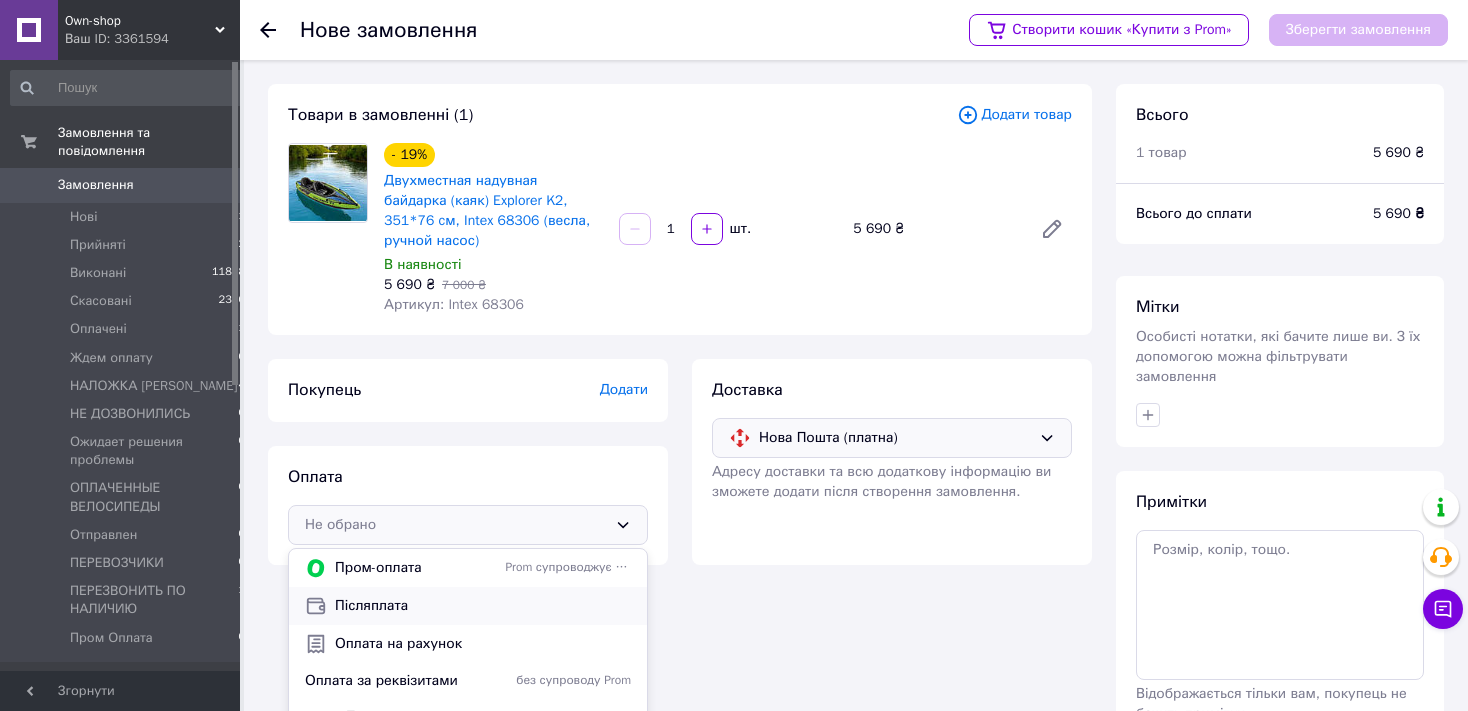 click on "Післяплата" at bounding box center [483, 606] 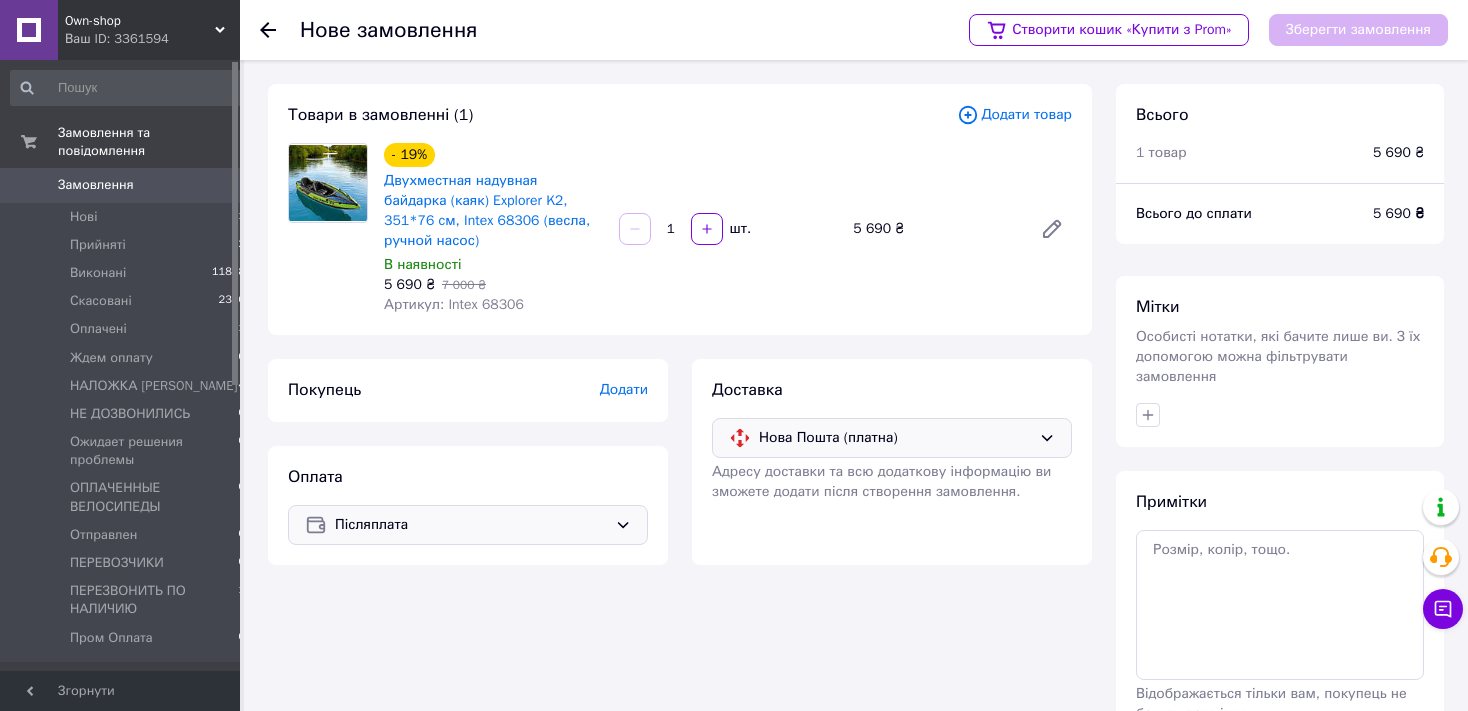 click on "Додати" at bounding box center [624, 389] 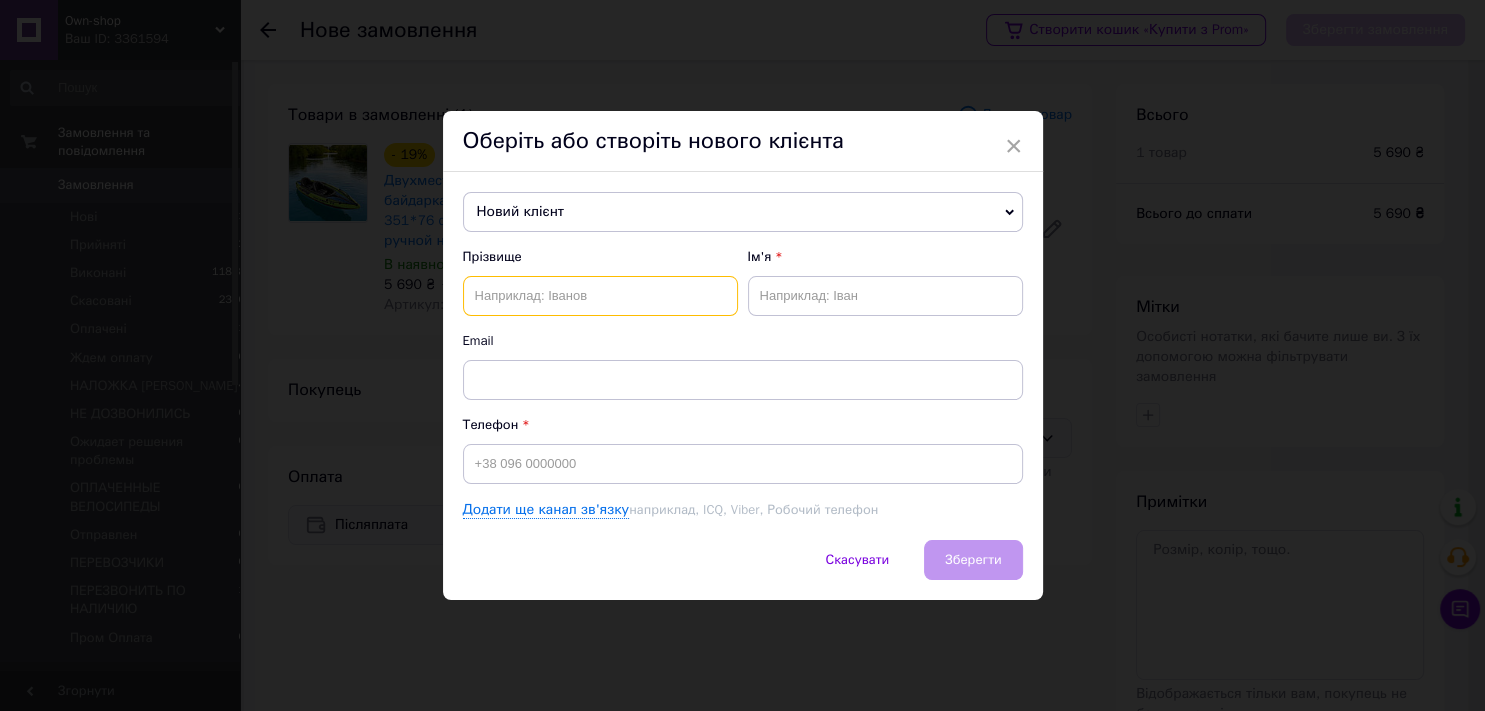 click at bounding box center [600, 296] 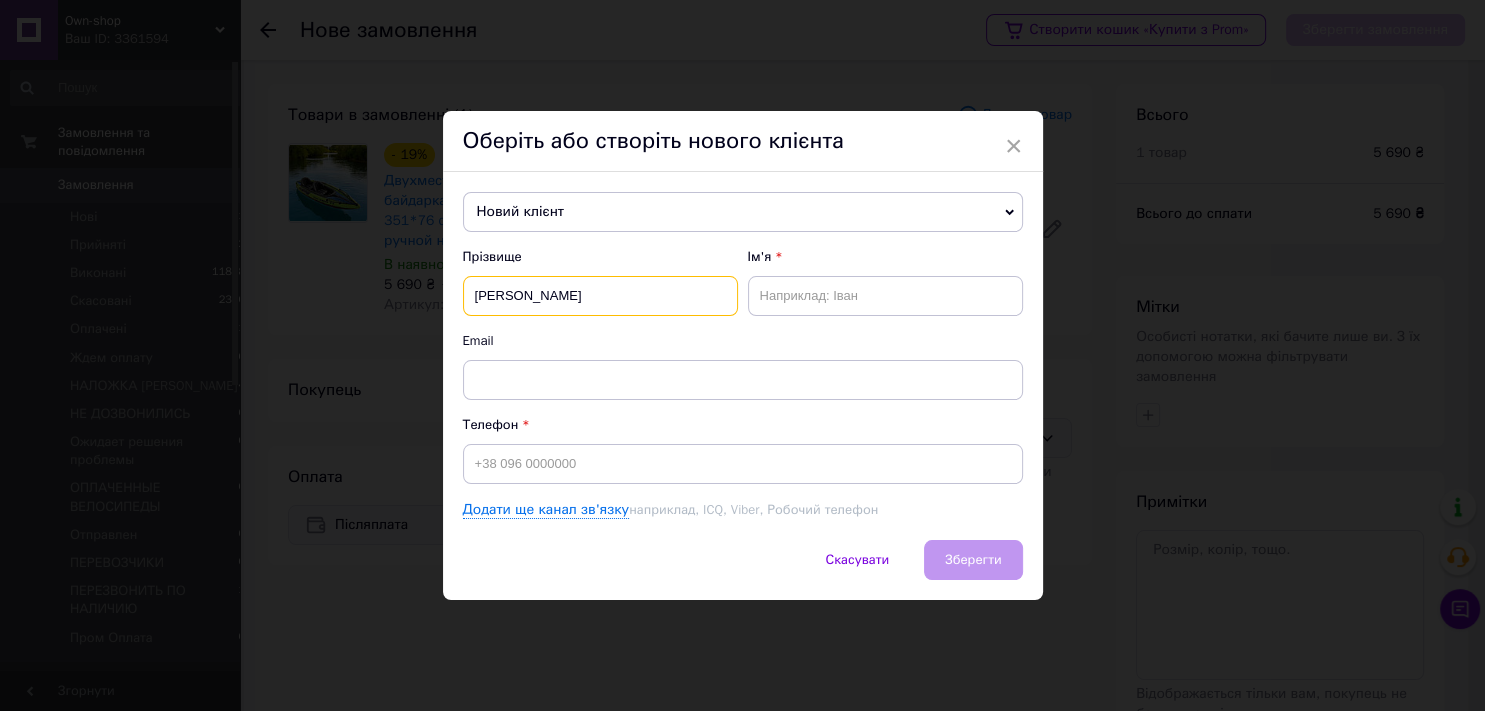 type on "[PERSON_NAME]" 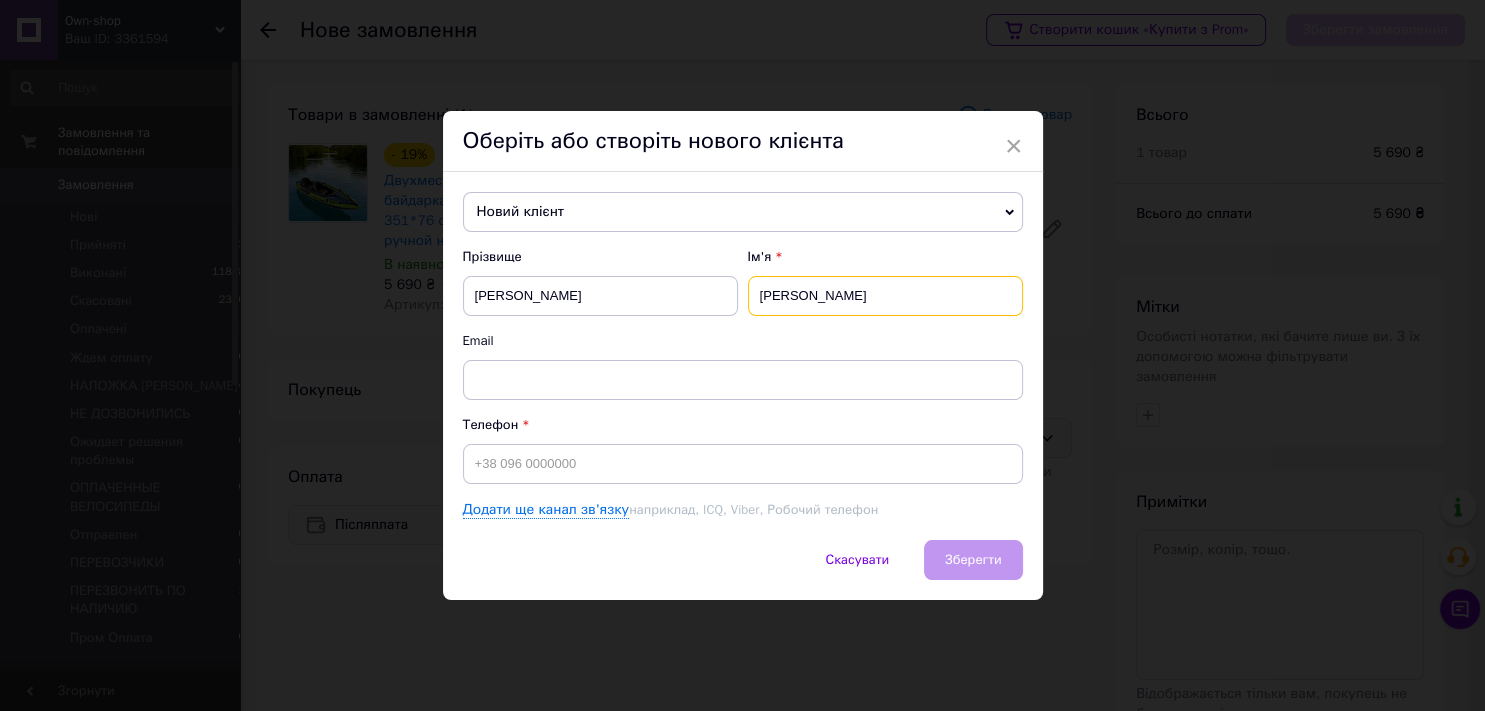 type on "[PERSON_NAME]" 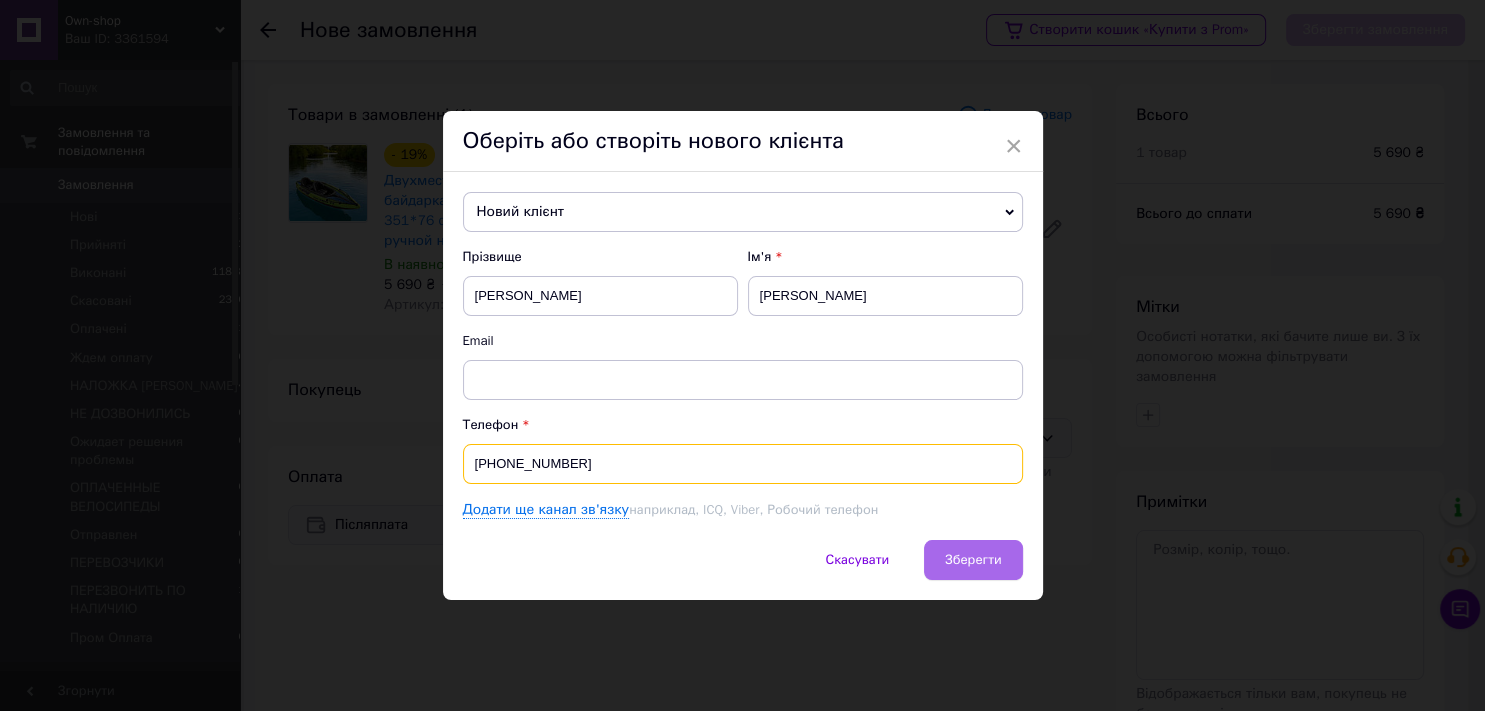 type on "[PHONE_NUMBER]" 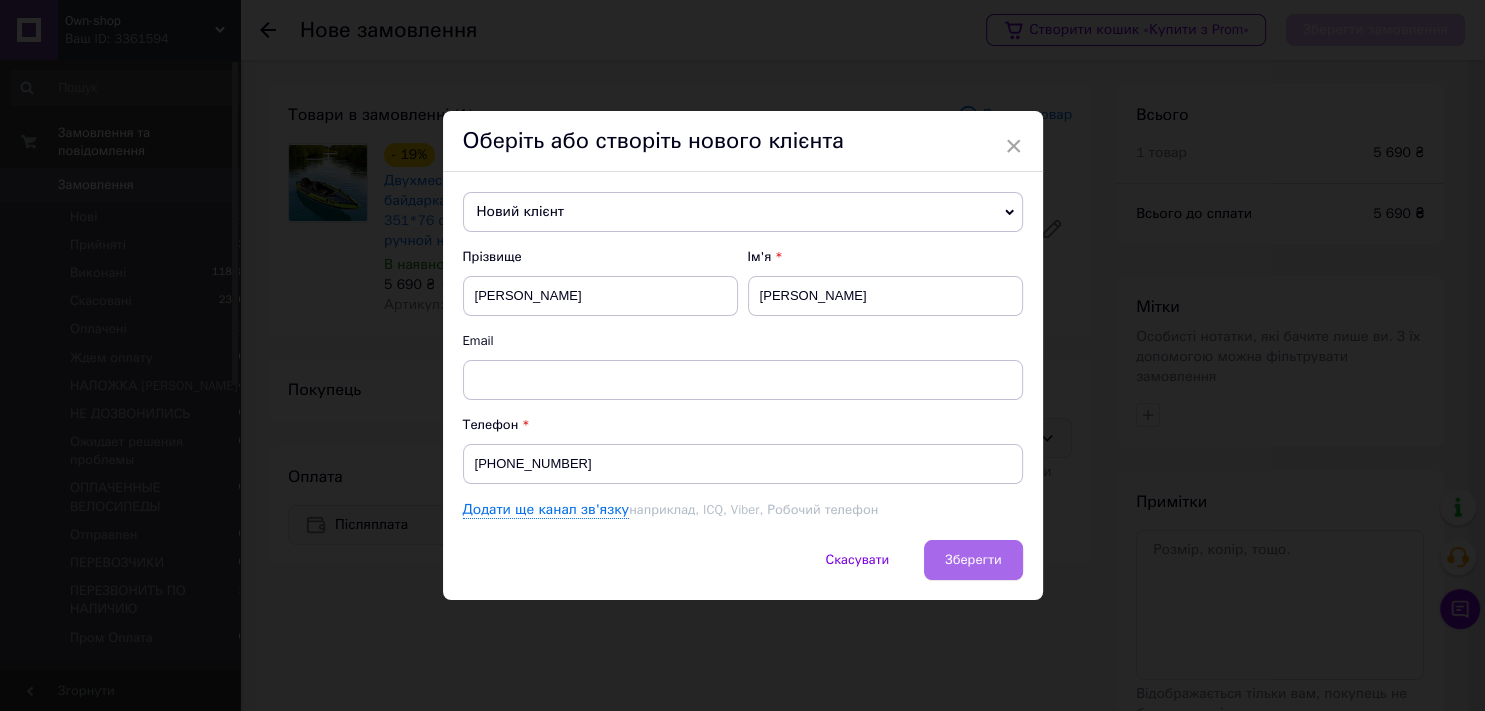 click on "Зберегти" at bounding box center (973, 559) 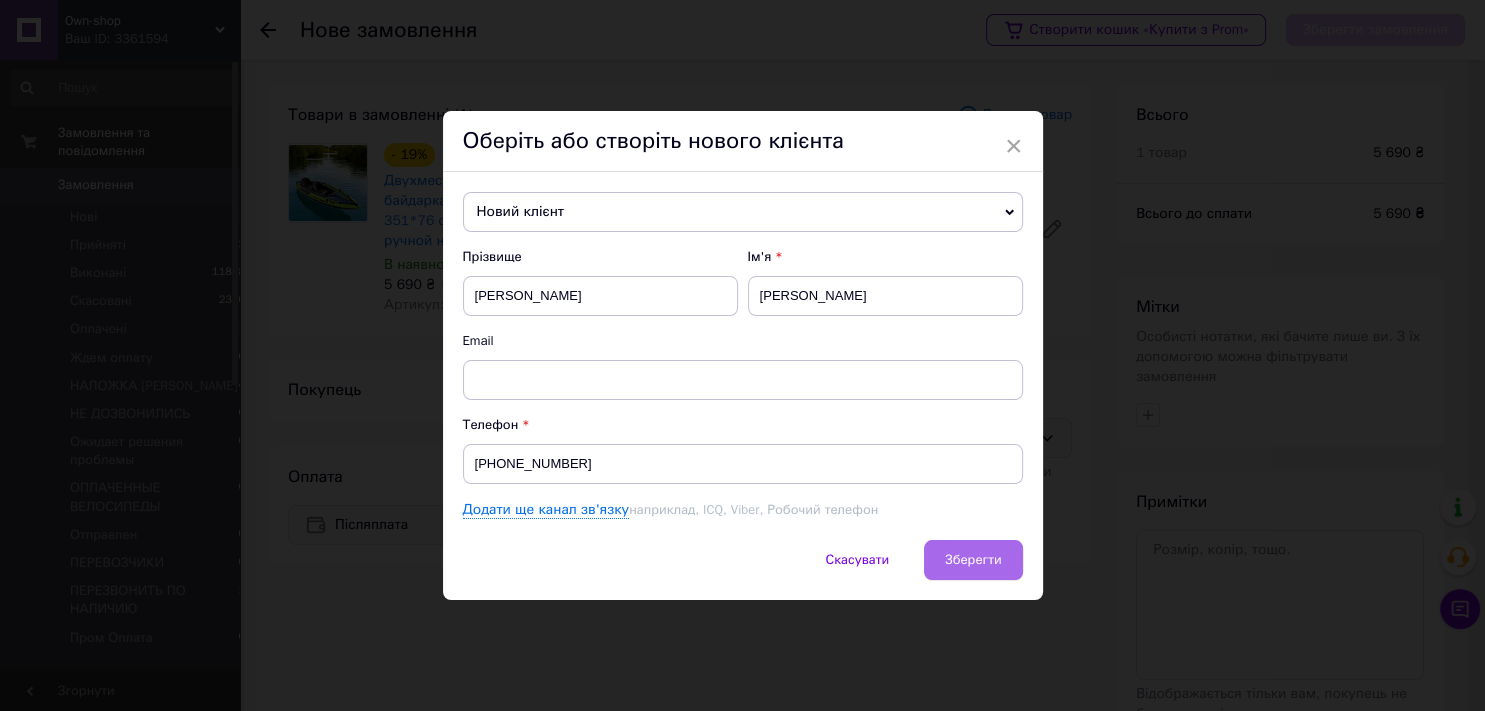 click on "Зберегти" at bounding box center [973, 560] 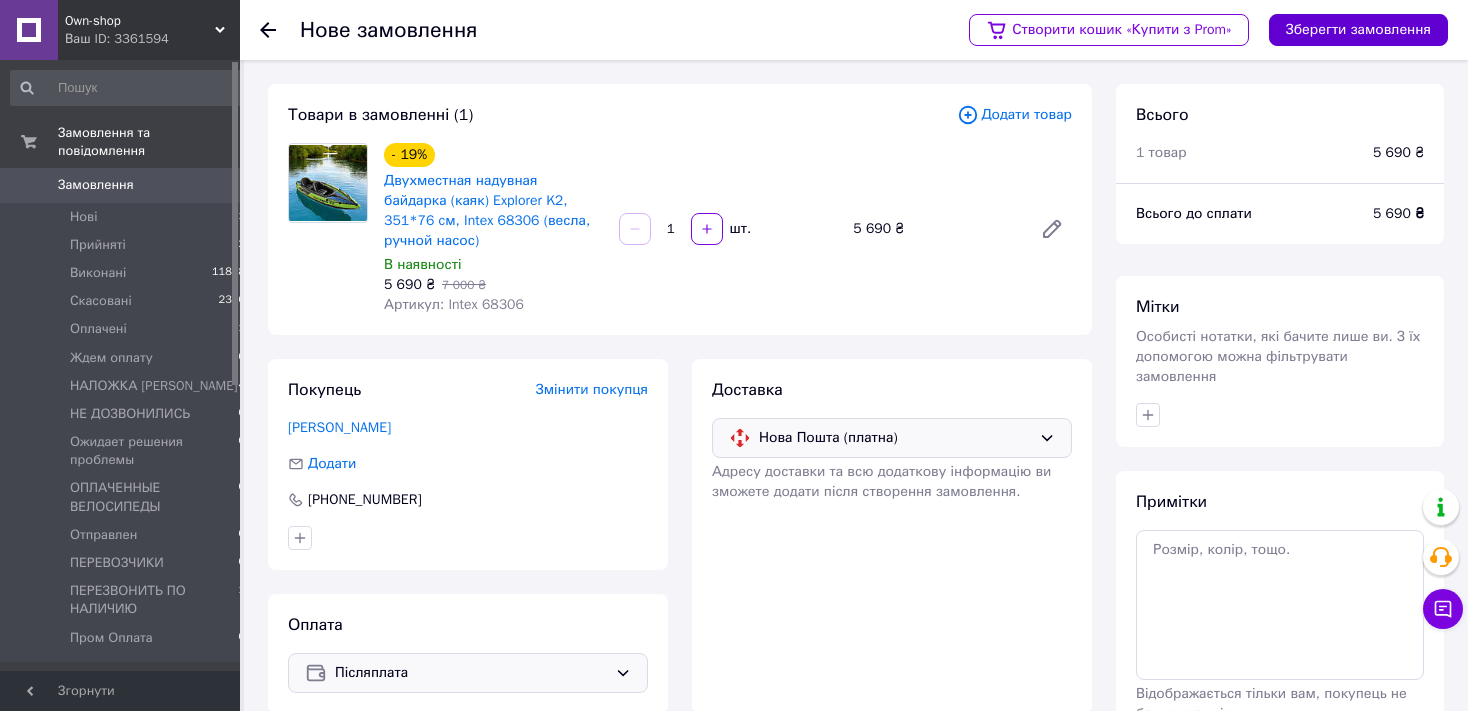 click on "Зберегти замовлення" at bounding box center (1358, 30) 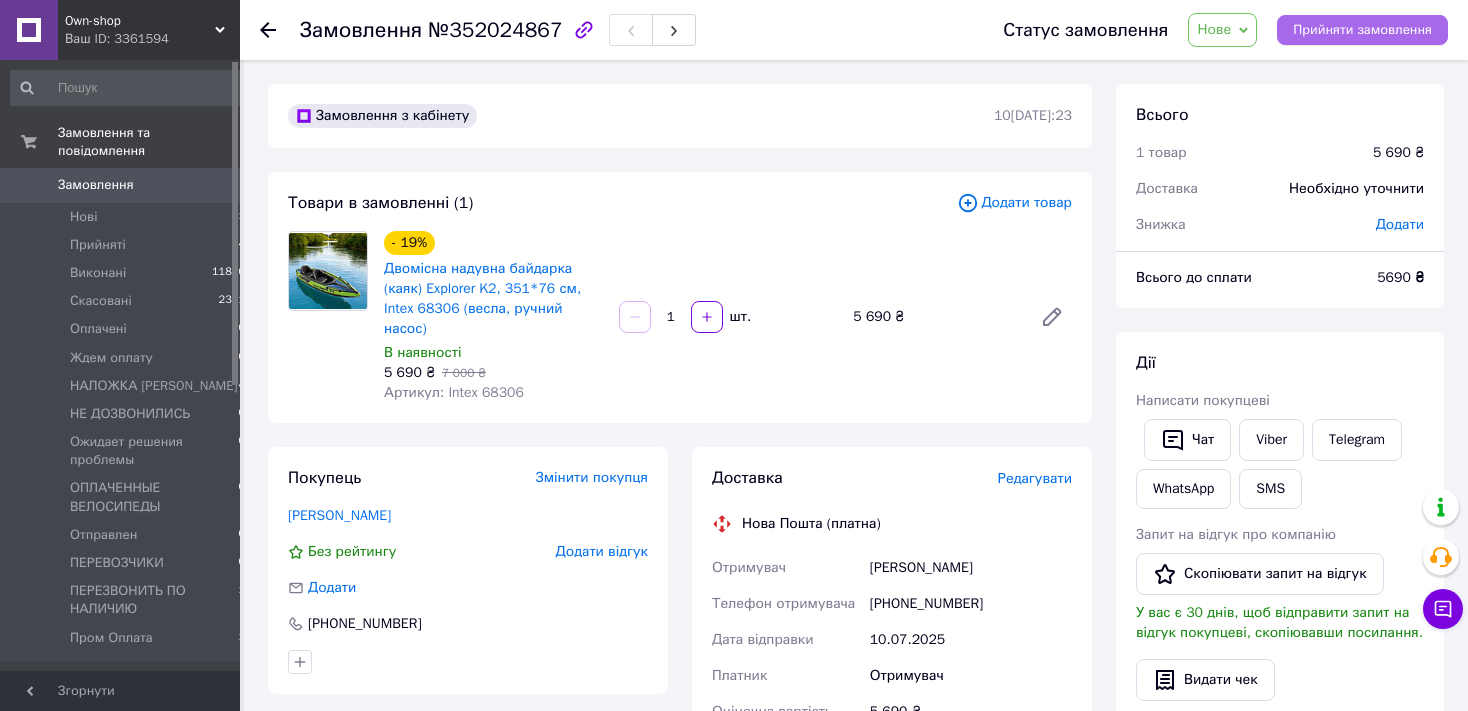 click on "Прийняти замовлення" at bounding box center (1362, 30) 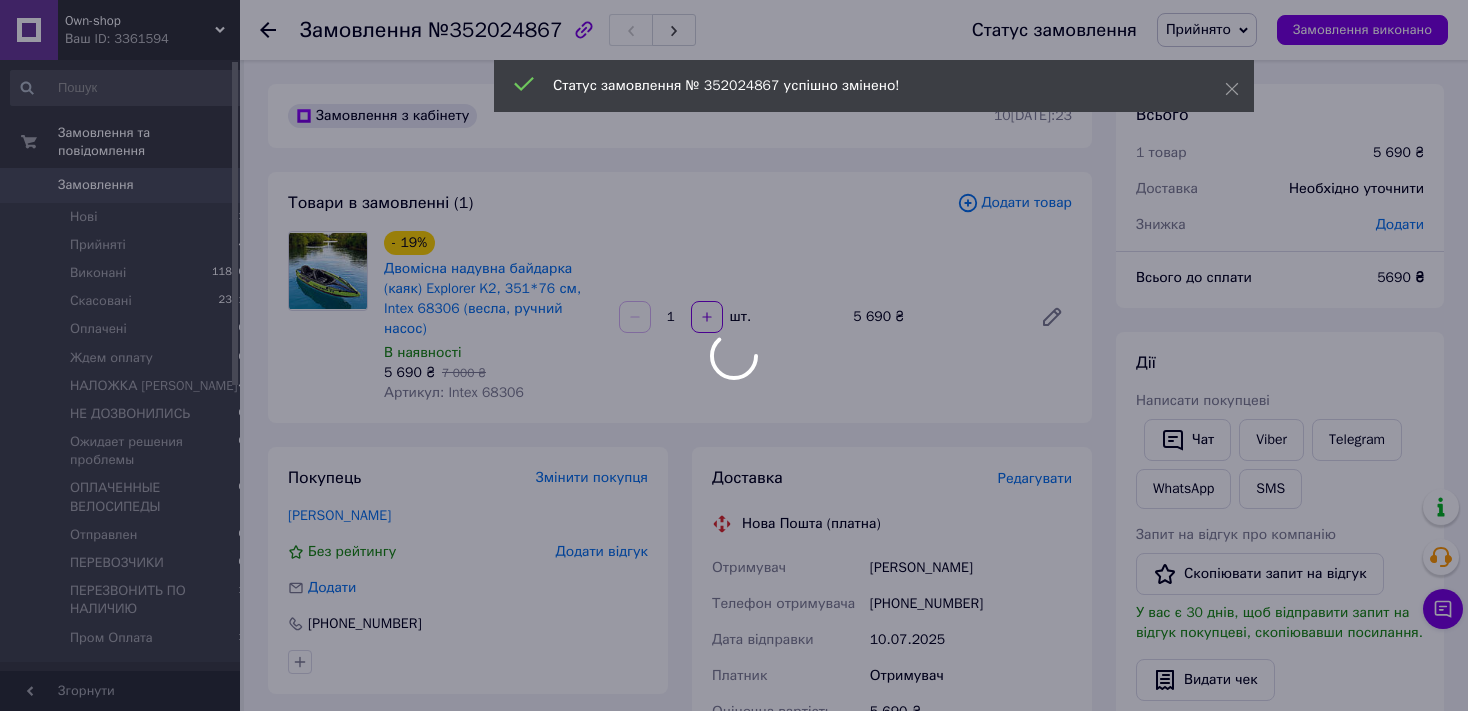 click on "Own-shop Ваш ID: 3361594 Сайт Own-shop Кабінет покупця Перевірити стан системи Сторінка на порталі Довідка Вийти Замовлення та повідомлення Замовлення 0 Нові 1 Прийняті 4 Виконані 11890 Скасовані 2301 Оплачені 0 Ждем оплату 0 НАЛОЖКА [PERSON_NAME] 4 НЕ ДОЗВОНИЛИСЬ 0 Ожидает решения проблемы 0 ОПЛАЧЕННЫЕ ВЕЛОСИПЕДЫ 0 Отправлен 0 ПЕРЕВОЗЧИКИ 0 ПЕРЕЗВОНИТЬ ПО НАЛИЧИЮ 1 Пром Оплата 1 Повідомлення 0 Товари та послуги Сповіщення 3 2 Показники роботи компанії Панель управління Відгуки Клієнти Каталог ProSale Аналітика Інструменти веб-майстра та SEO 1" at bounding box center (734, 693) 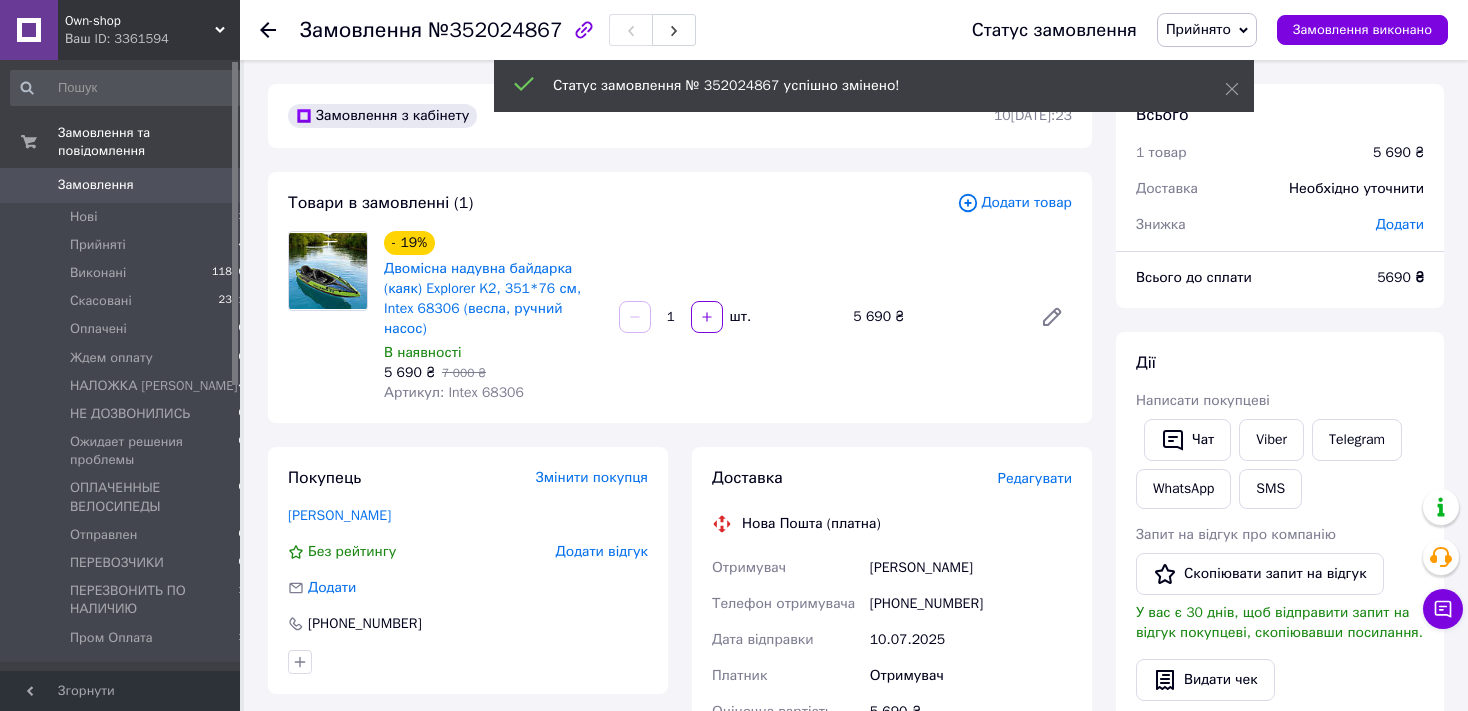 click on "Редагувати" at bounding box center (1035, 478) 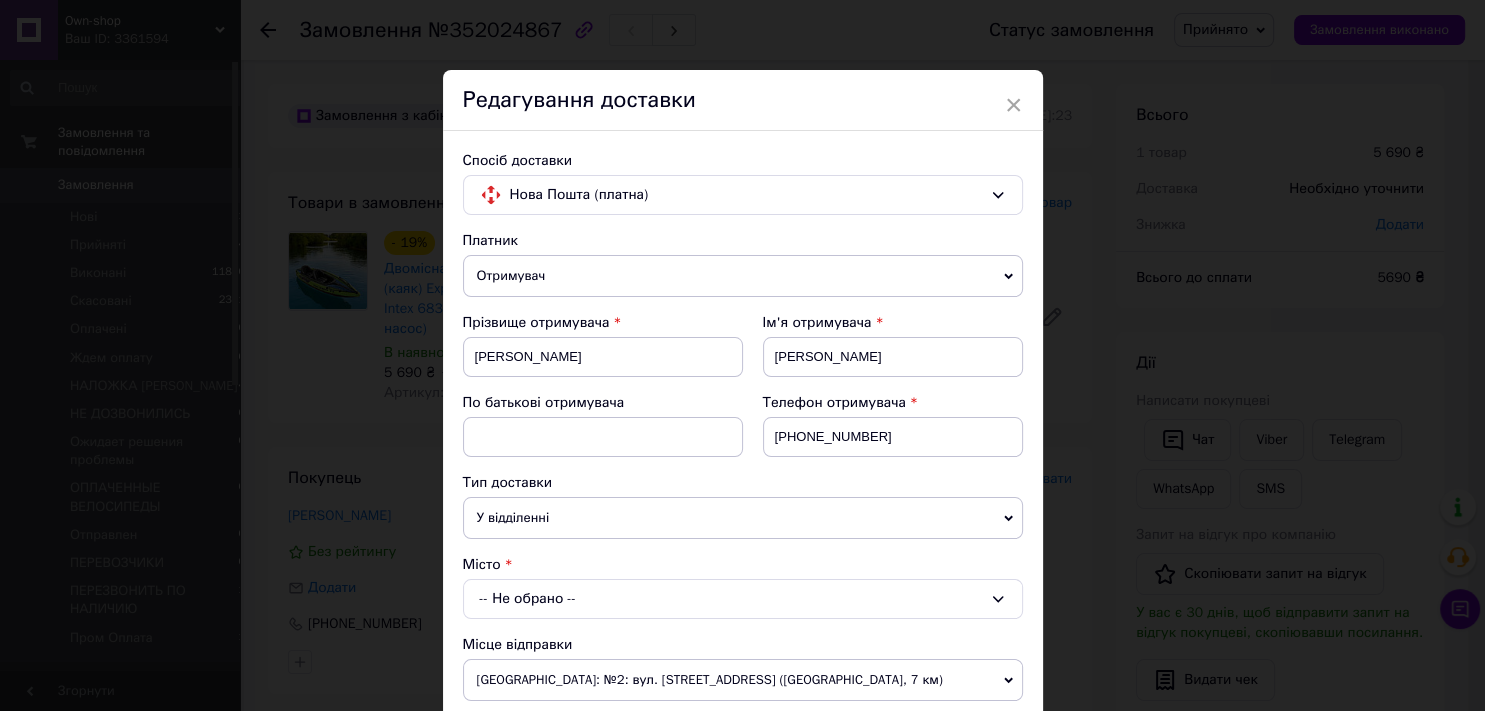 click on "-- Не обрано --" at bounding box center [743, 599] 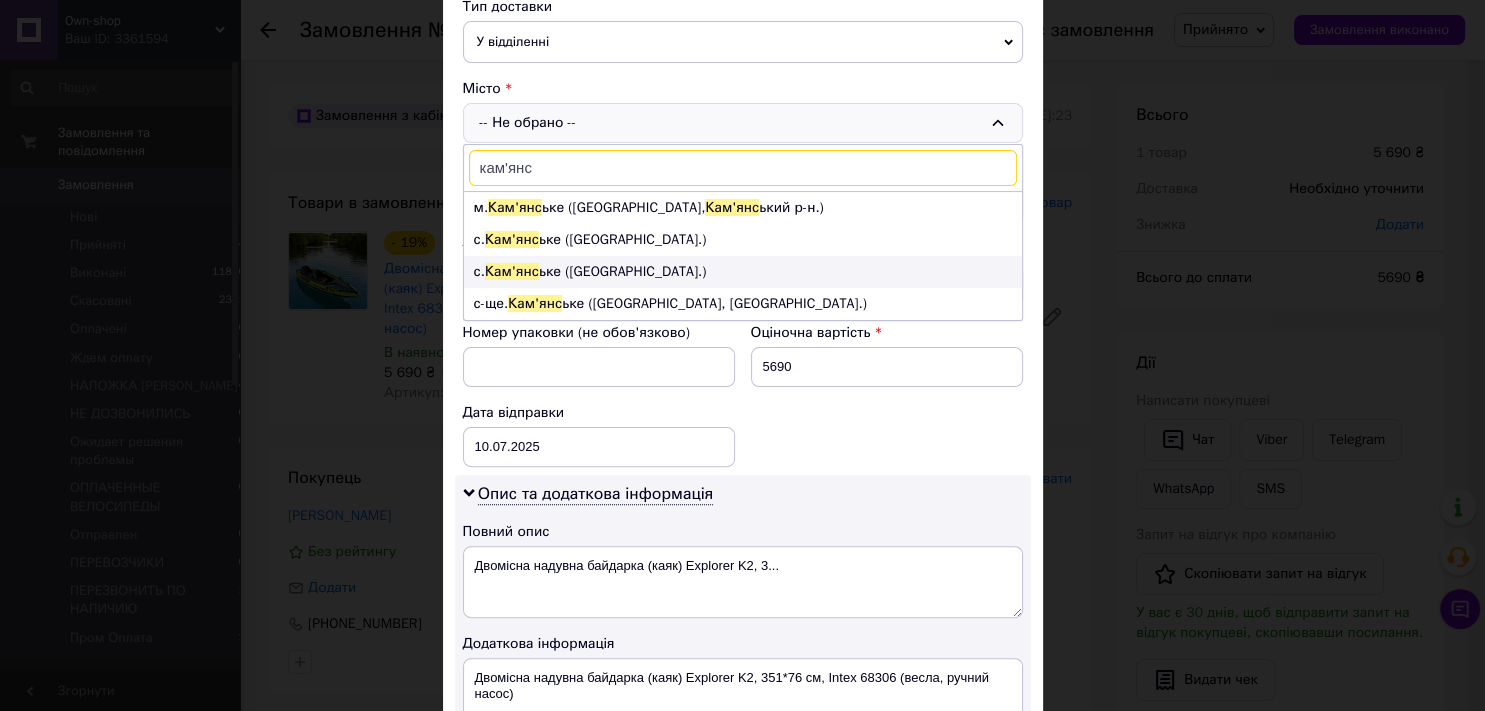 scroll, scrollTop: 442, scrollLeft: 0, axis: vertical 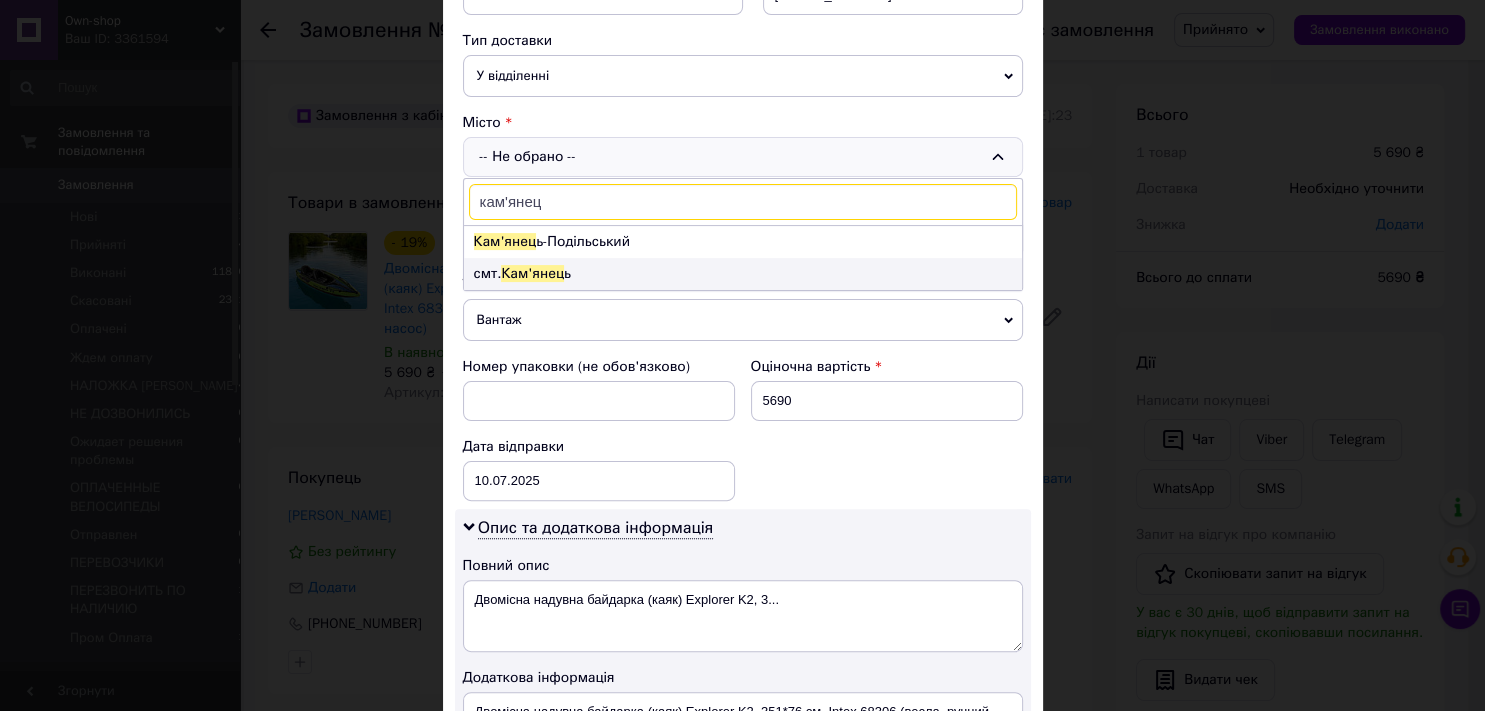 type on "кам'янец" 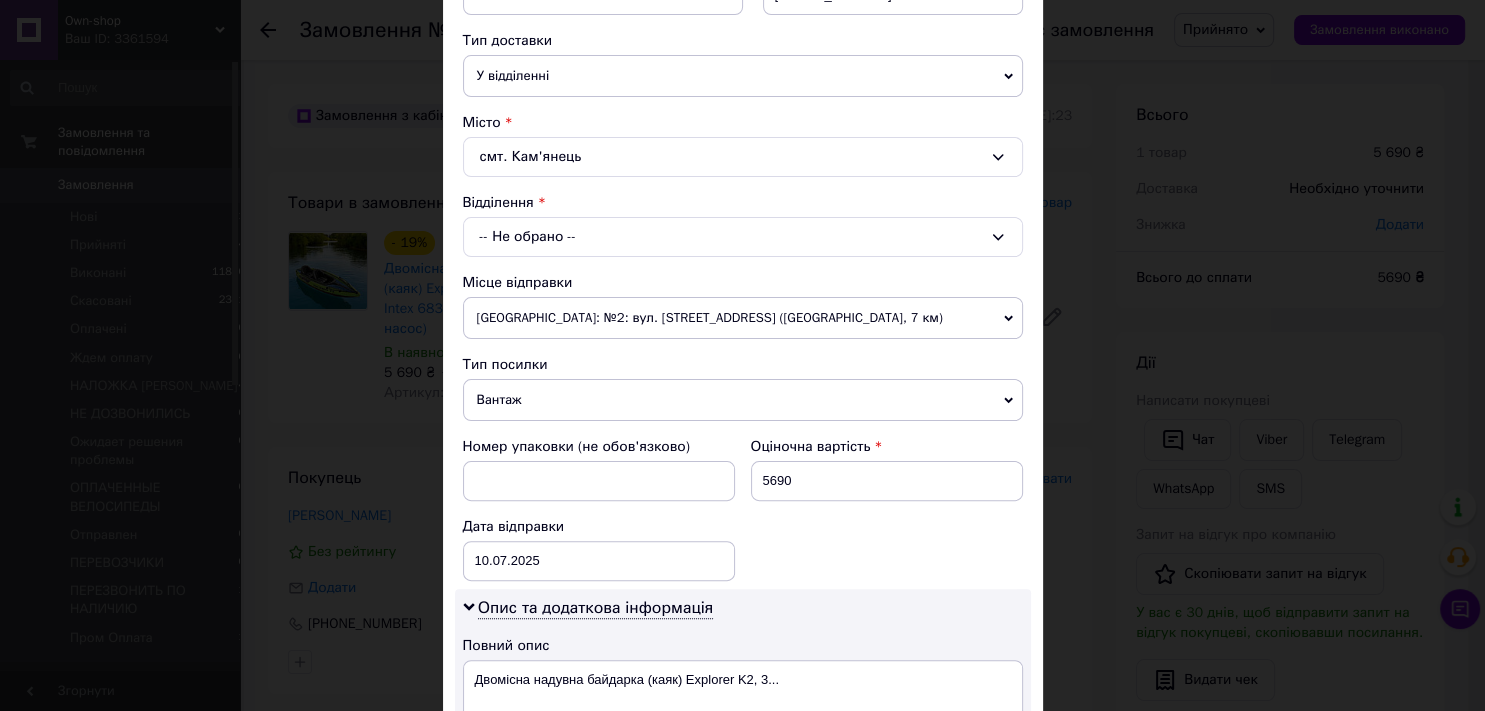 click on "-- Не обрано --" at bounding box center (743, 237) 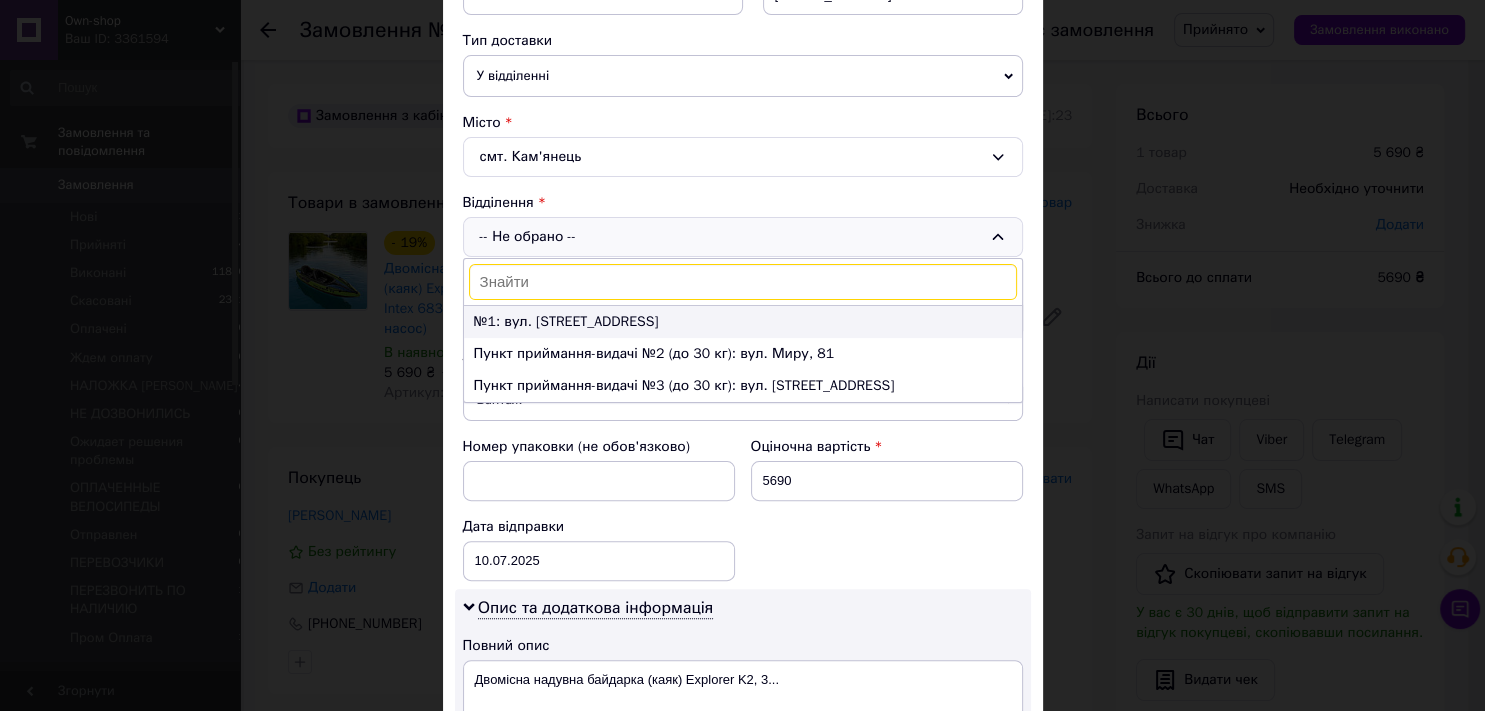 click on "№1: вул. [STREET_ADDRESS]" at bounding box center [743, 322] 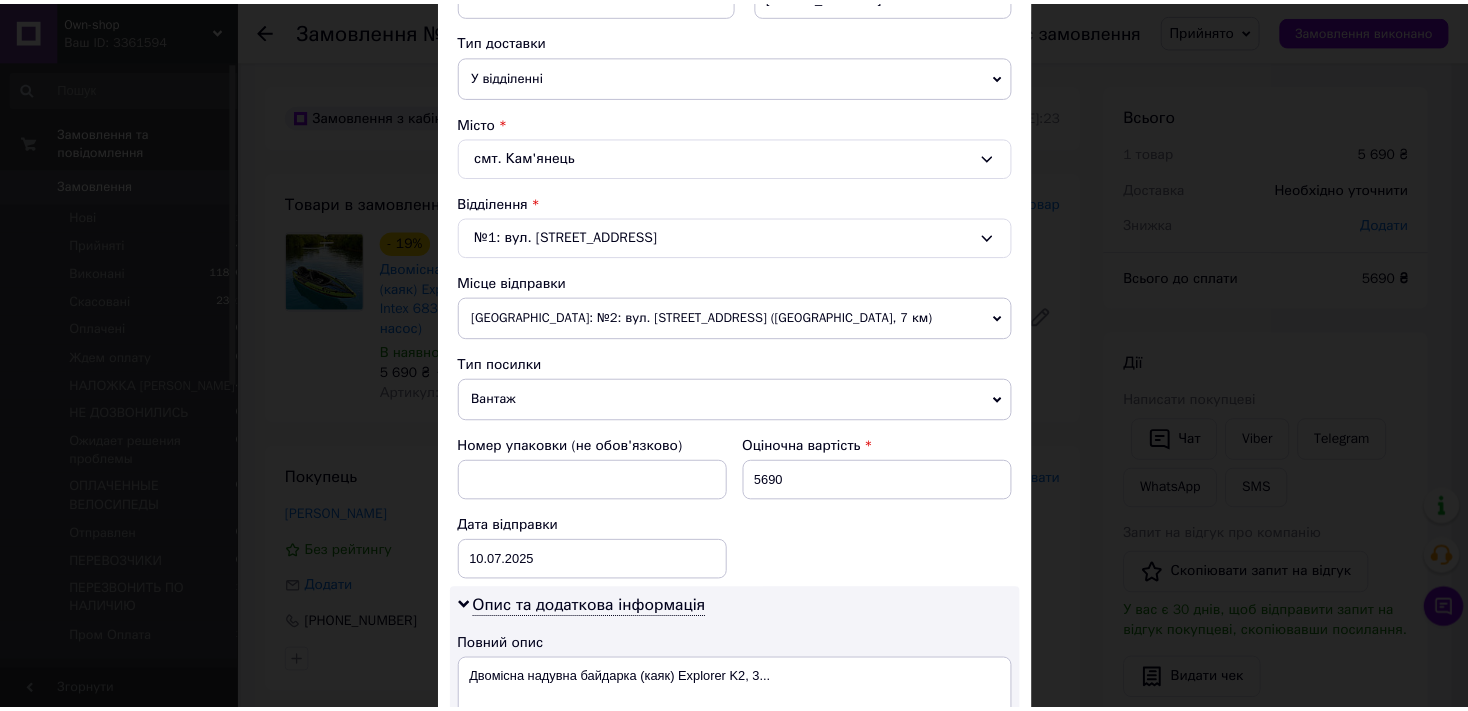 scroll, scrollTop: 994, scrollLeft: 0, axis: vertical 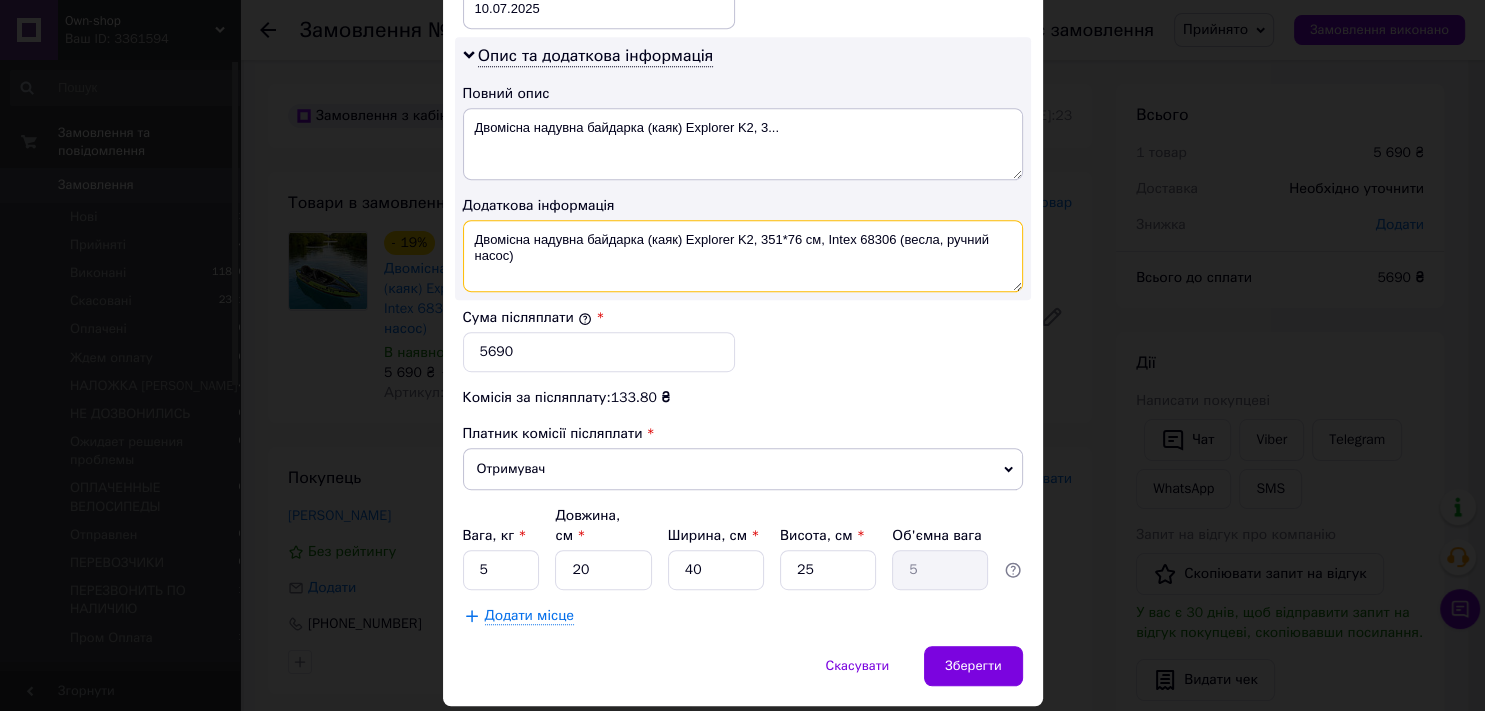 drag, startPoint x: 814, startPoint y: 233, endPoint x: 638, endPoint y: 240, distance: 176.13914 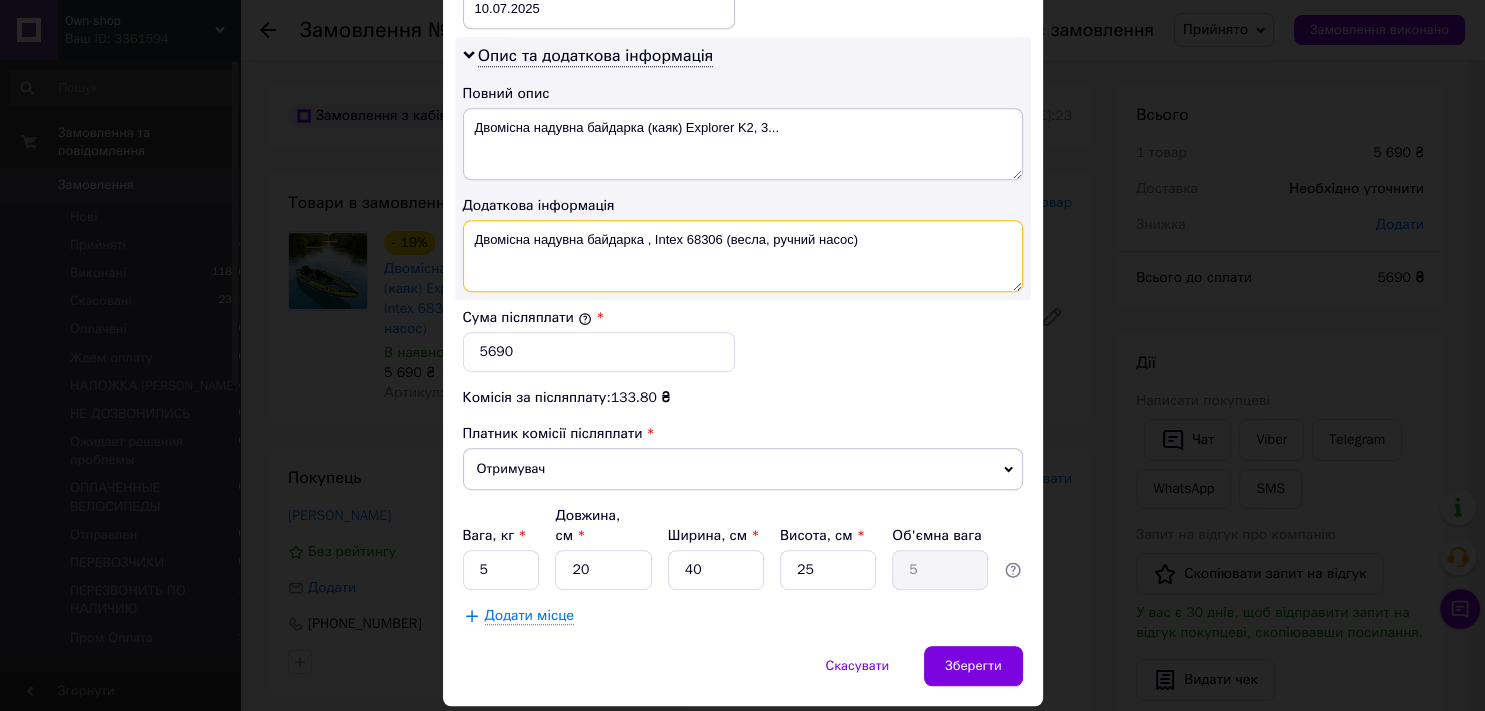 drag, startPoint x: 715, startPoint y: 236, endPoint x: 902, endPoint y: 234, distance: 187.0107 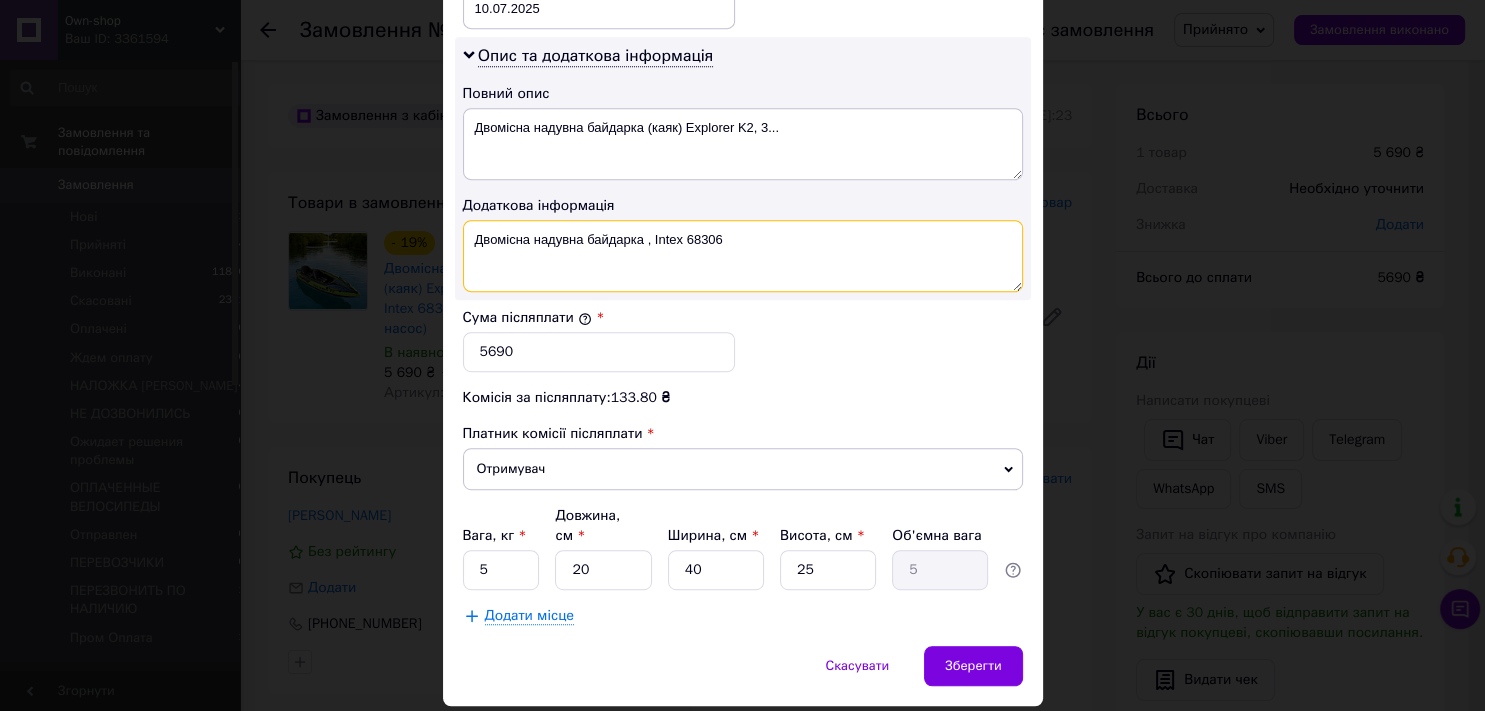 type on "Двомісна надувна байдарка , Intex 68306" 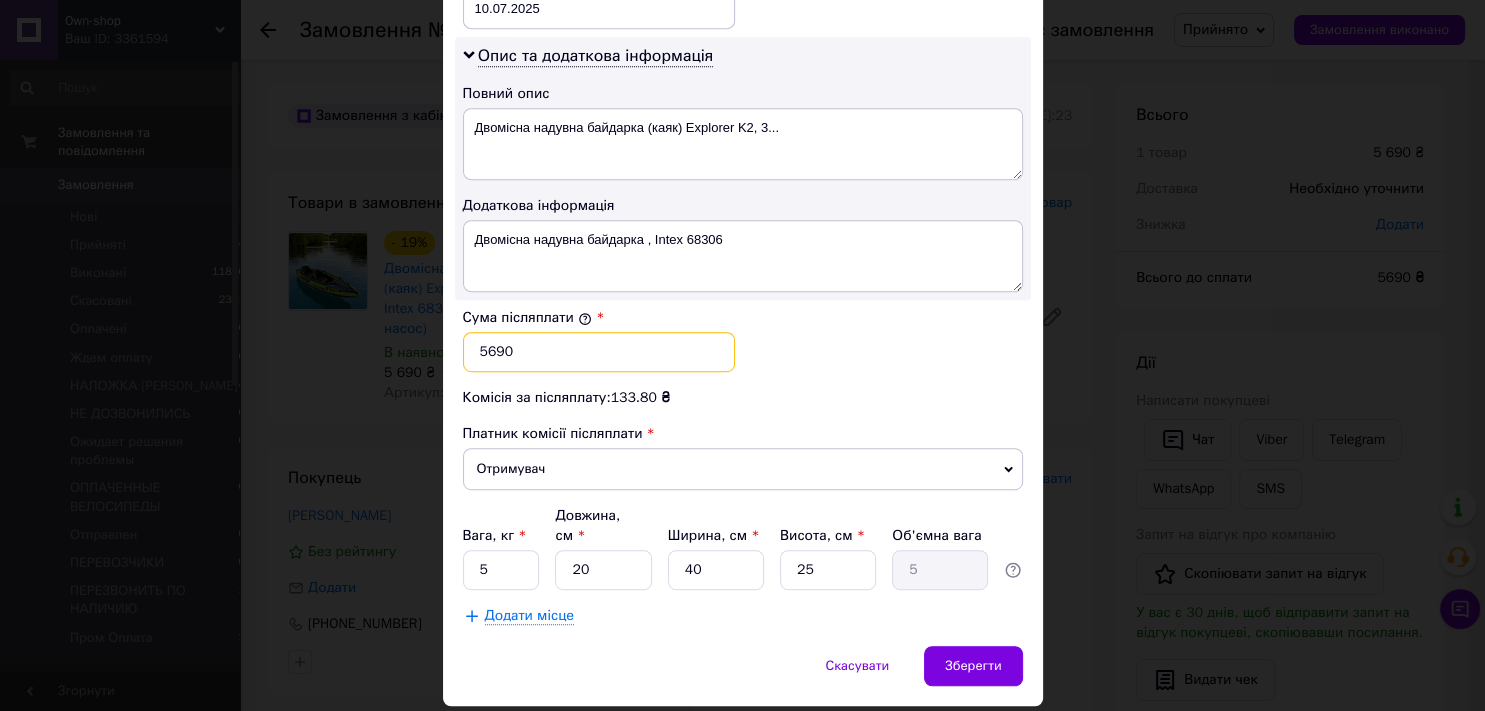 click on "5690" at bounding box center (599, 352) 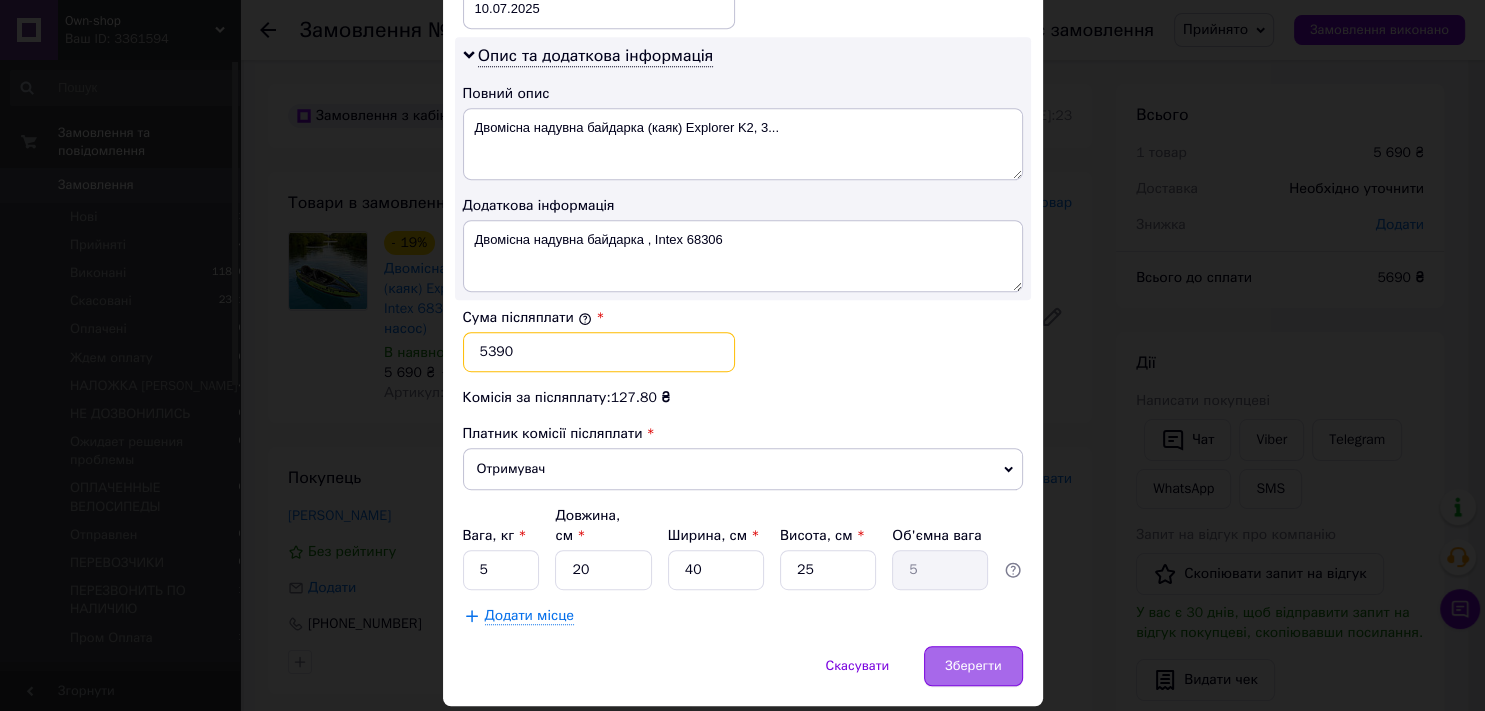 type on "5390" 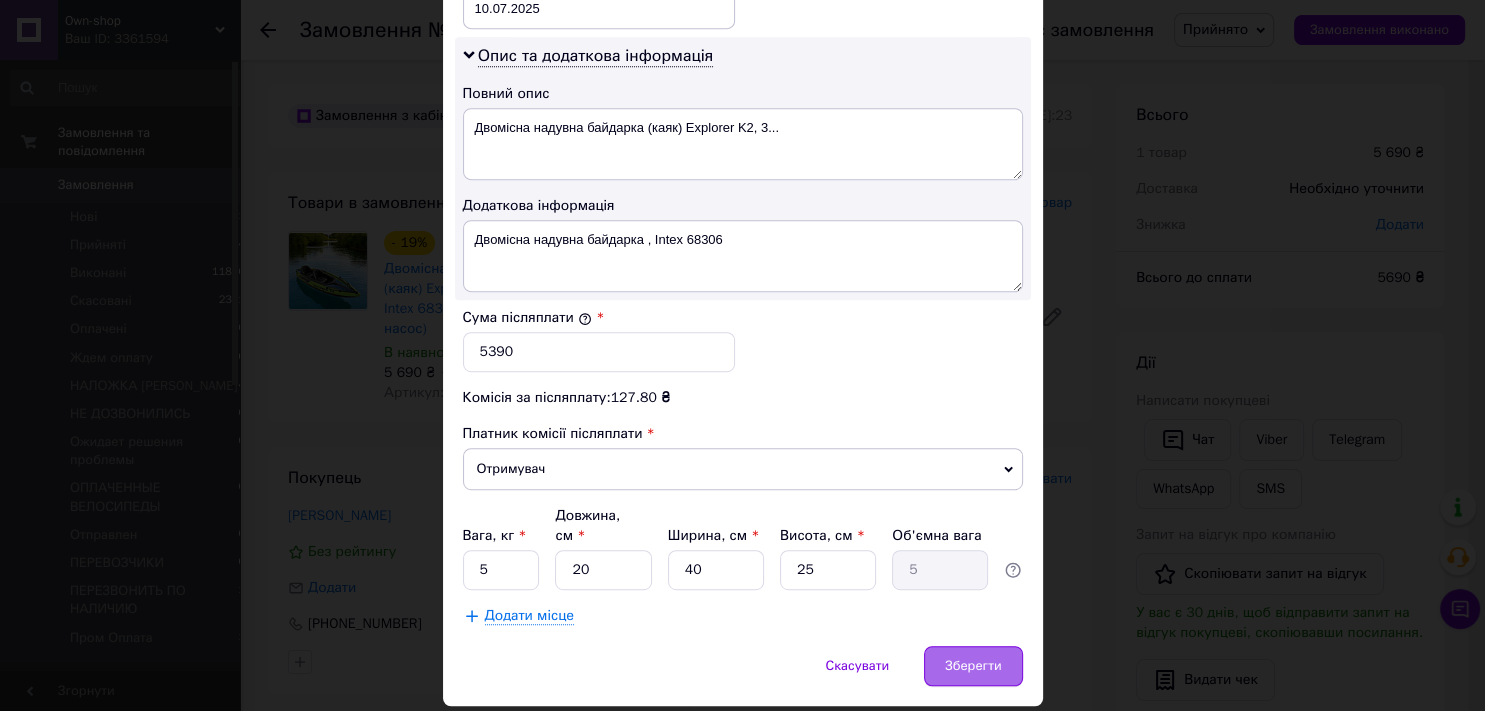 click on "Зберегти" at bounding box center [973, 666] 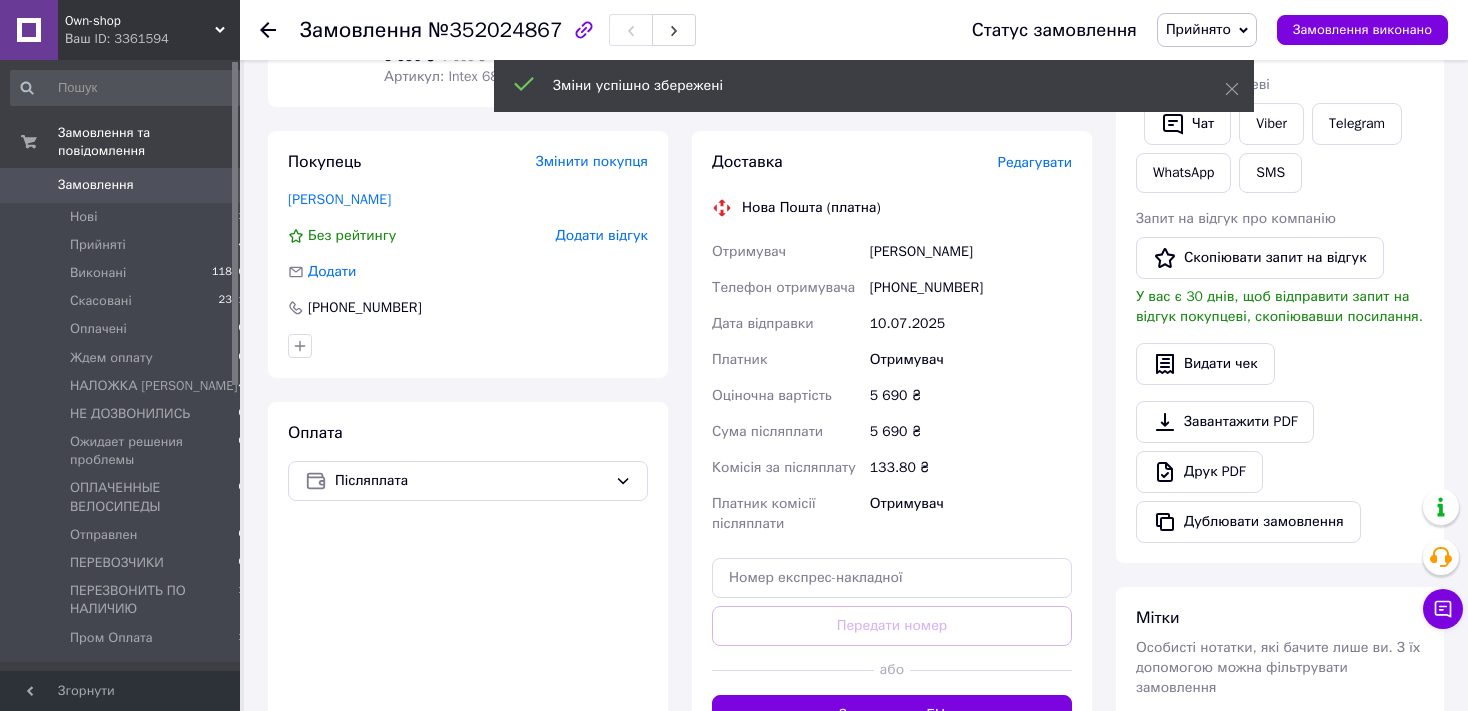 scroll, scrollTop: 652, scrollLeft: 0, axis: vertical 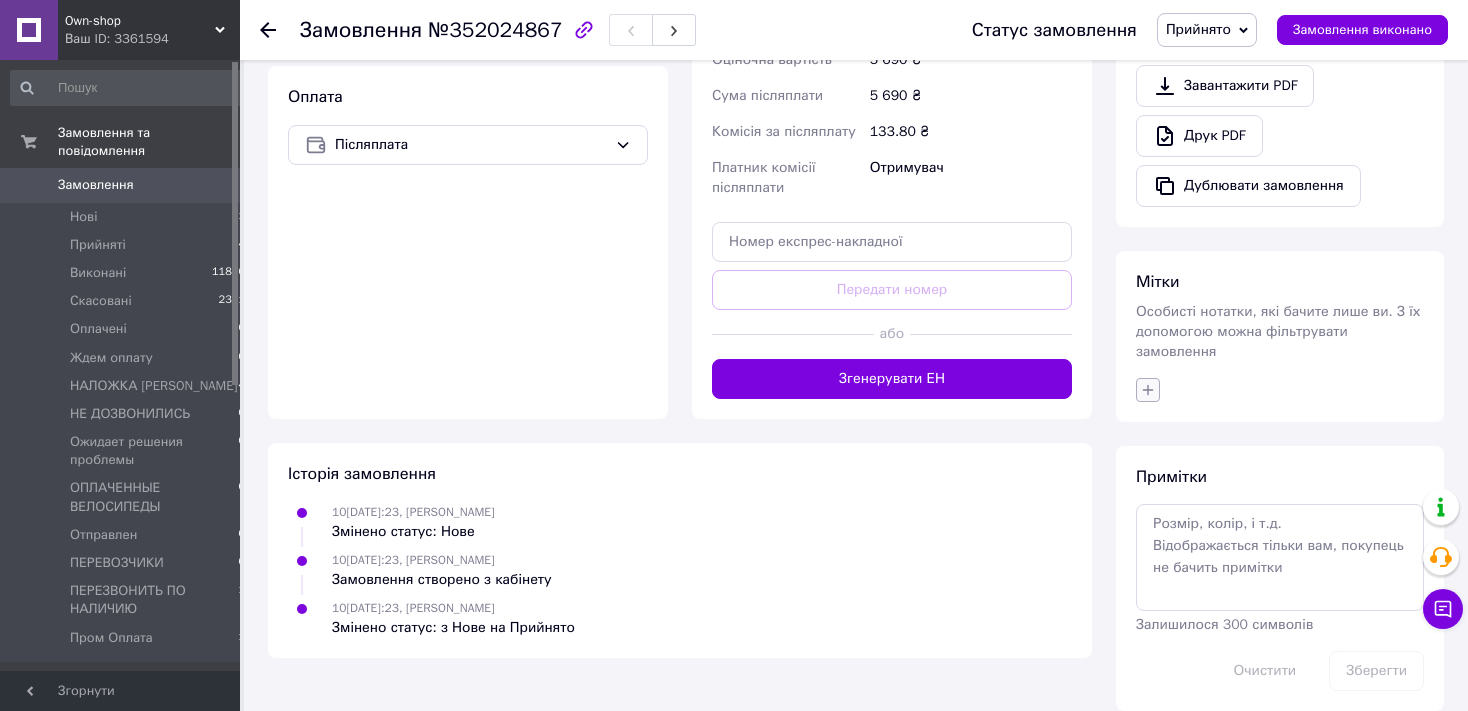 click 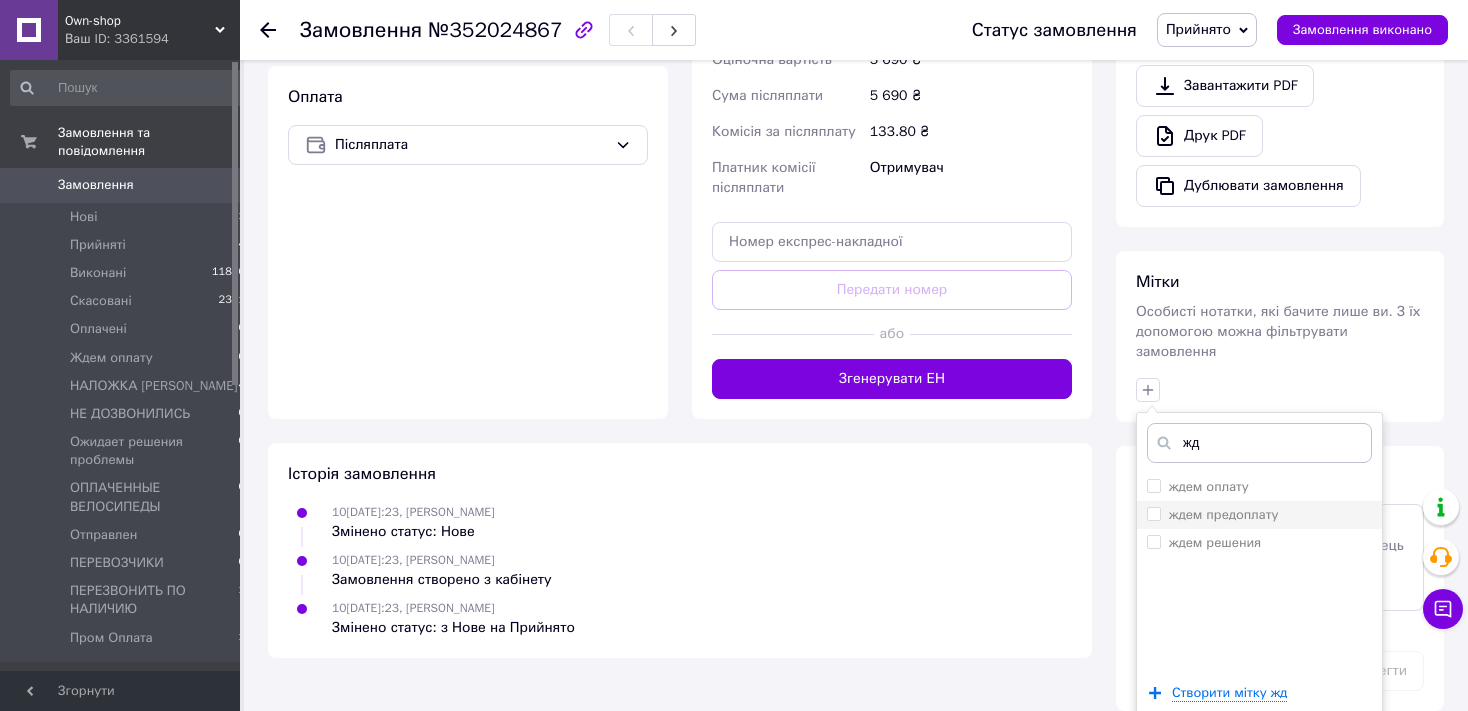 type on "жд" 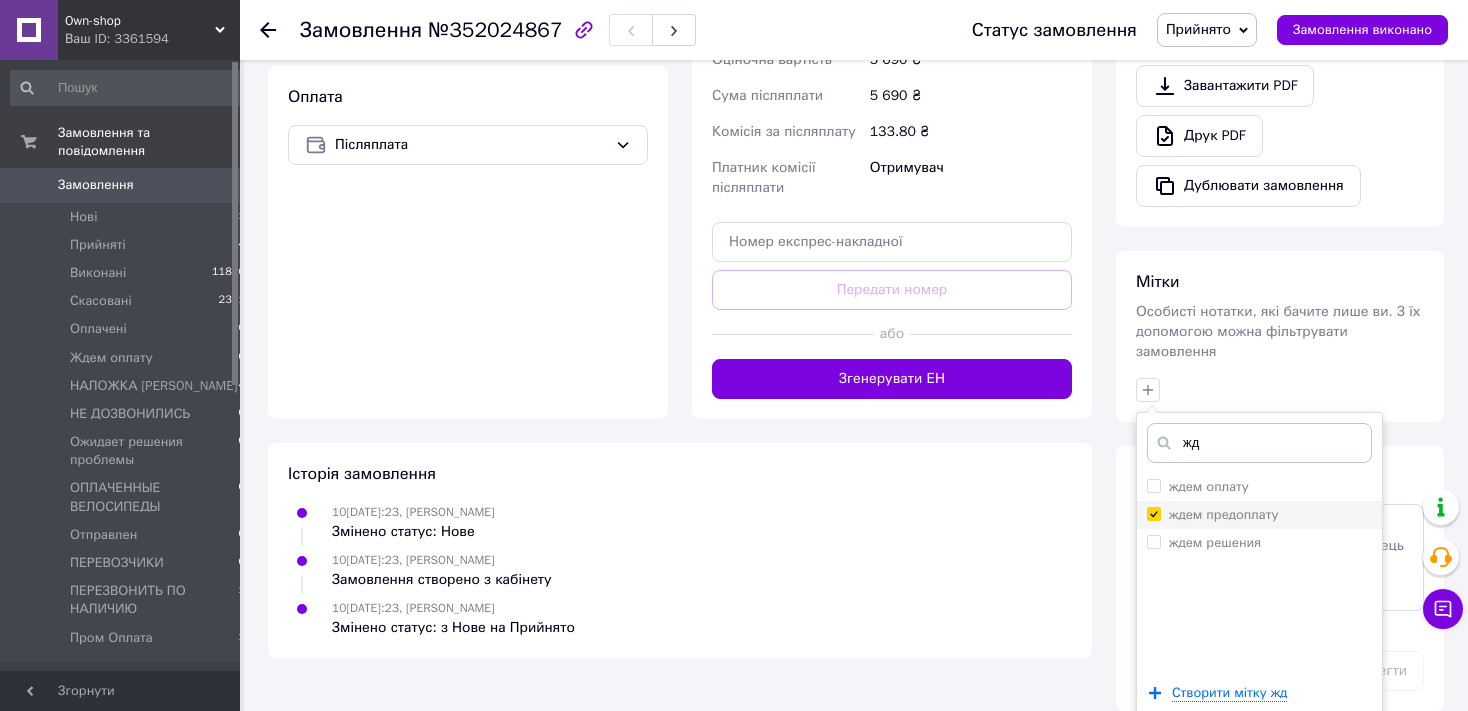 checkbox on "true" 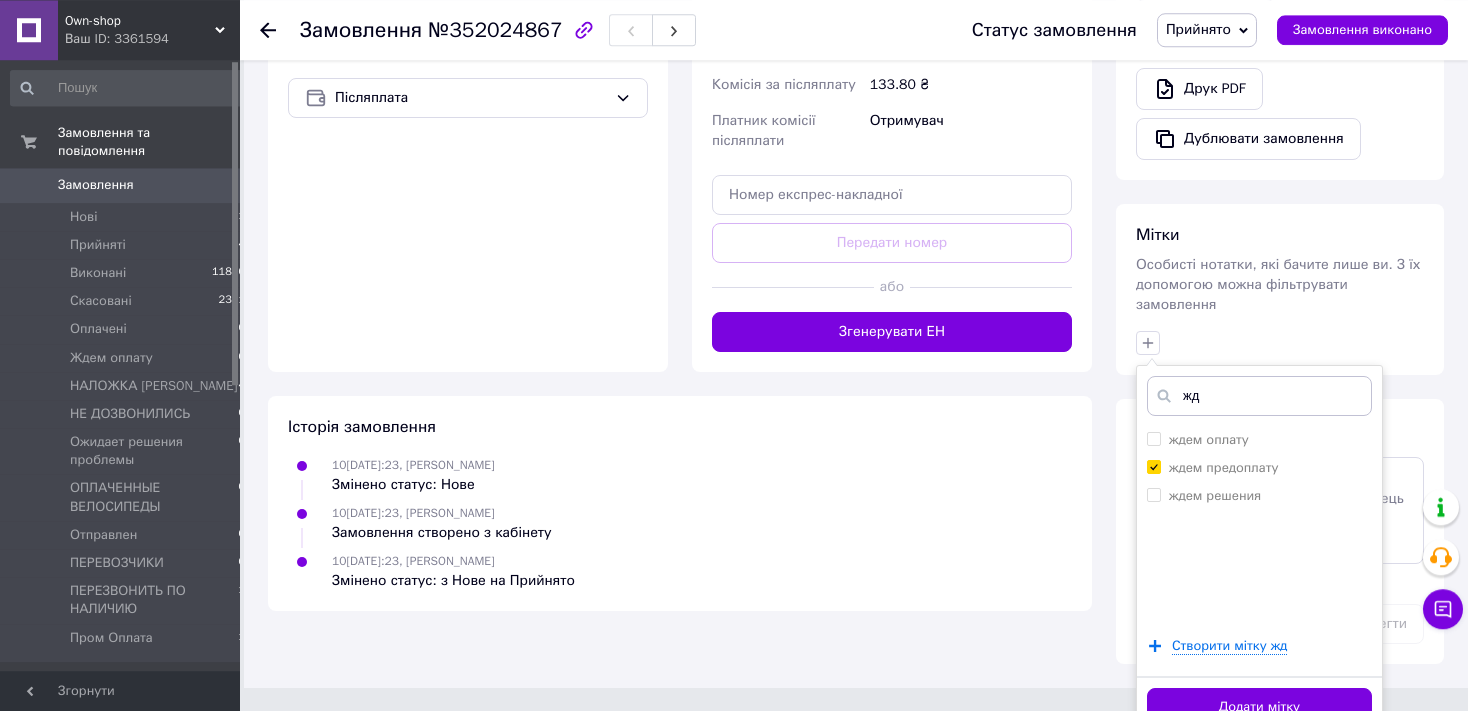 scroll, scrollTop: 701, scrollLeft: 0, axis: vertical 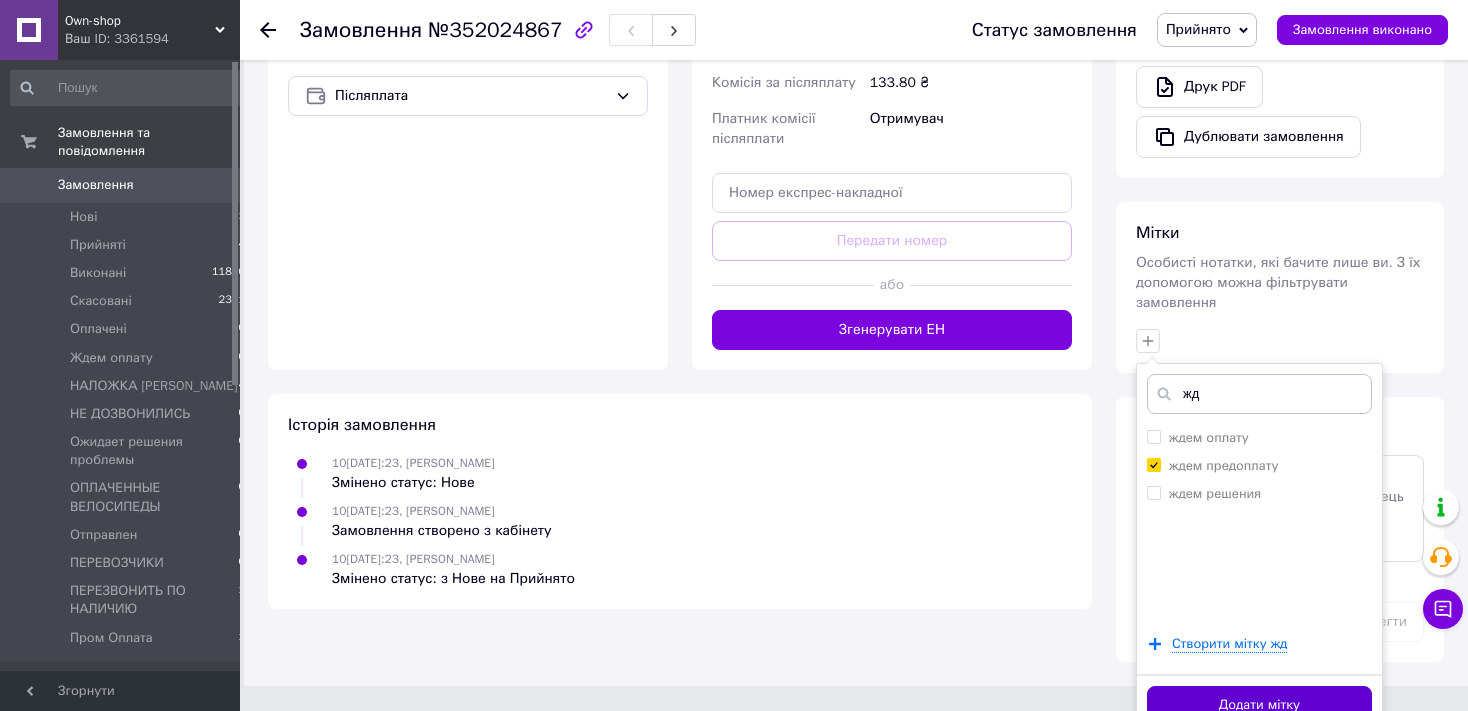 click on "Додати мітку" at bounding box center (1259, 705) 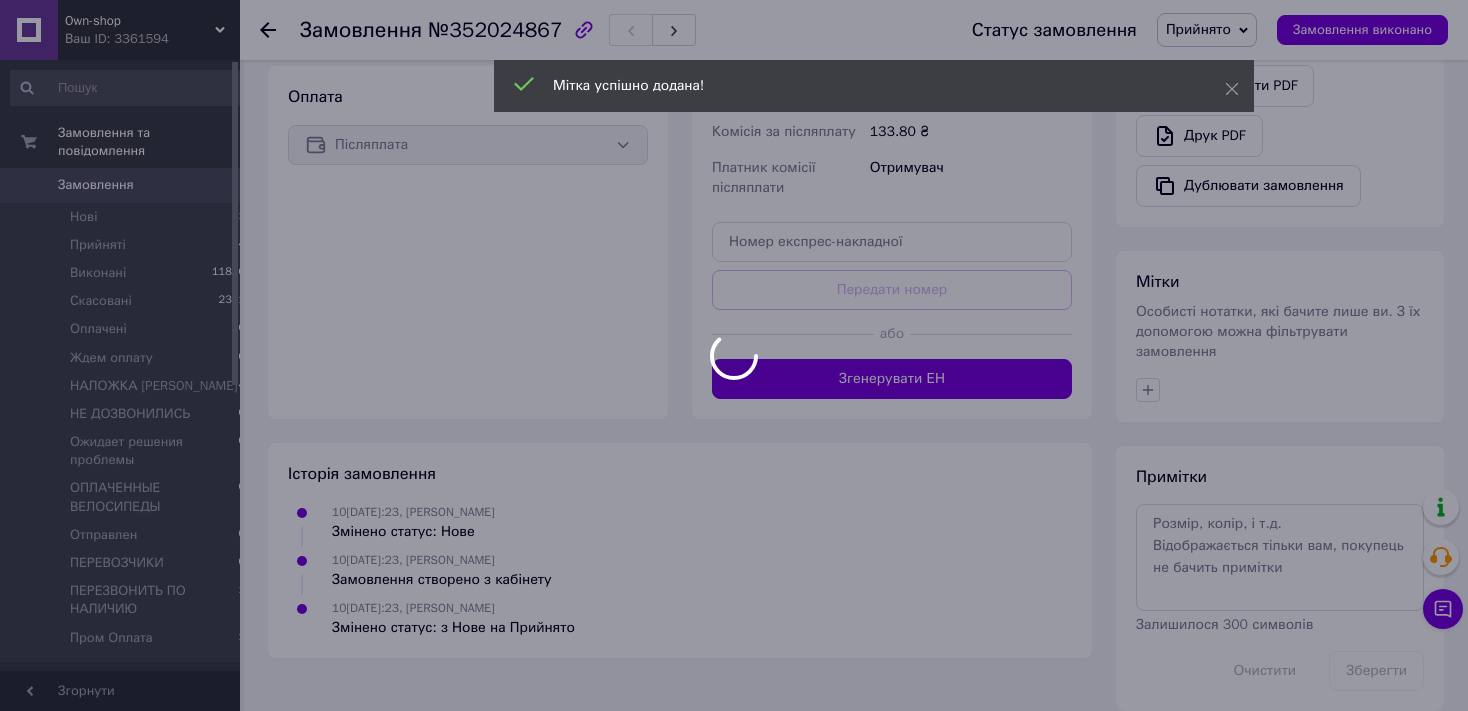 scroll, scrollTop: 616, scrollLeft: 0, axis: vertical 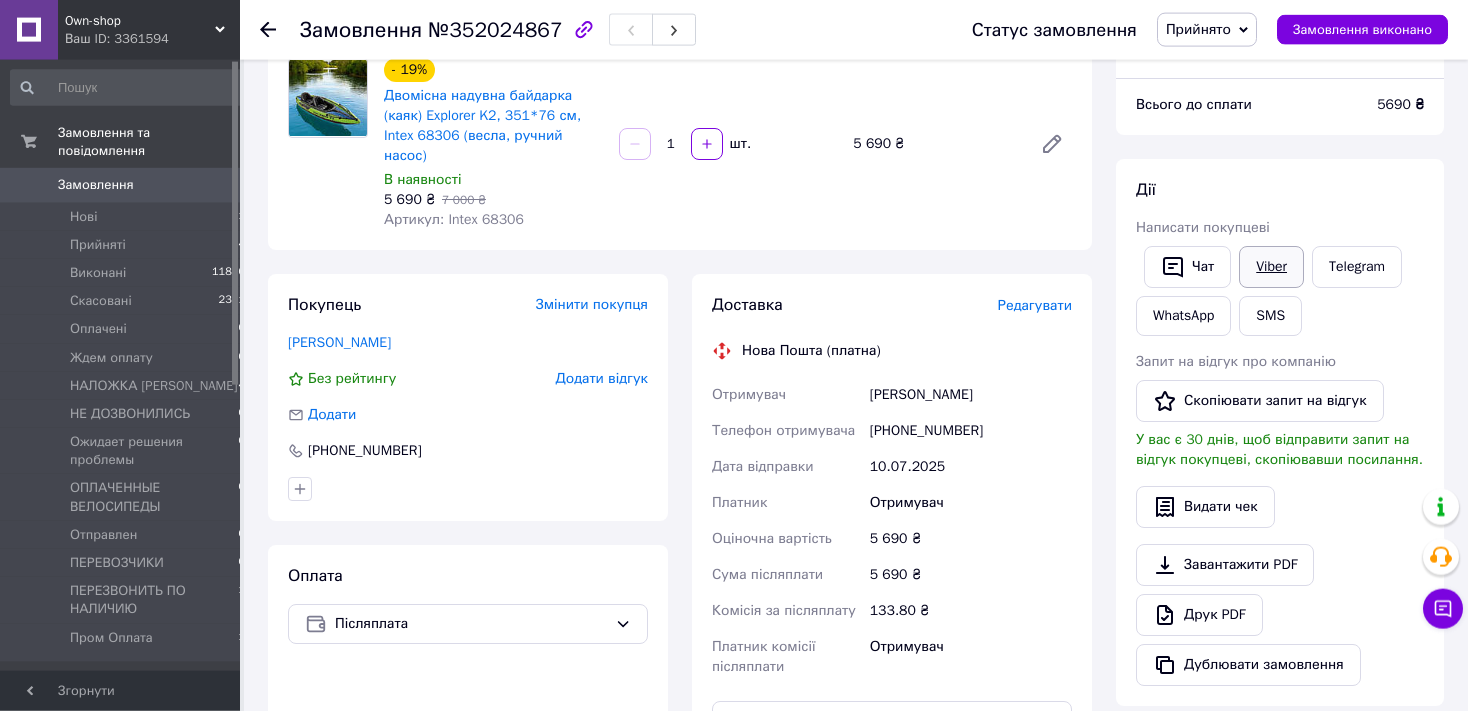 click on "Viber" at bounding box center [1271, 267] 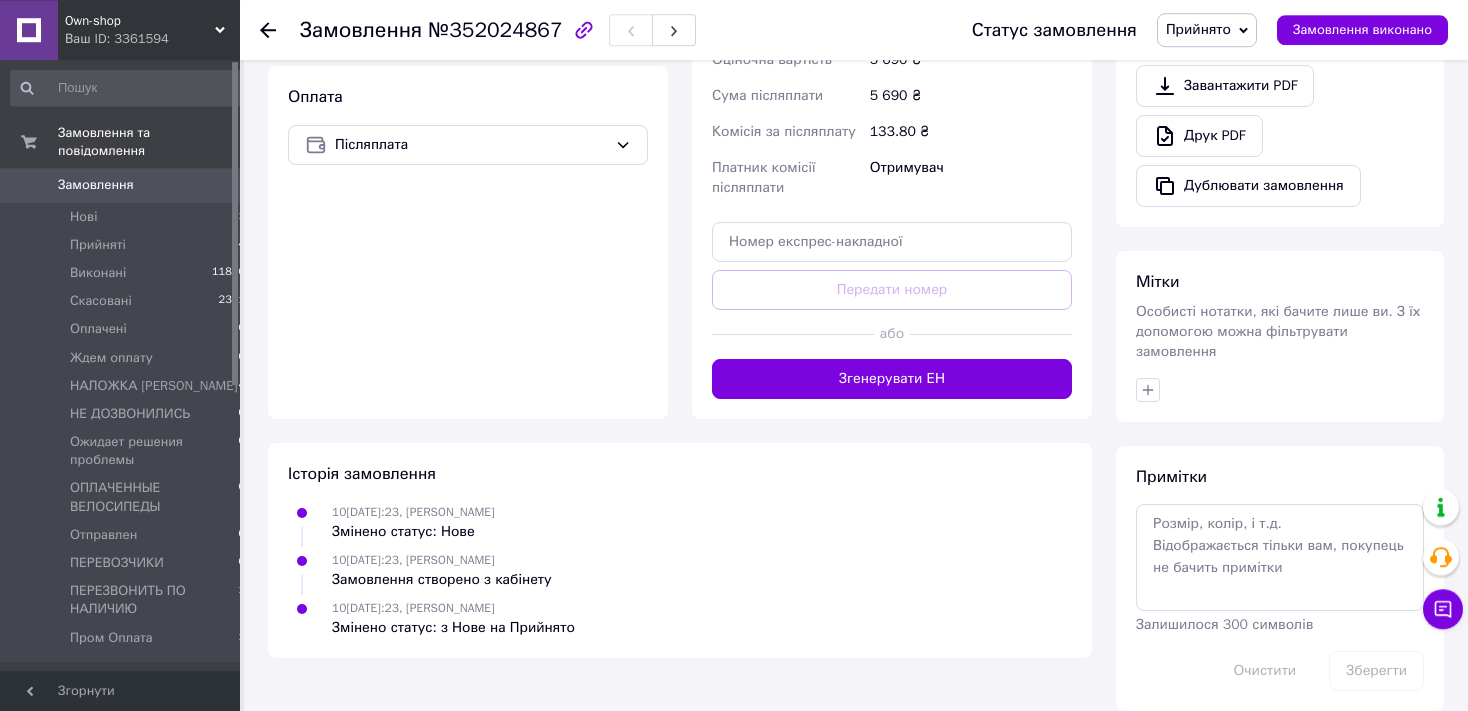 scroll, scrollTop: 652, scrollLeft: 0, axis: vertical 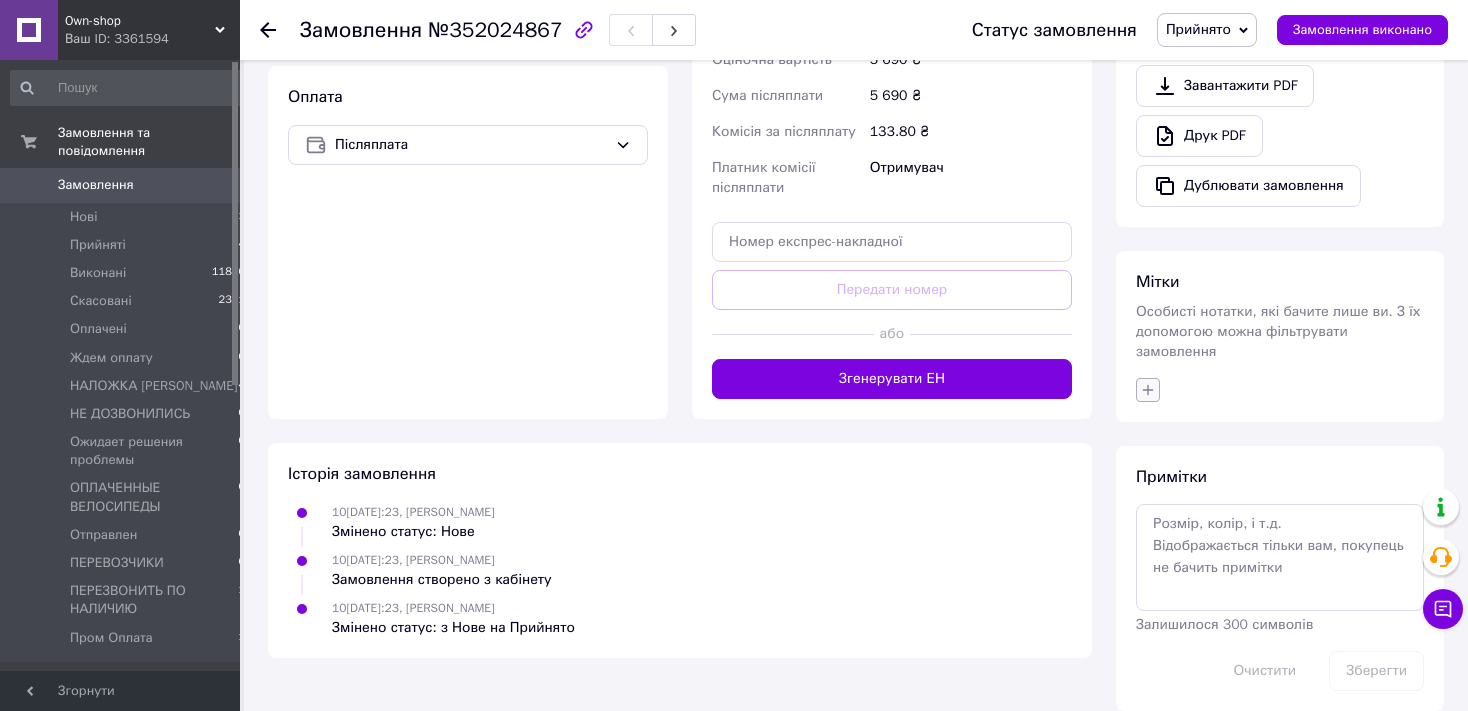 click 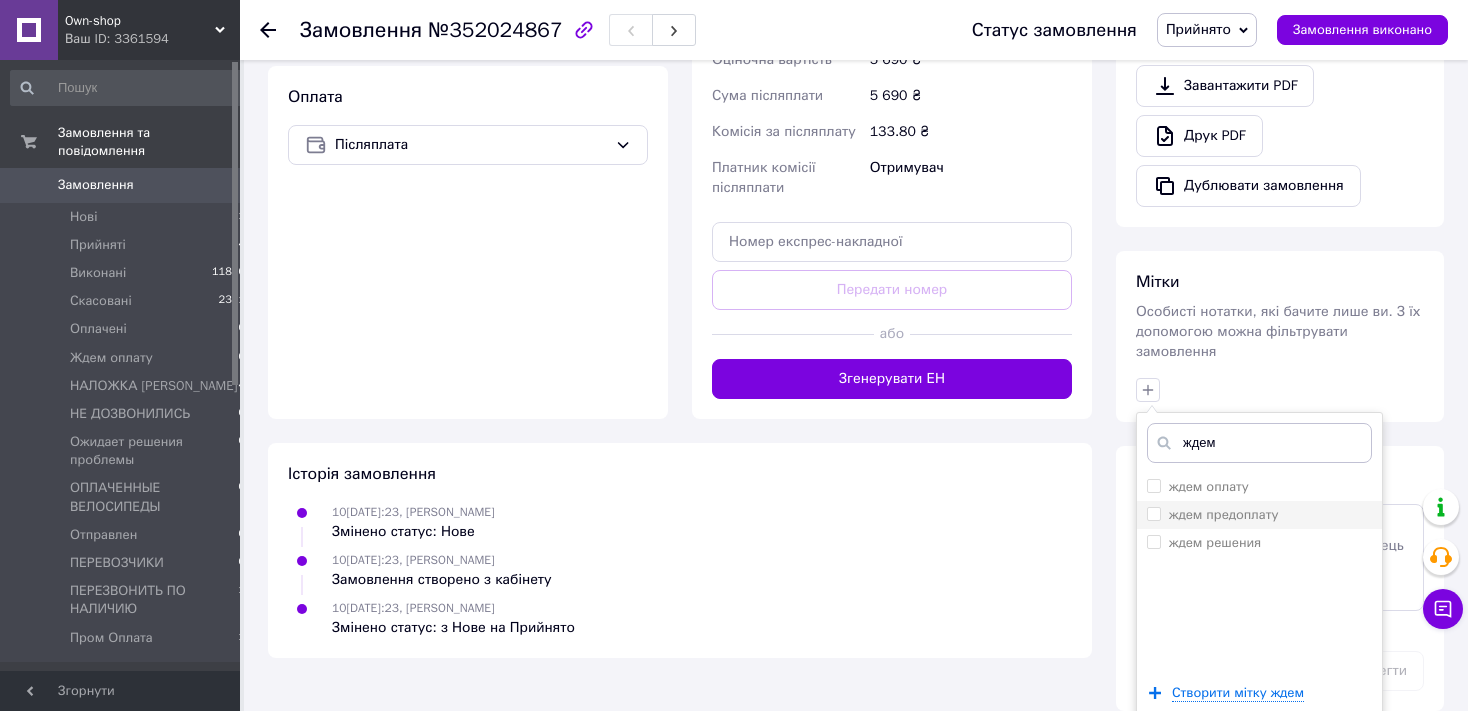 type on "ждем" 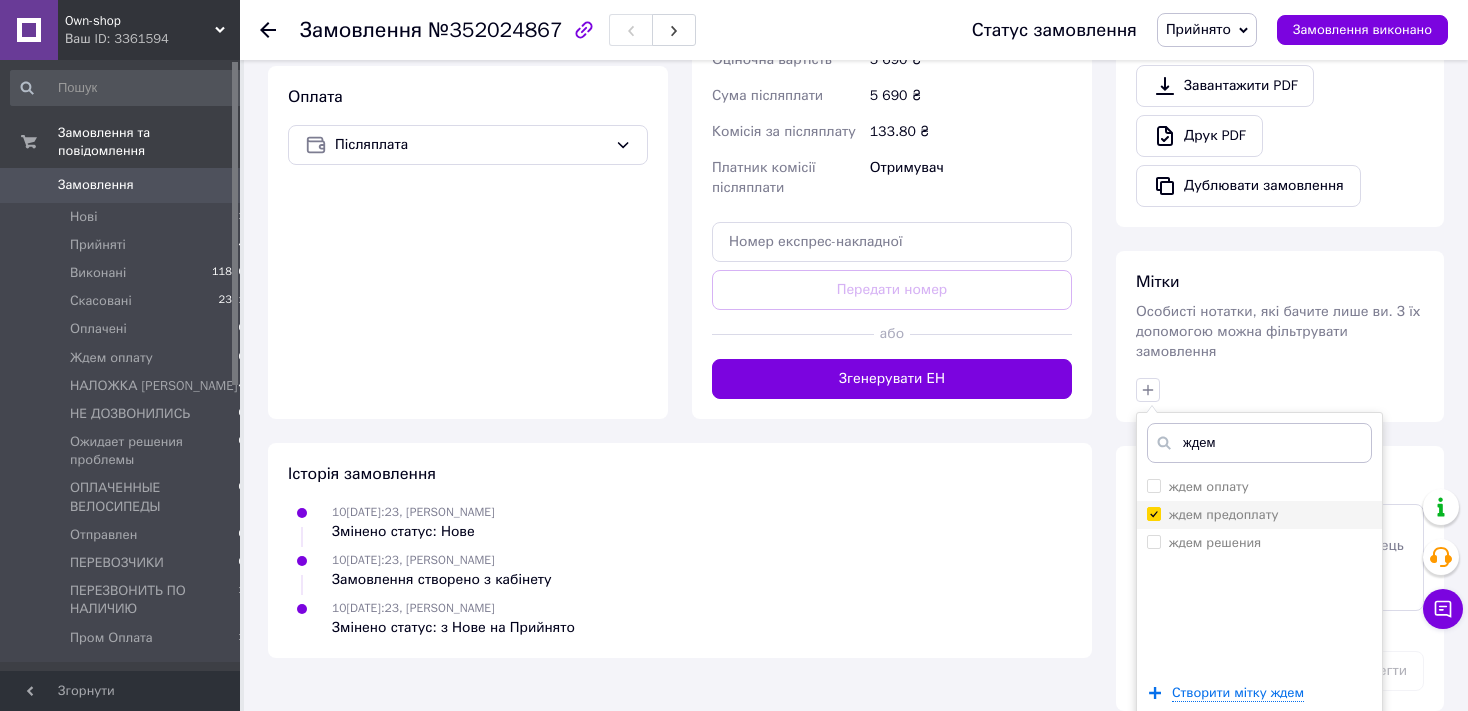 checkbox on "true" 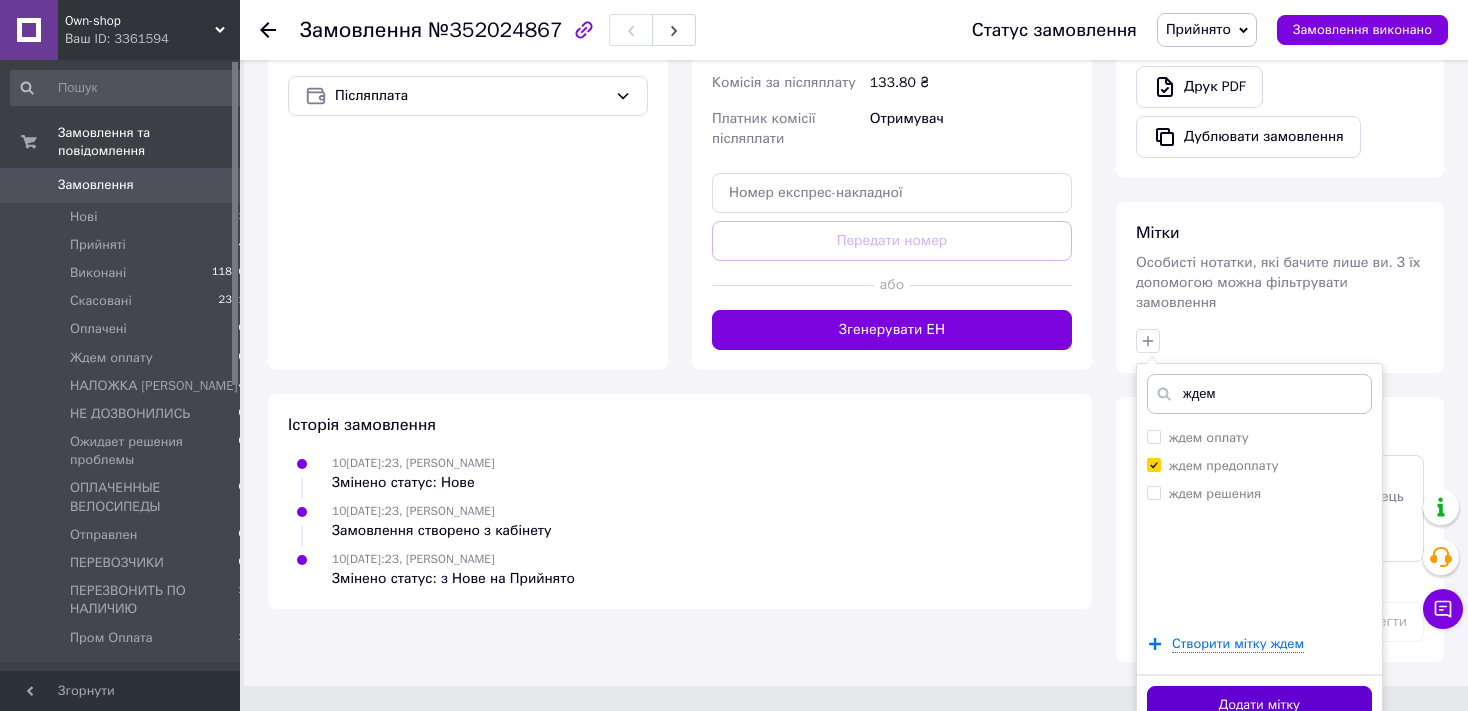 click on "Додати мітку" at bounding box center [1259, 705] 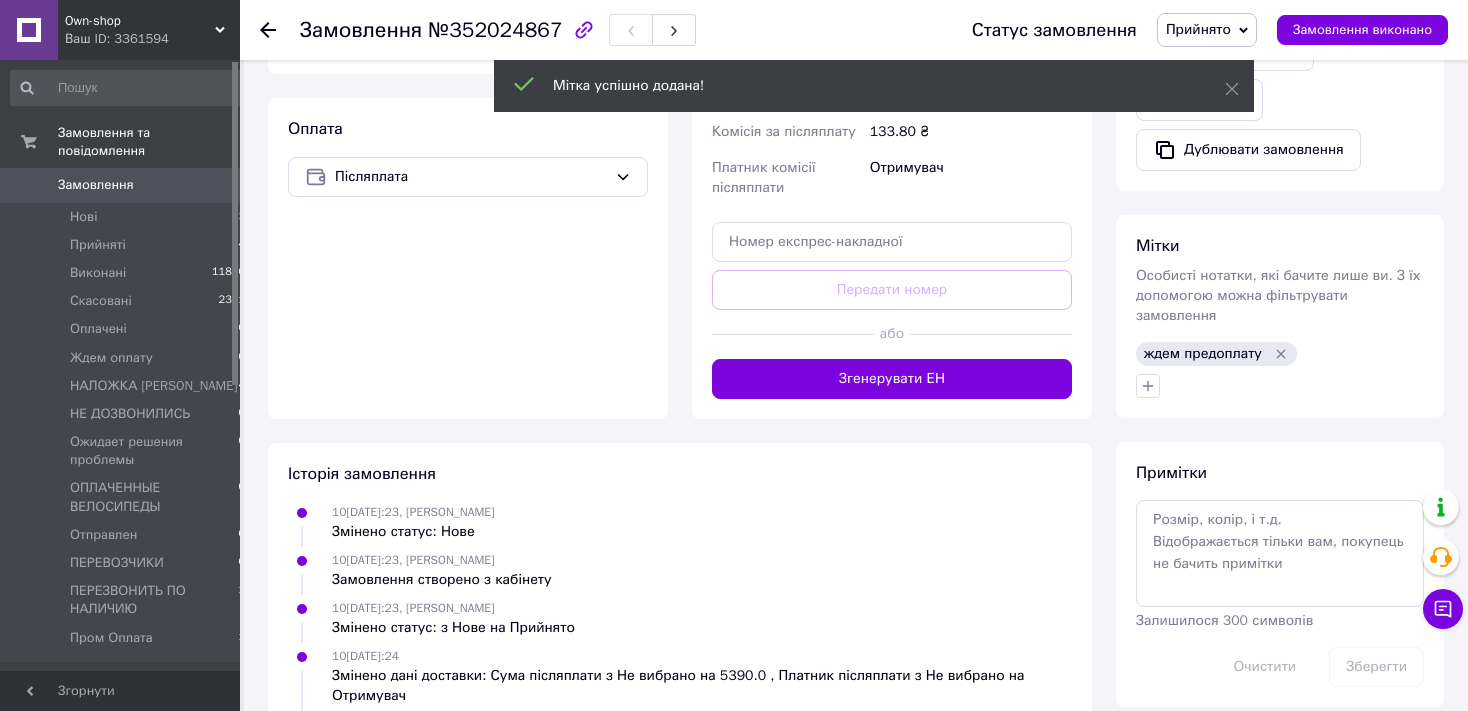 scroll, scrollTop: 685, scrollLeft: 0, axis: vertical 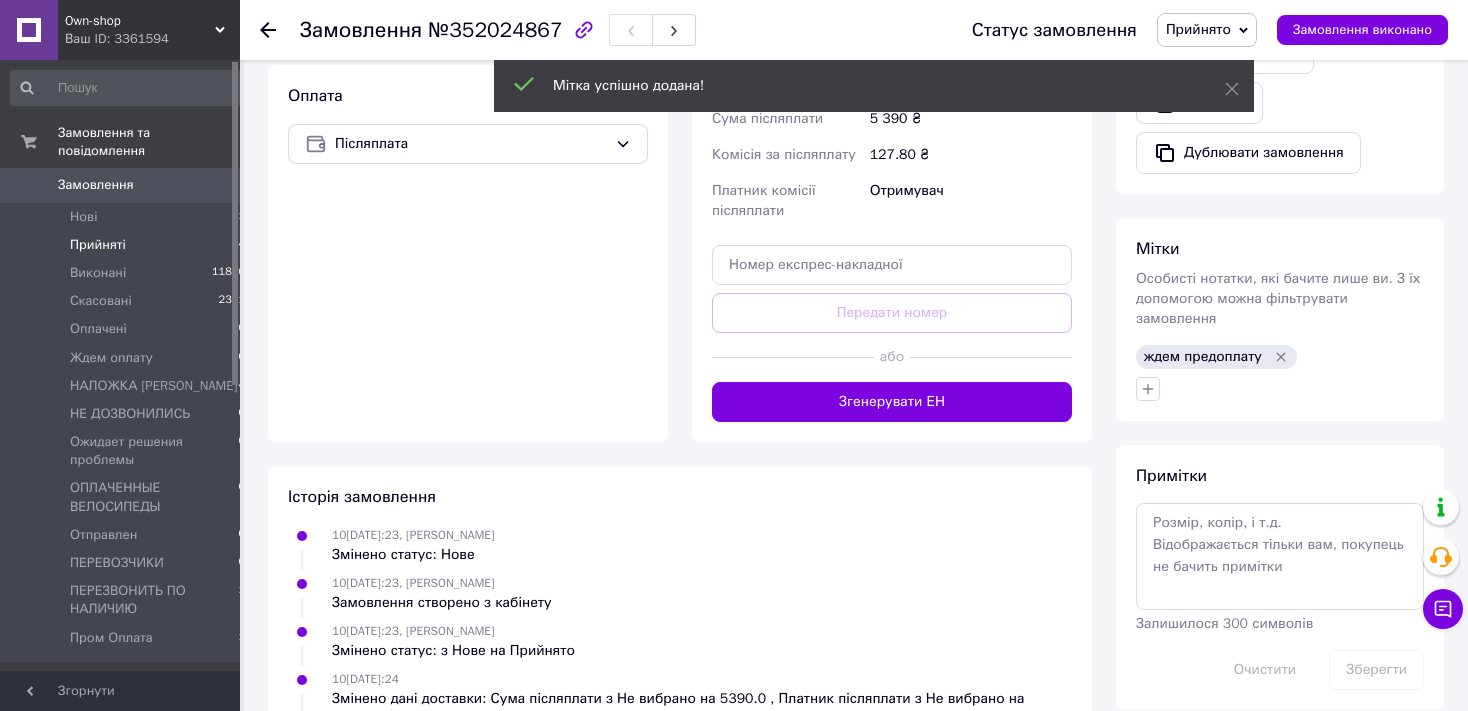 click on "Прийняті 4" at bounding box center [128, 245] 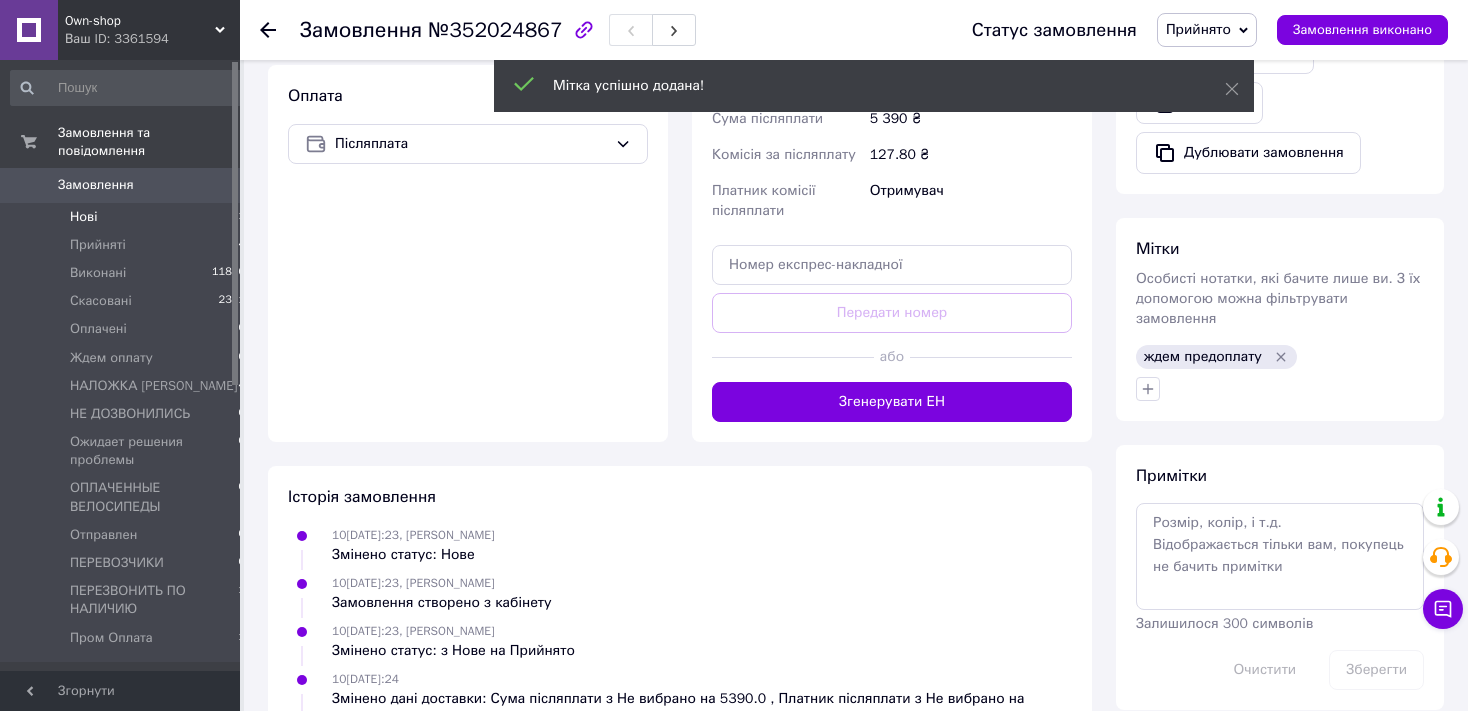 scroll, scrollTop: 0, scrollLeft: 0, axis: both 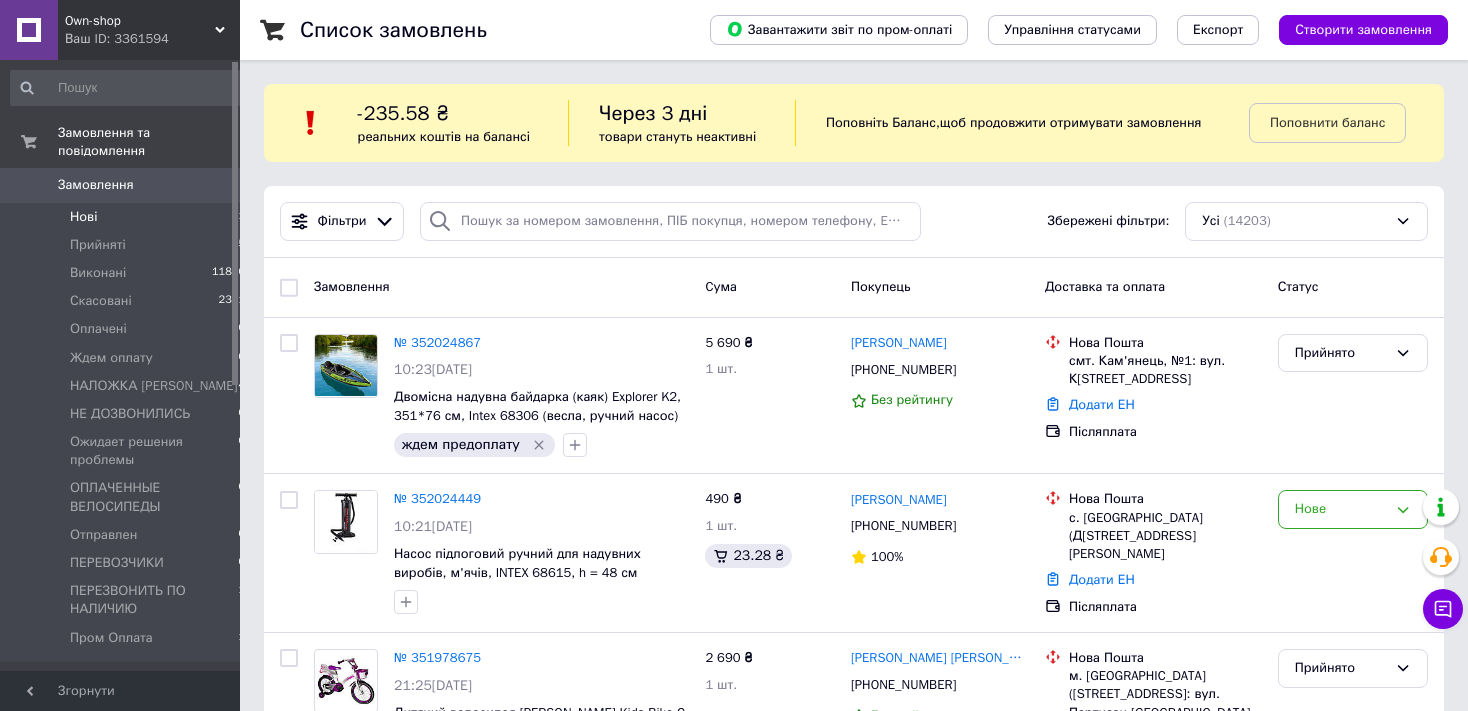 click on "Нові 1" at bounding box center [128, 217] 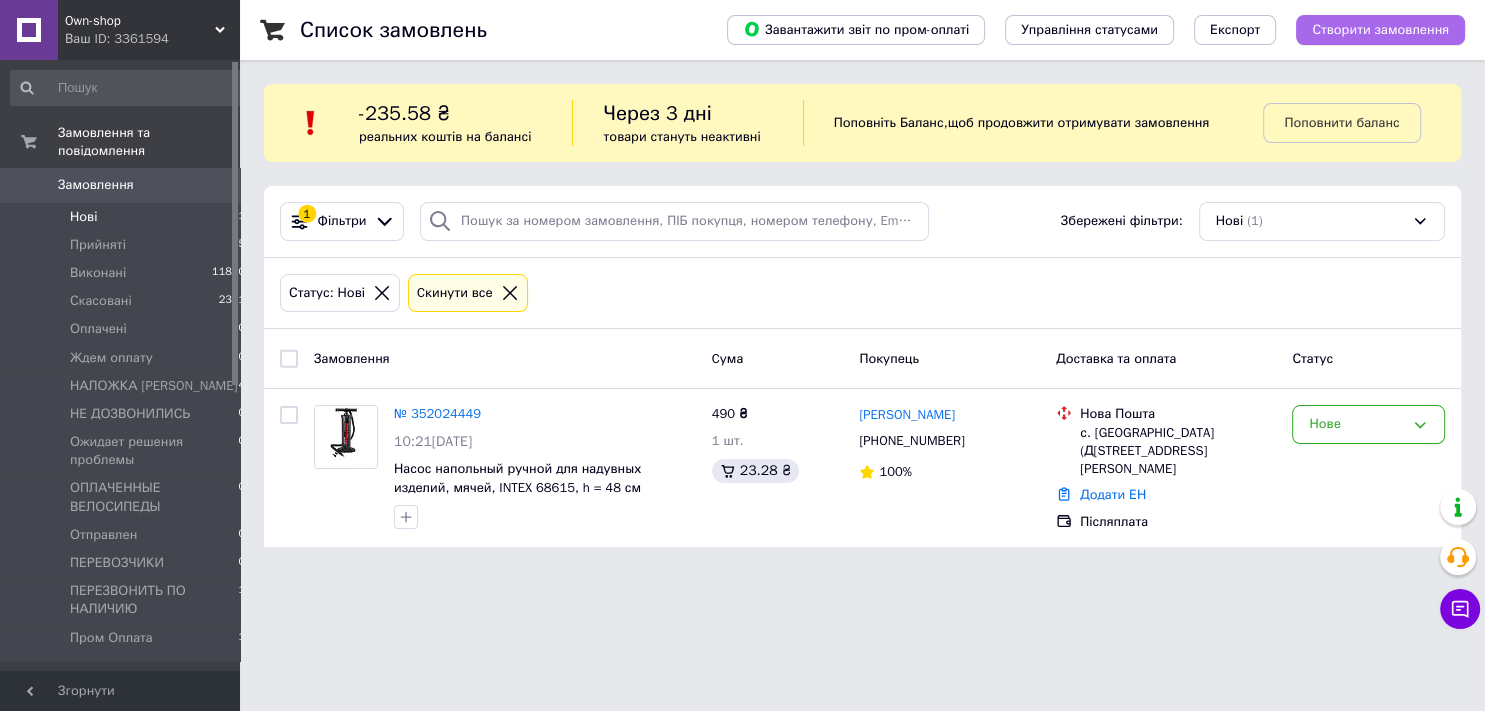 click on "Створити замовлення" at bounding box center (1380, 30) 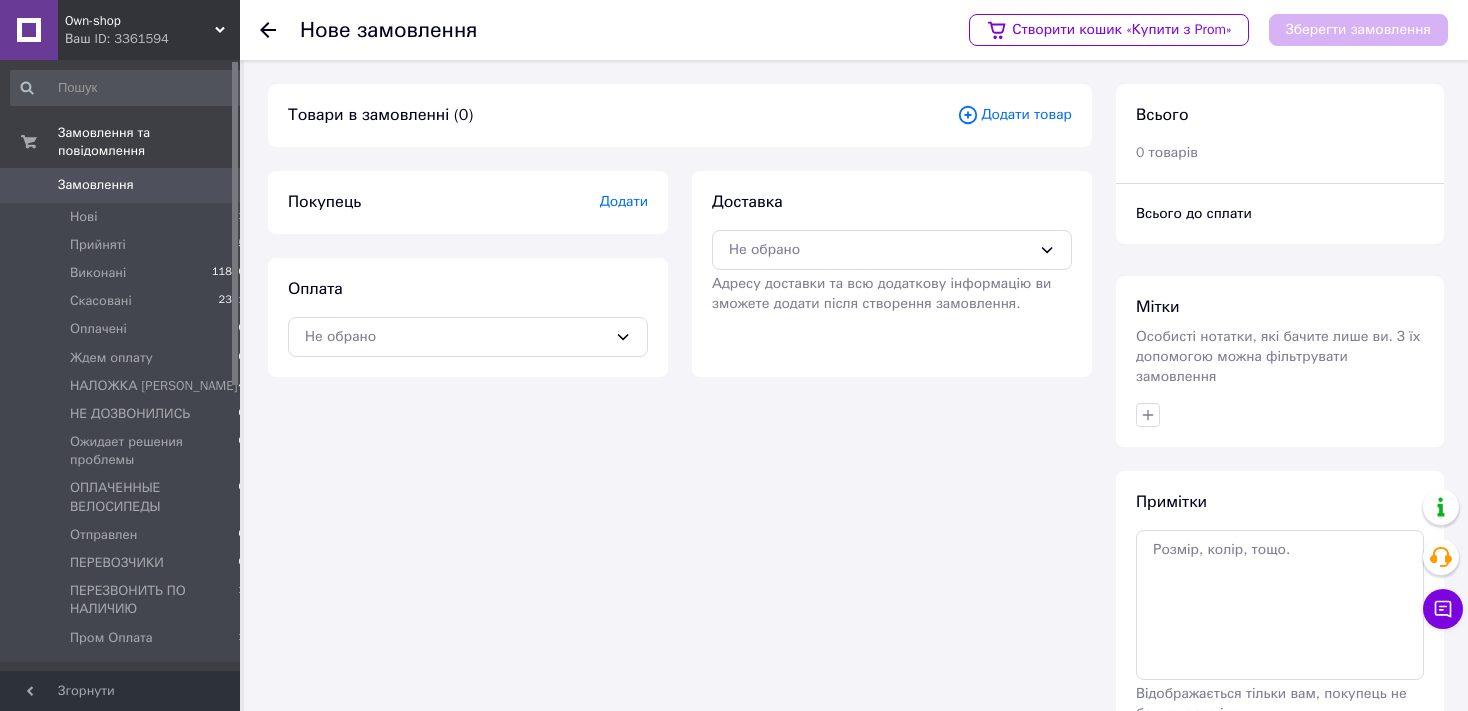 click on "Додати товар" at bounding box center [1014, 115] 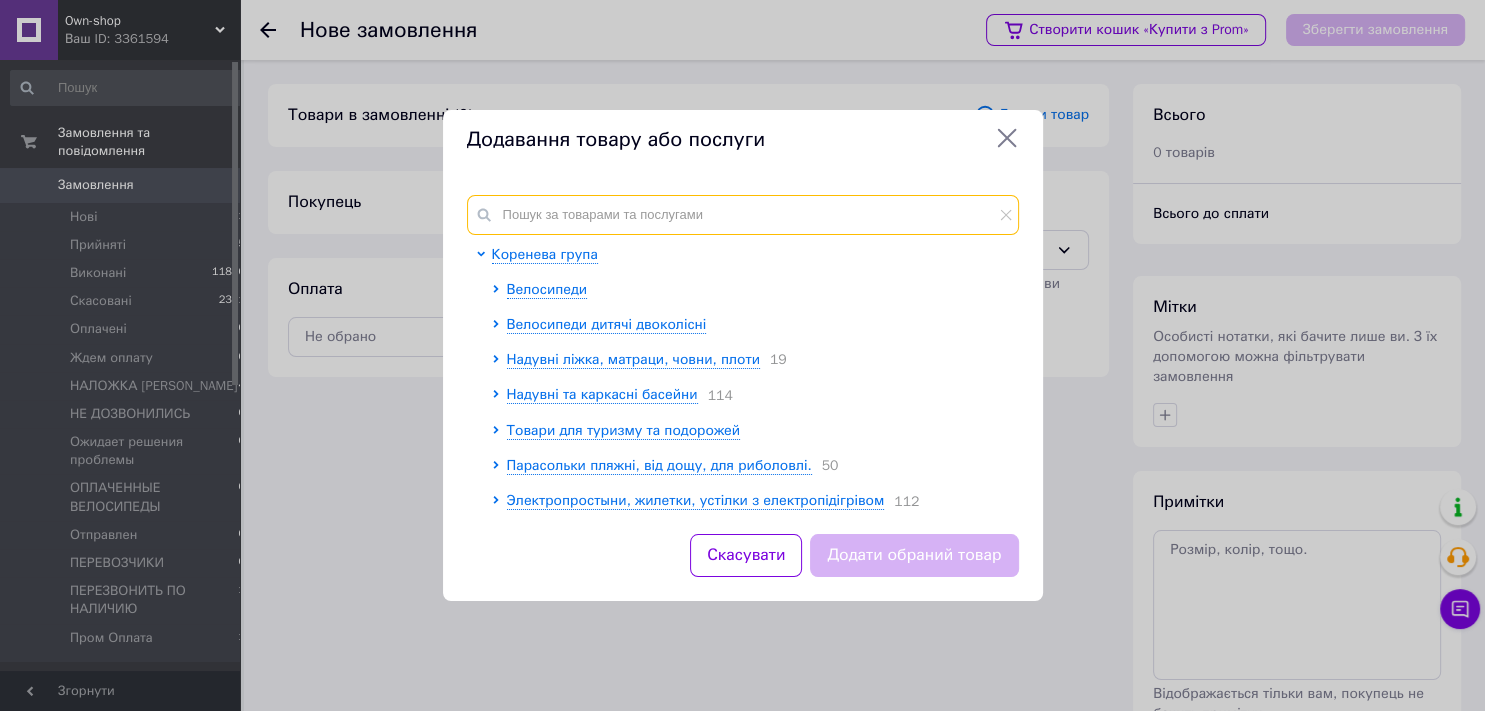 click at bounding box center (743, 215) 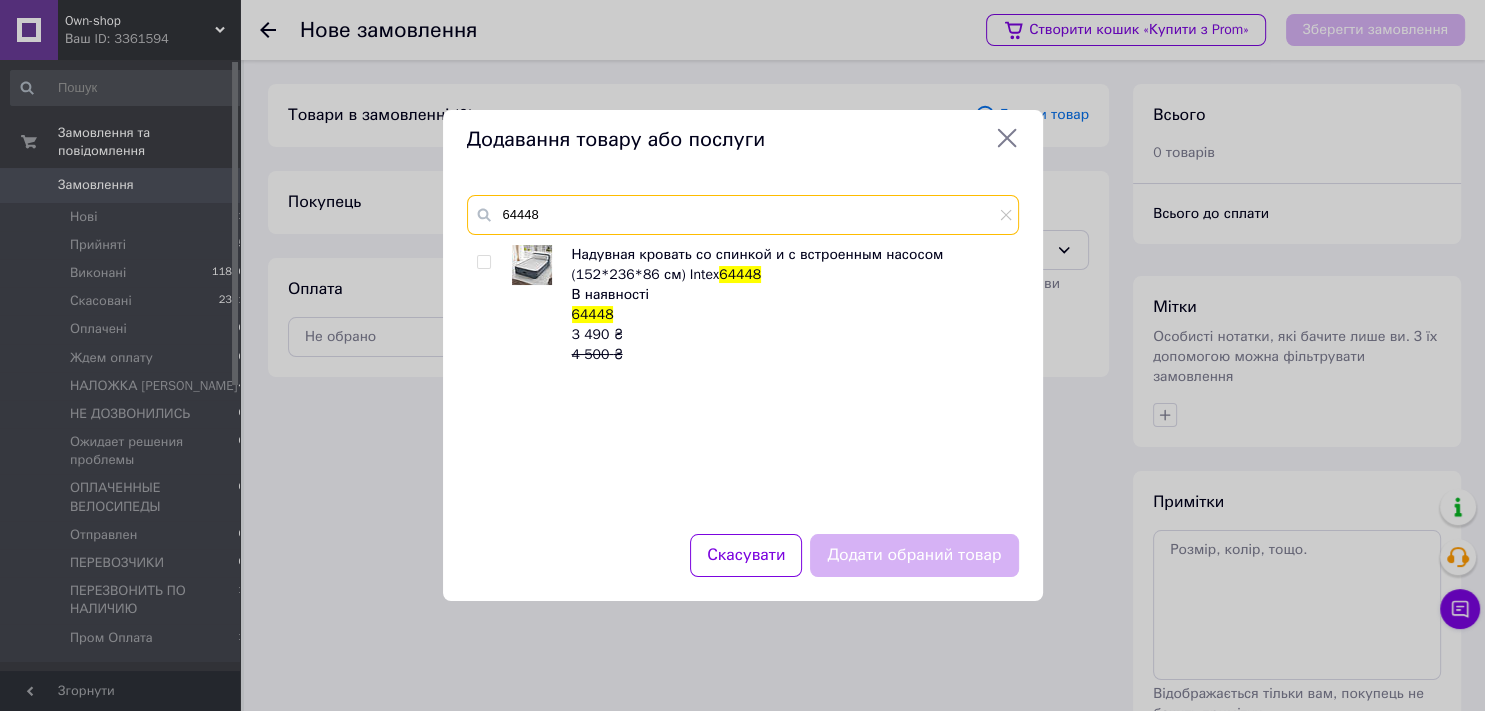 type on "64448" 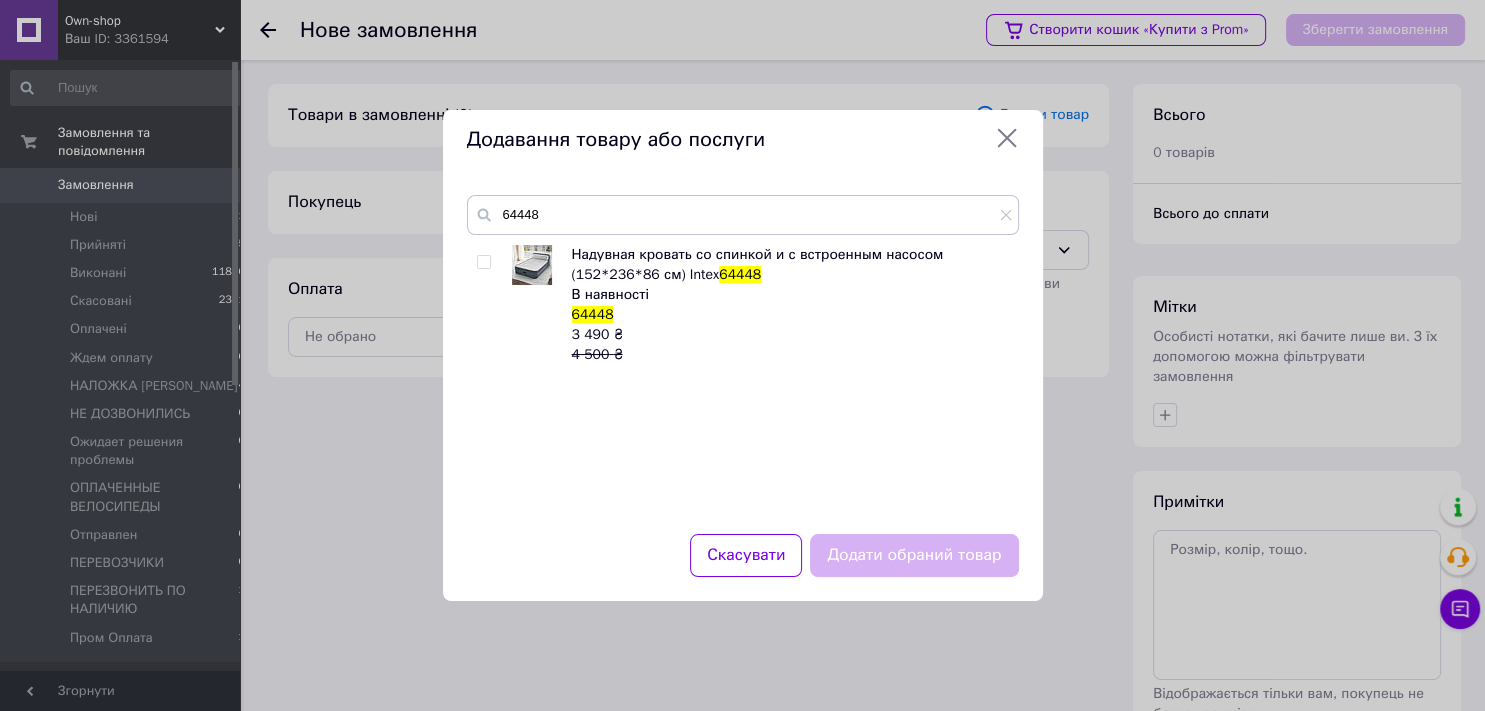 click at bounding box center (483, 262) 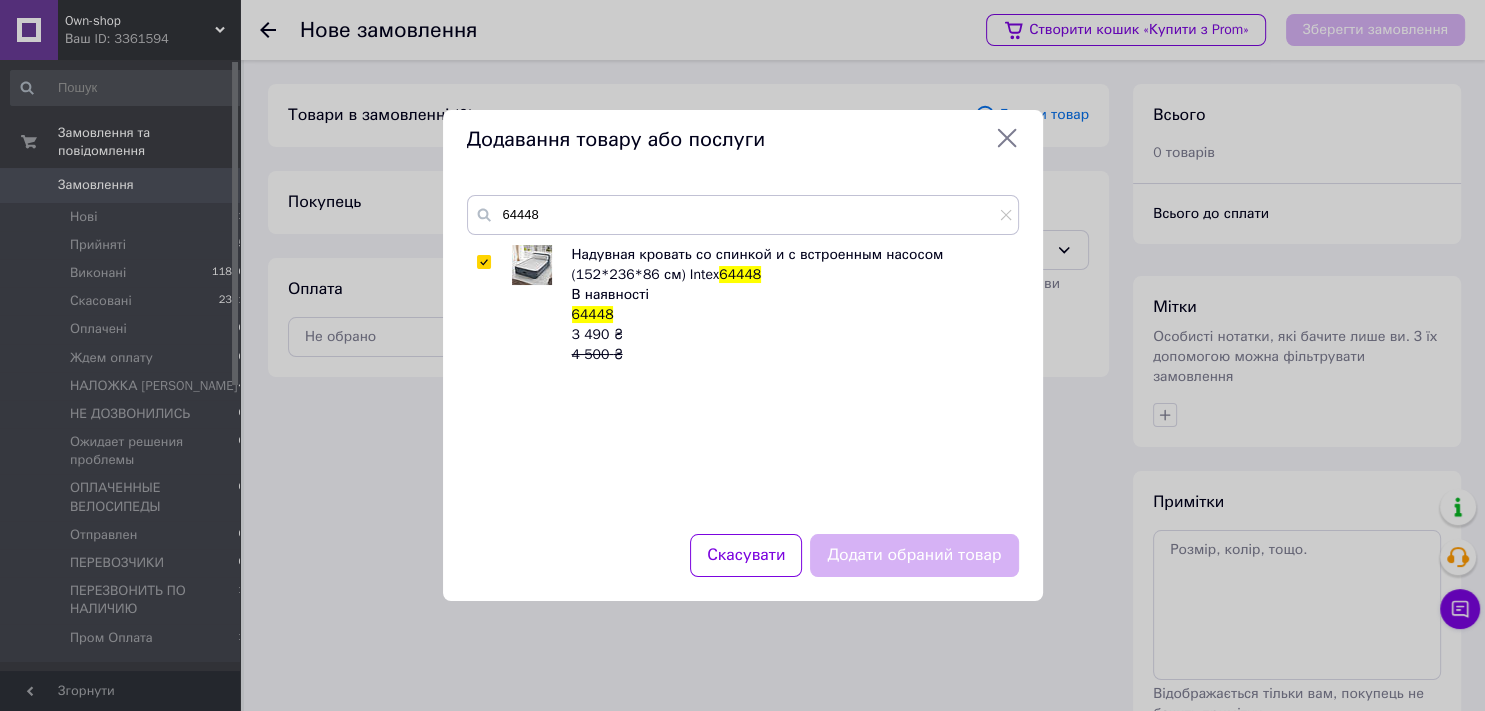 checkbox on "true" 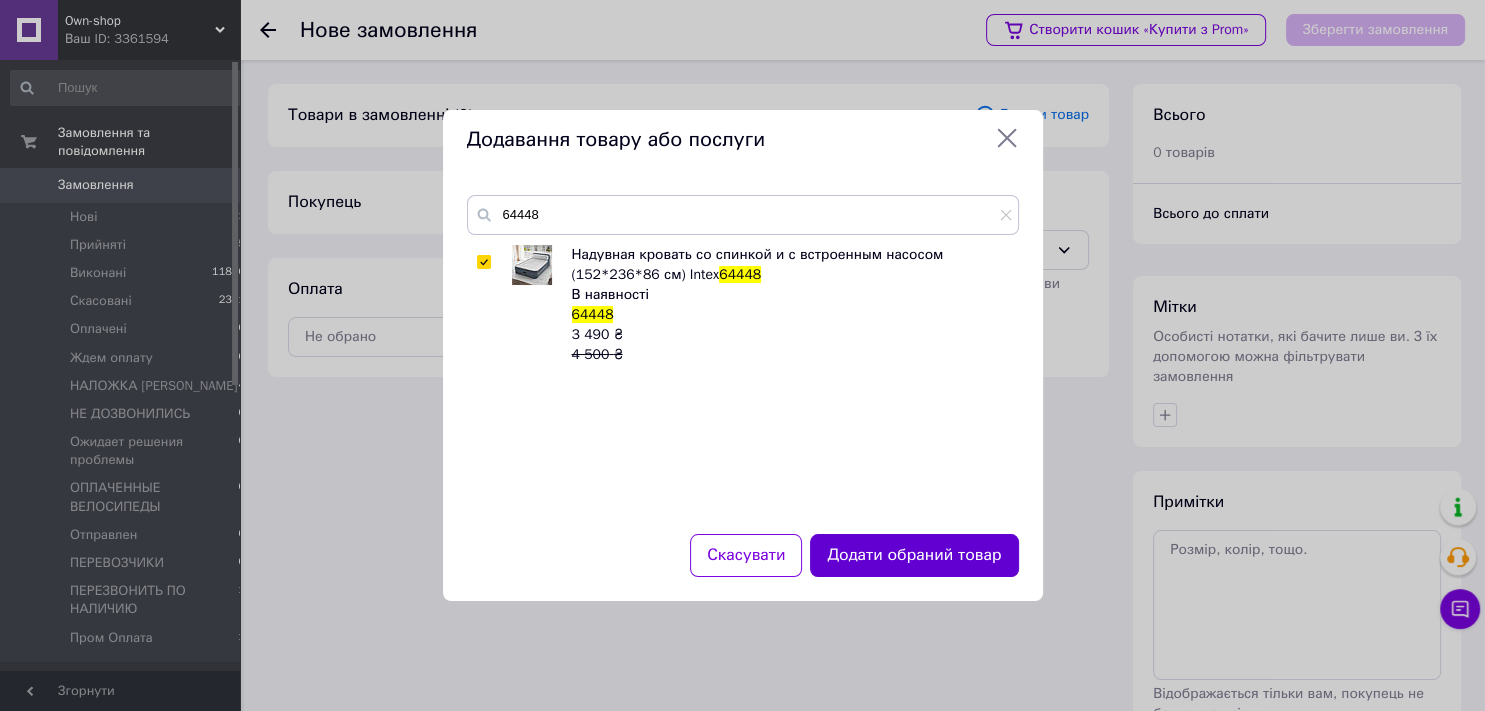 click on "Додати обраний товар" at bounding box center [914, 555] 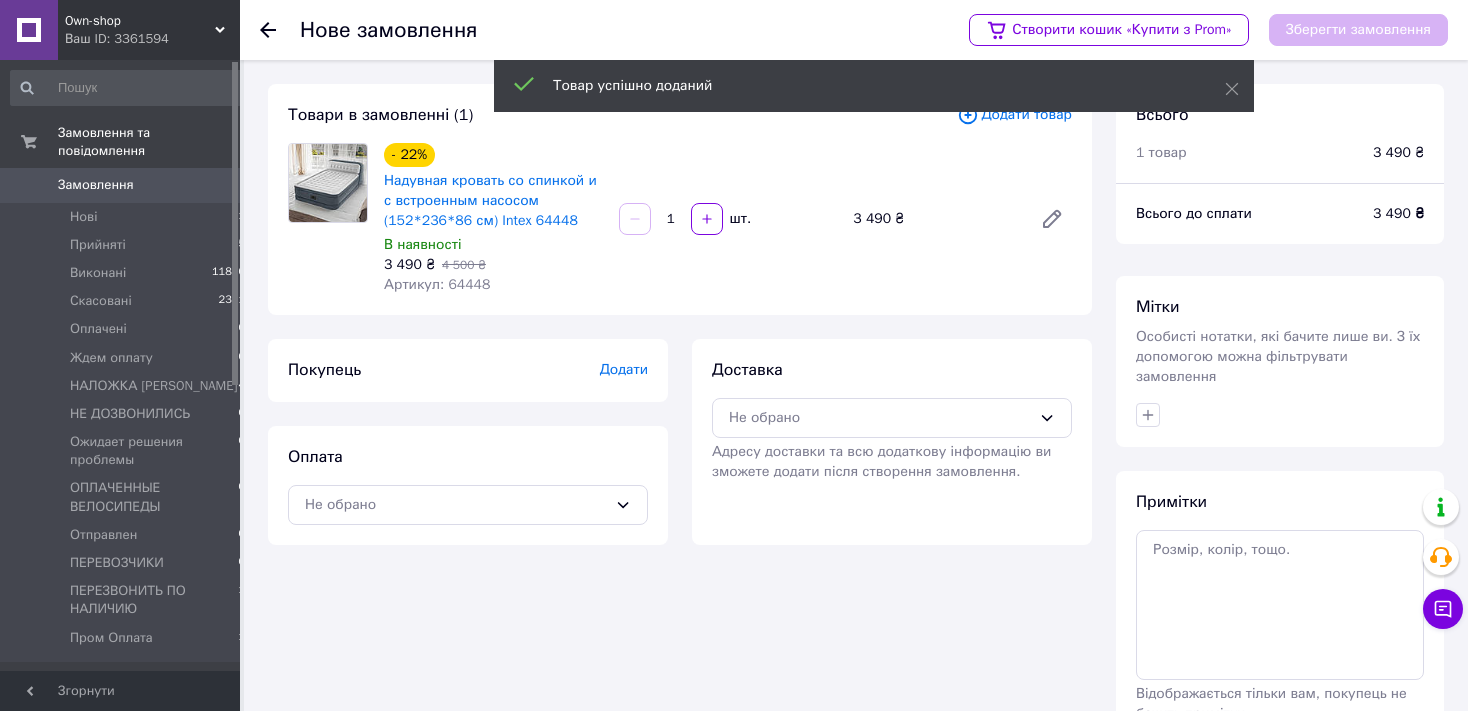 click on "Додати" at bounding box center [624, 369] 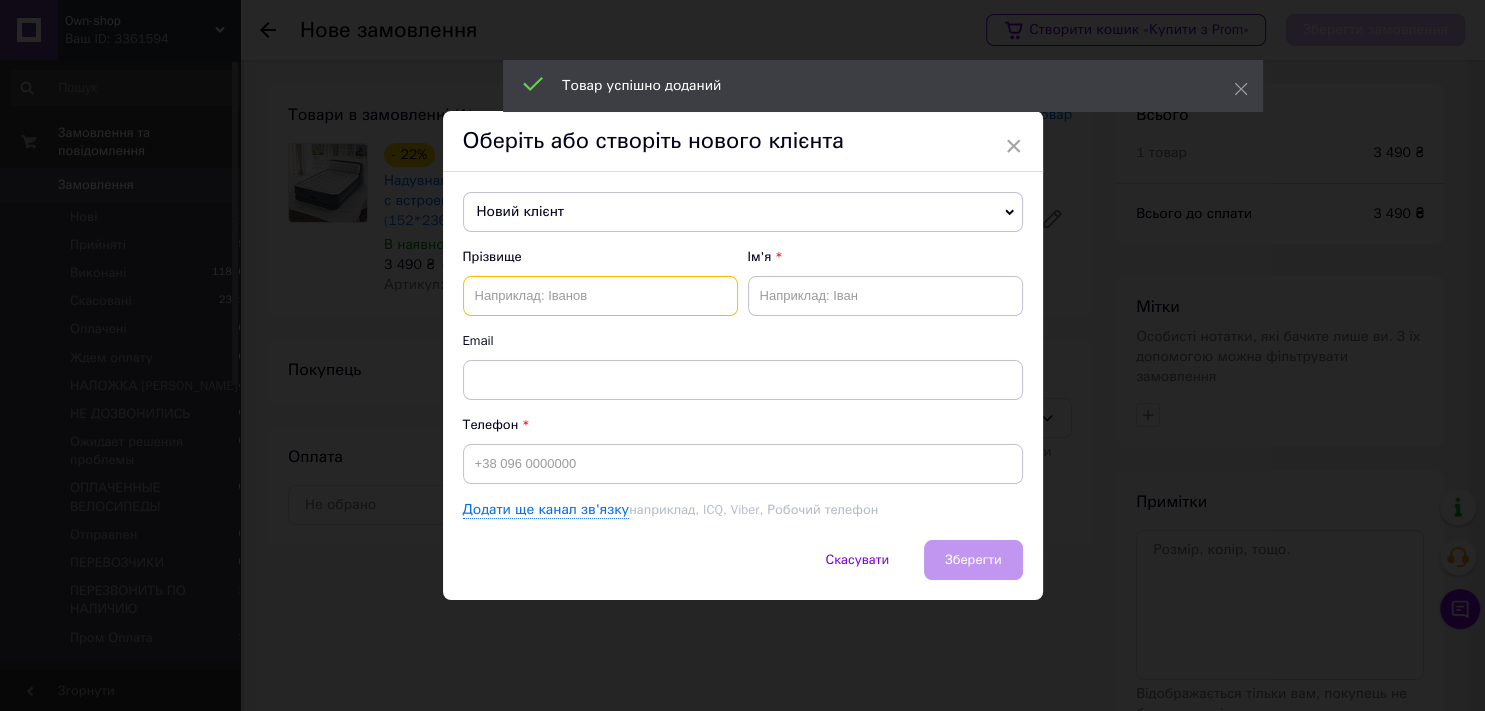click at bounding box center (600, 296) 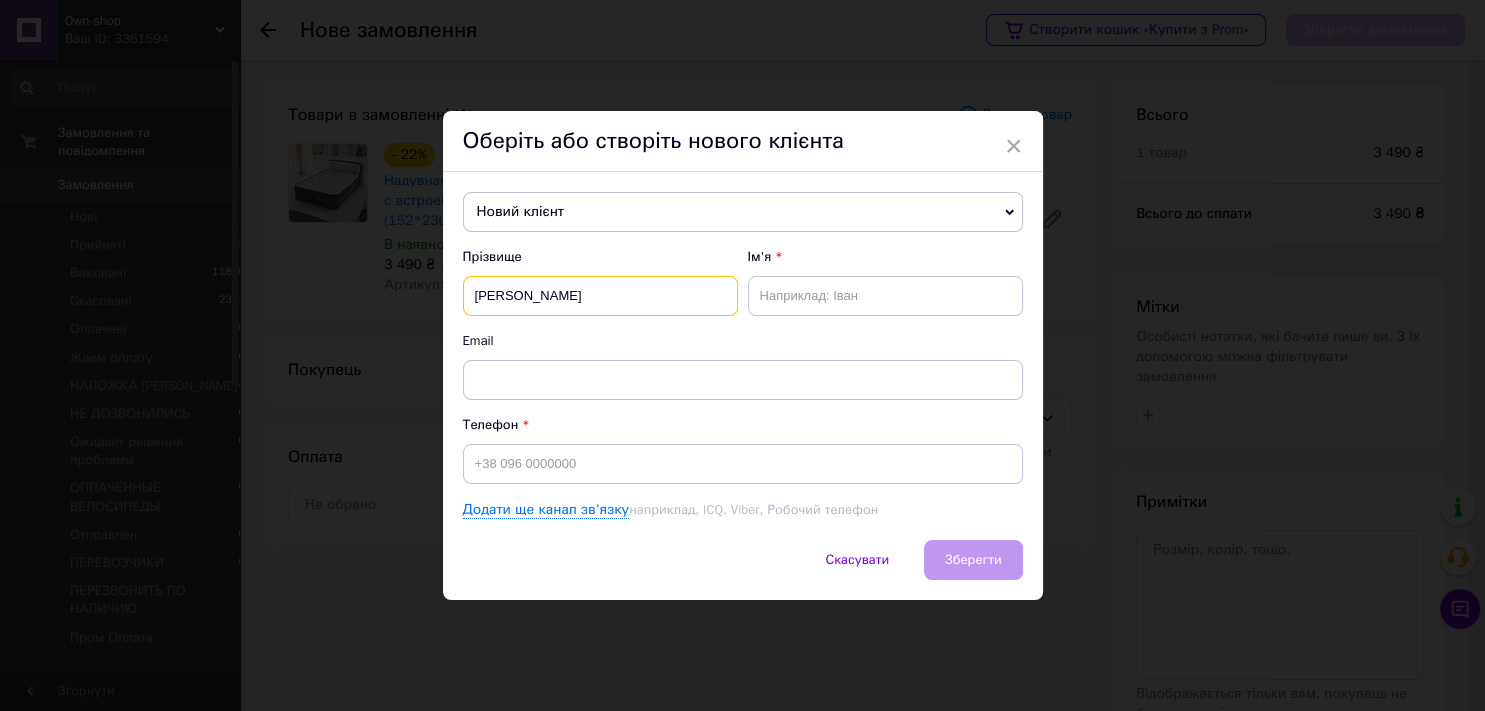 type on "[PERSON_NAME]" 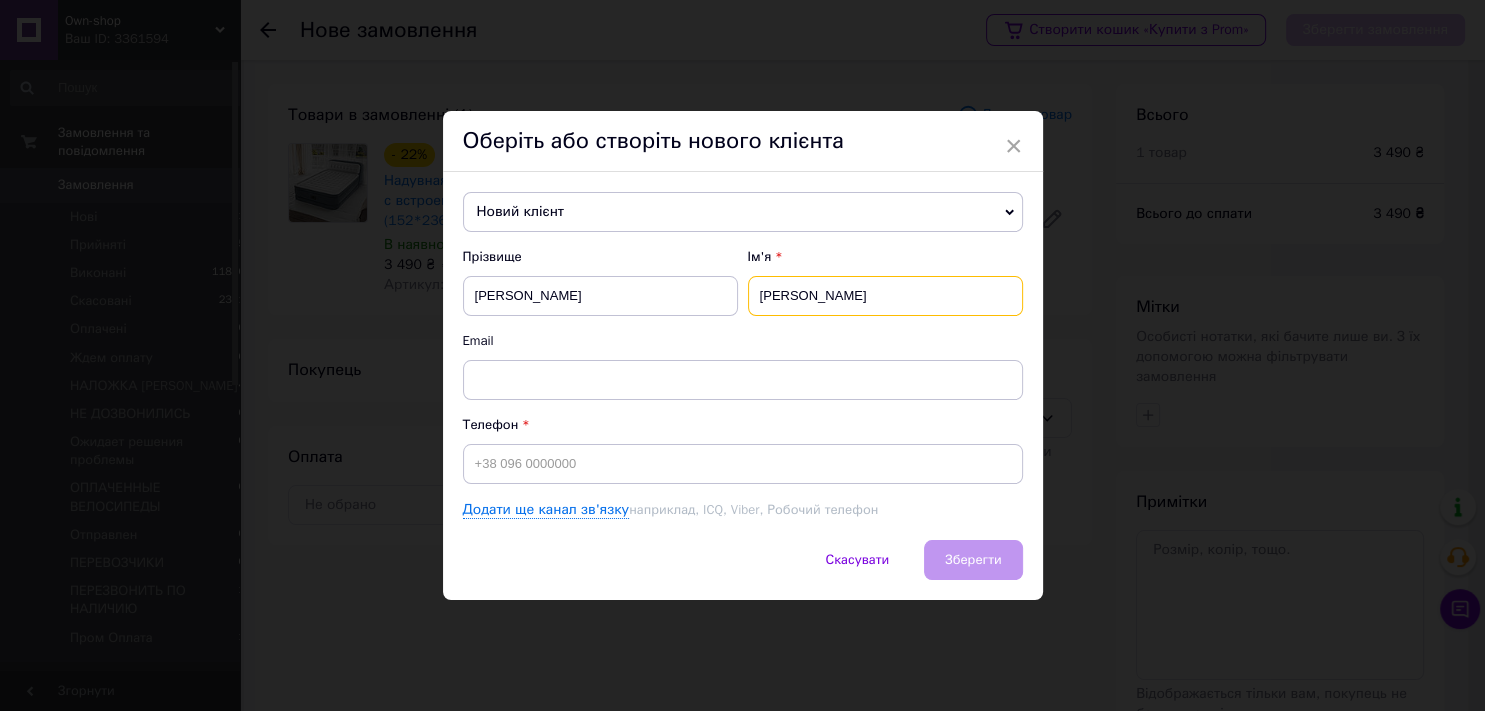 type on "[PERSON_NAME]" 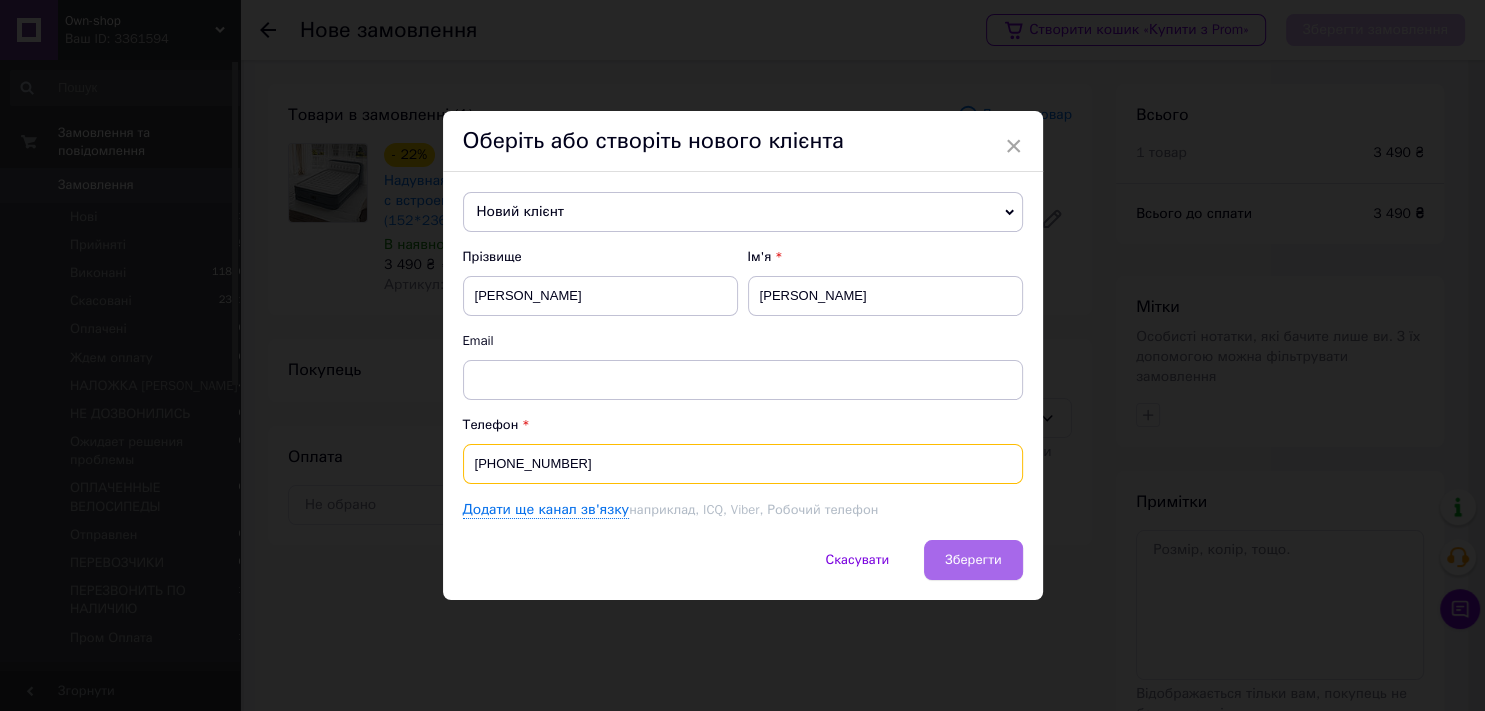 type on "[PHONE_NUMBER]" 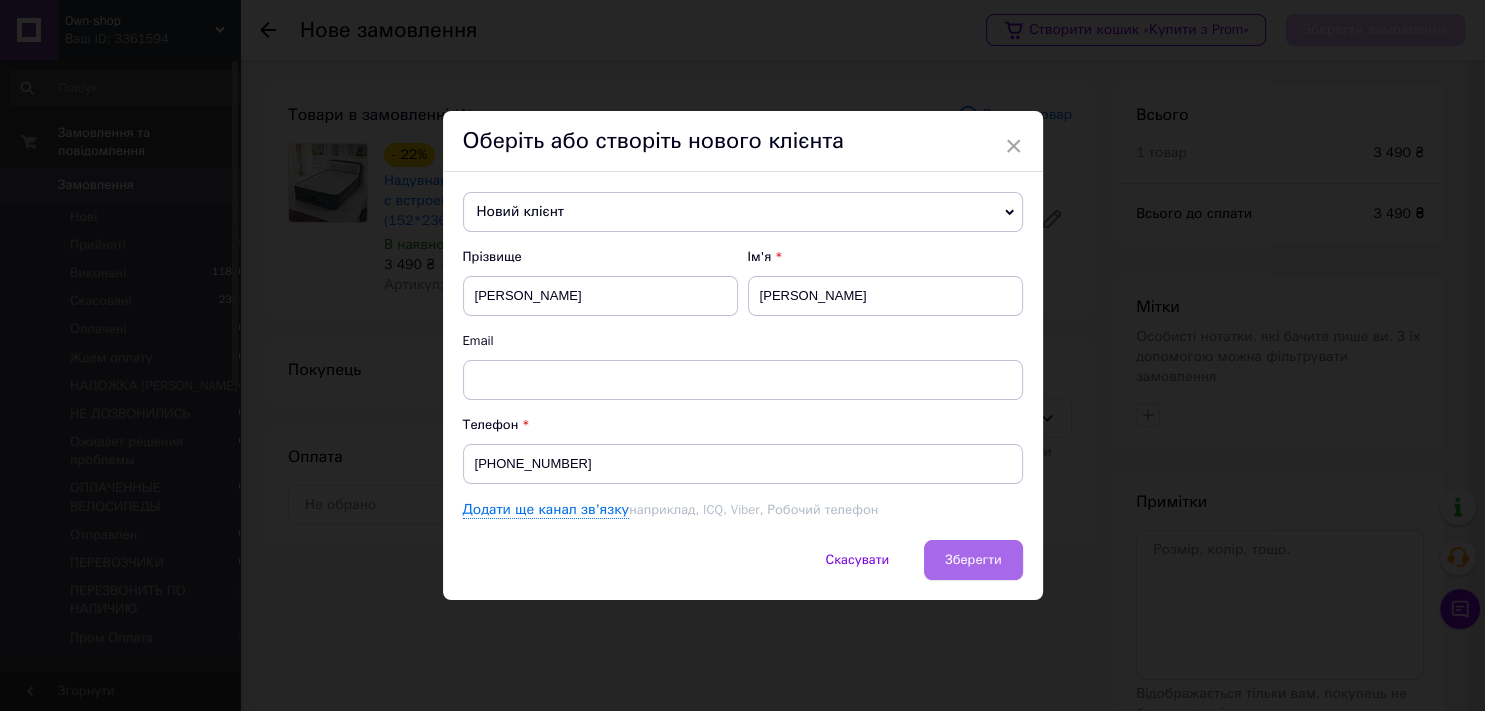 click on "Зберегти" at bounding box center (973, 559) 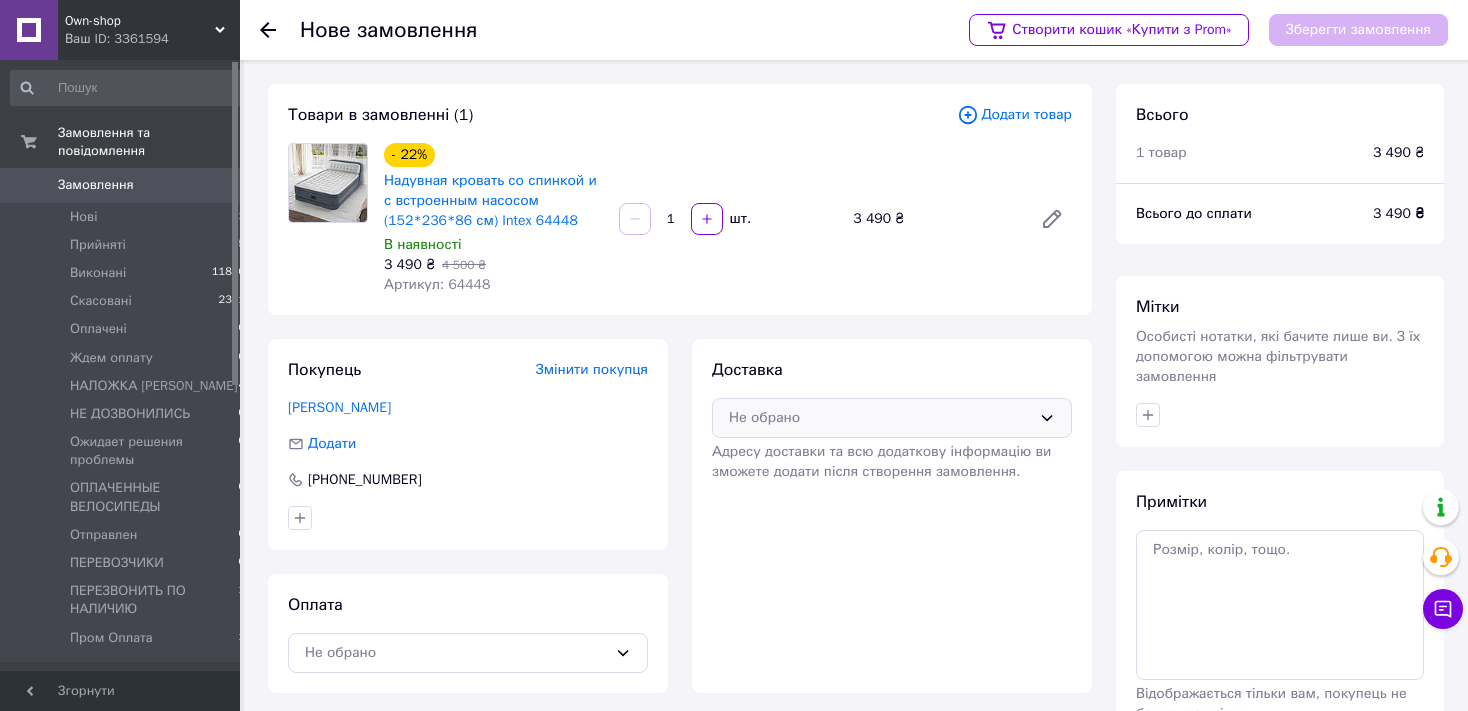 click on "Не обрано" at bounding box center [880, 418] 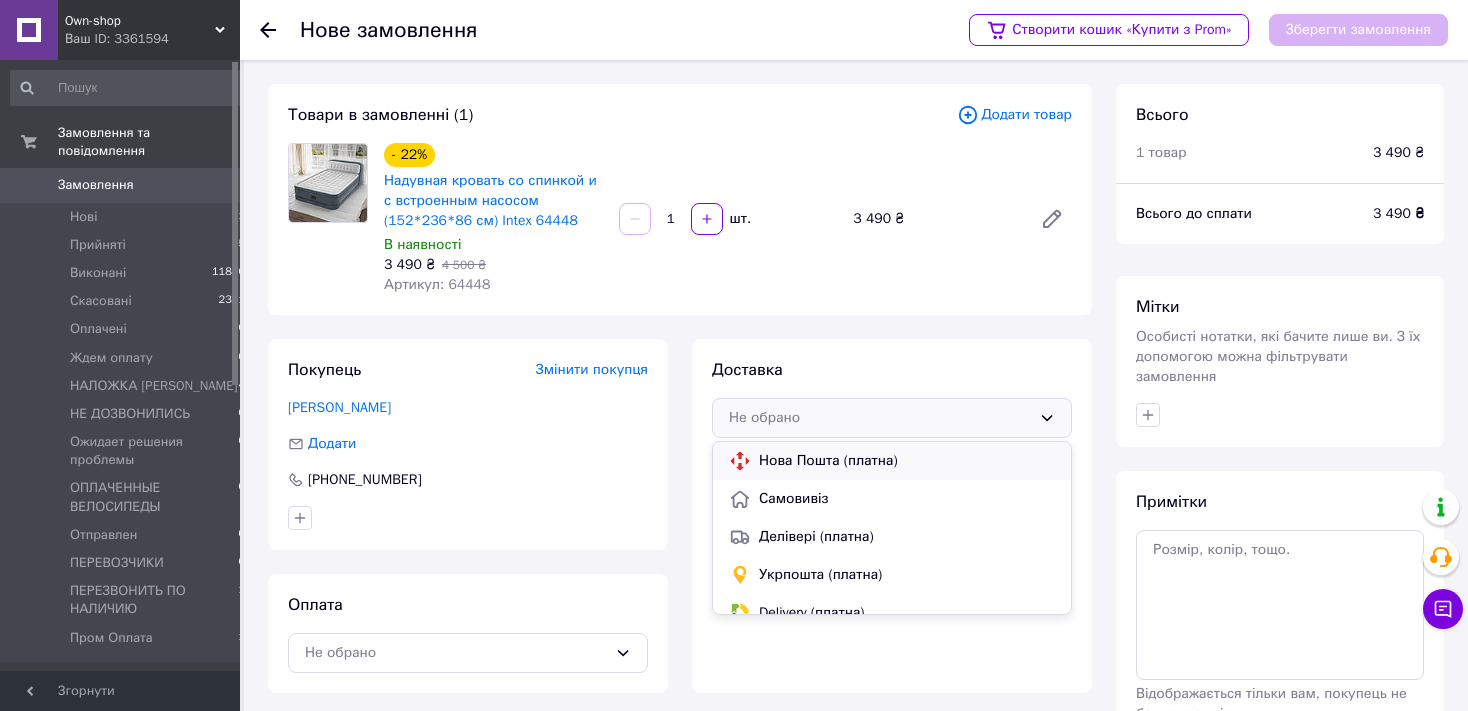 click on "Нова Пошта (платна)" at bounding box center (907, 461) 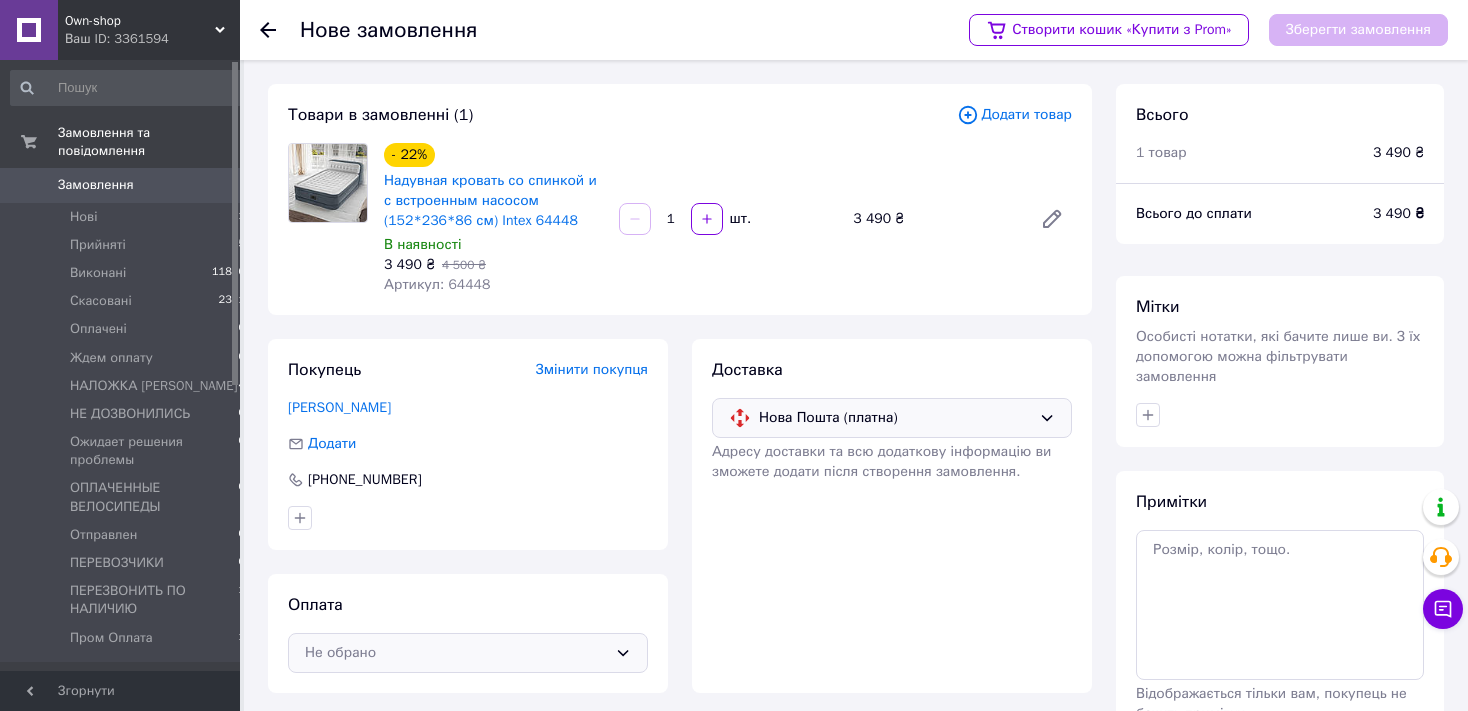 click on "Не обрано" at bounding box center (468, 653) 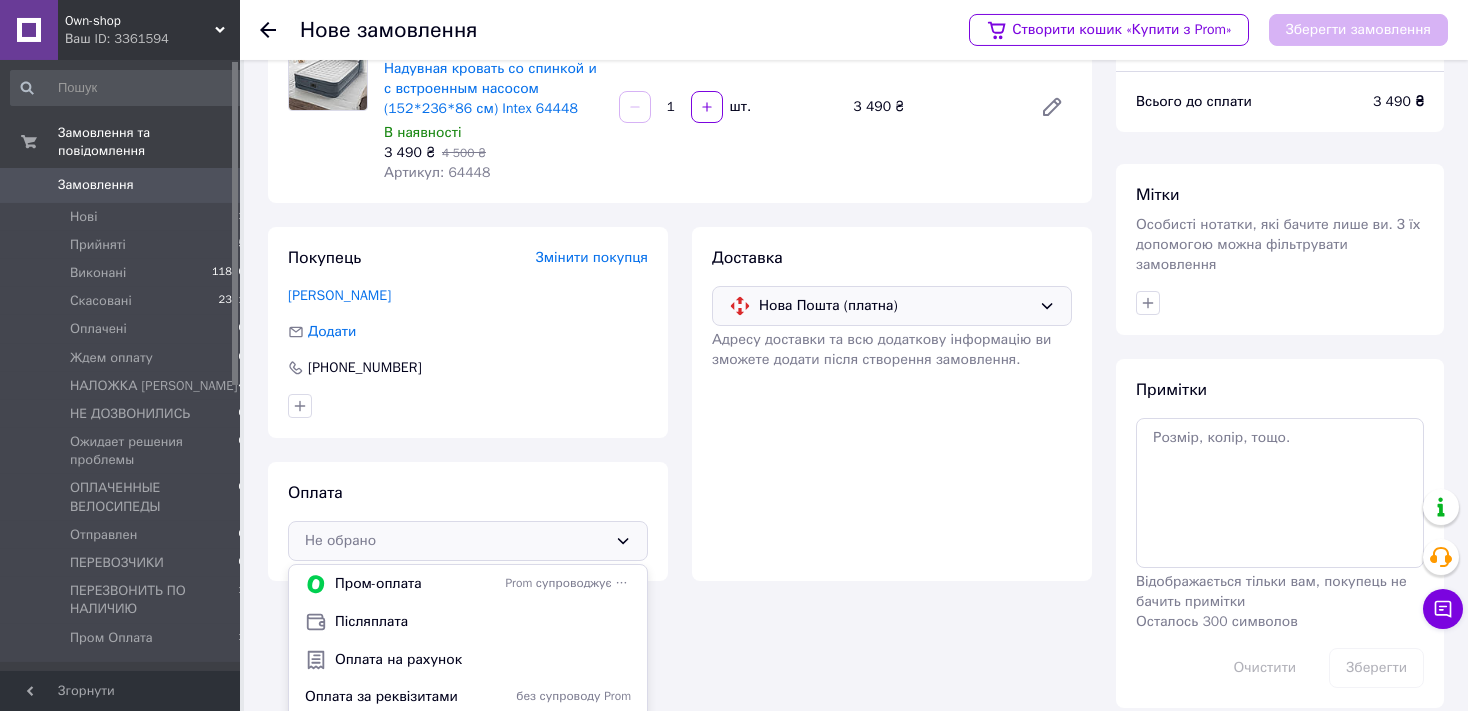 scroll, scrollTop: 139, scrollLeft: 0, axis: vertical 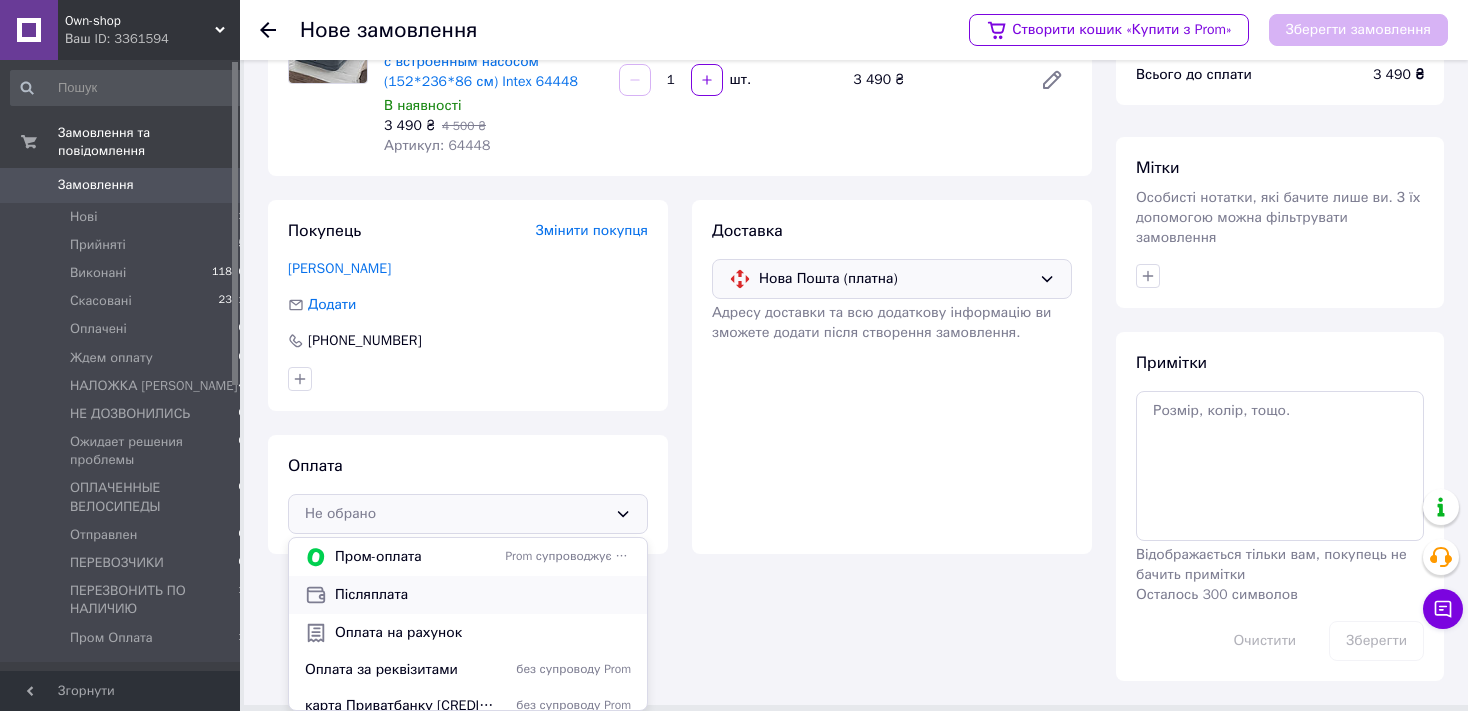 click on "Післяплата" at bounding box center [483, 595] 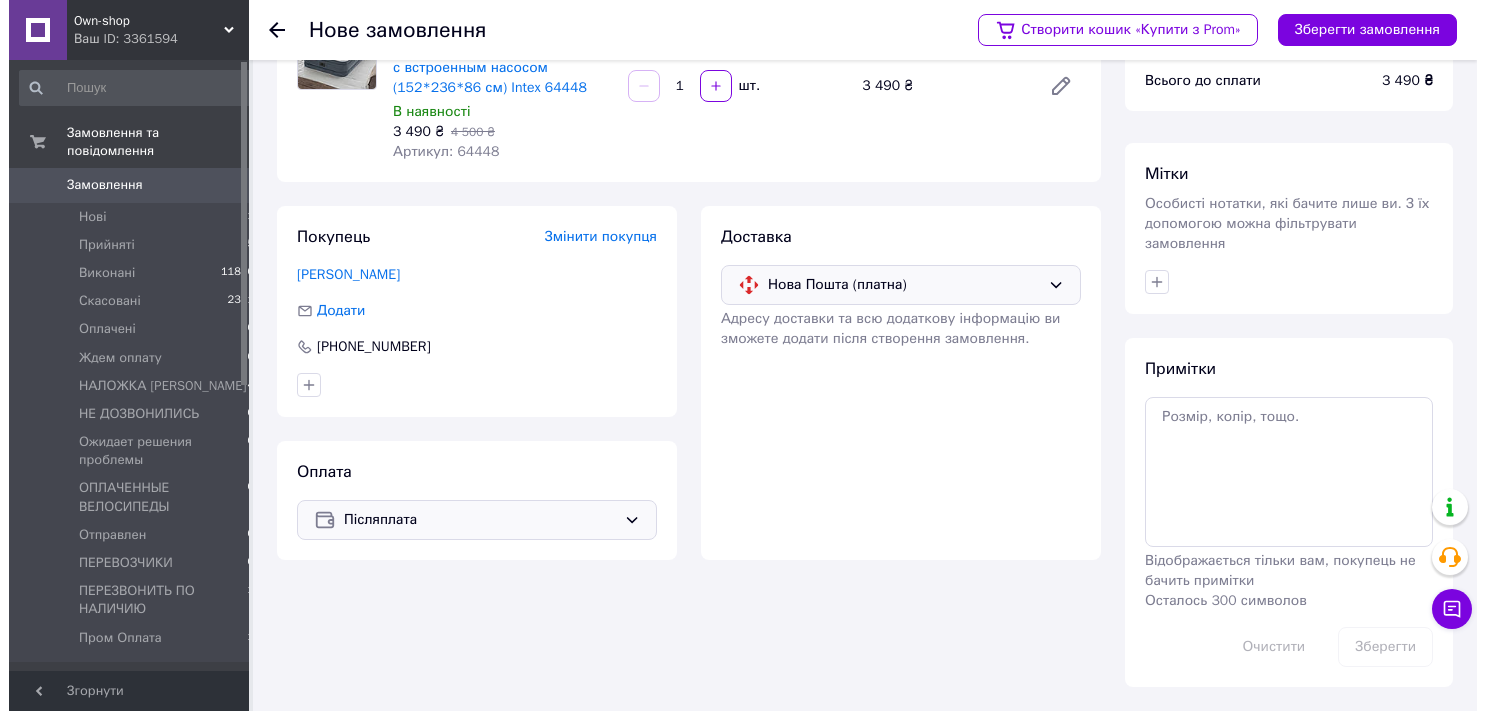 scroll, scrollTop: 112, scrollLeft: 0, axis: vertical 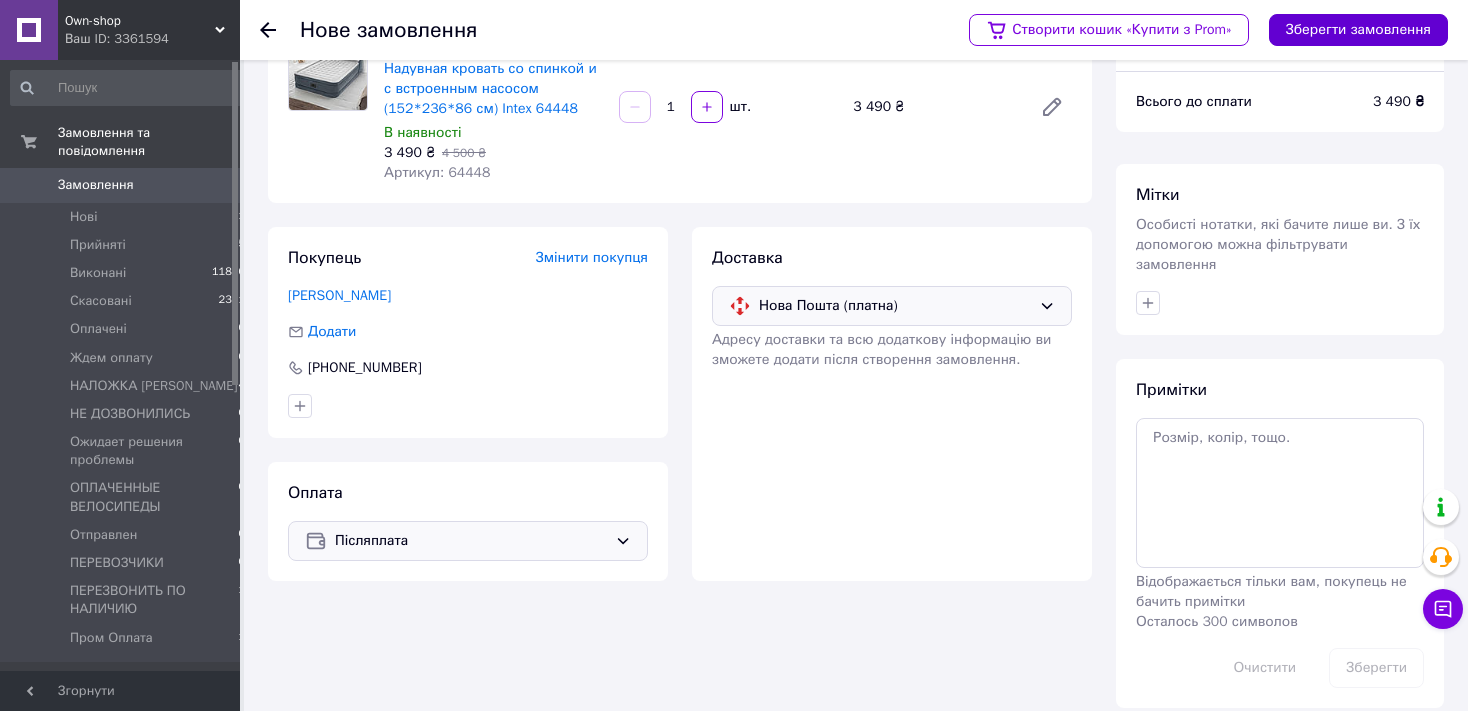 click on "Зберегти замовлення" at bounding box center [1358, 30] 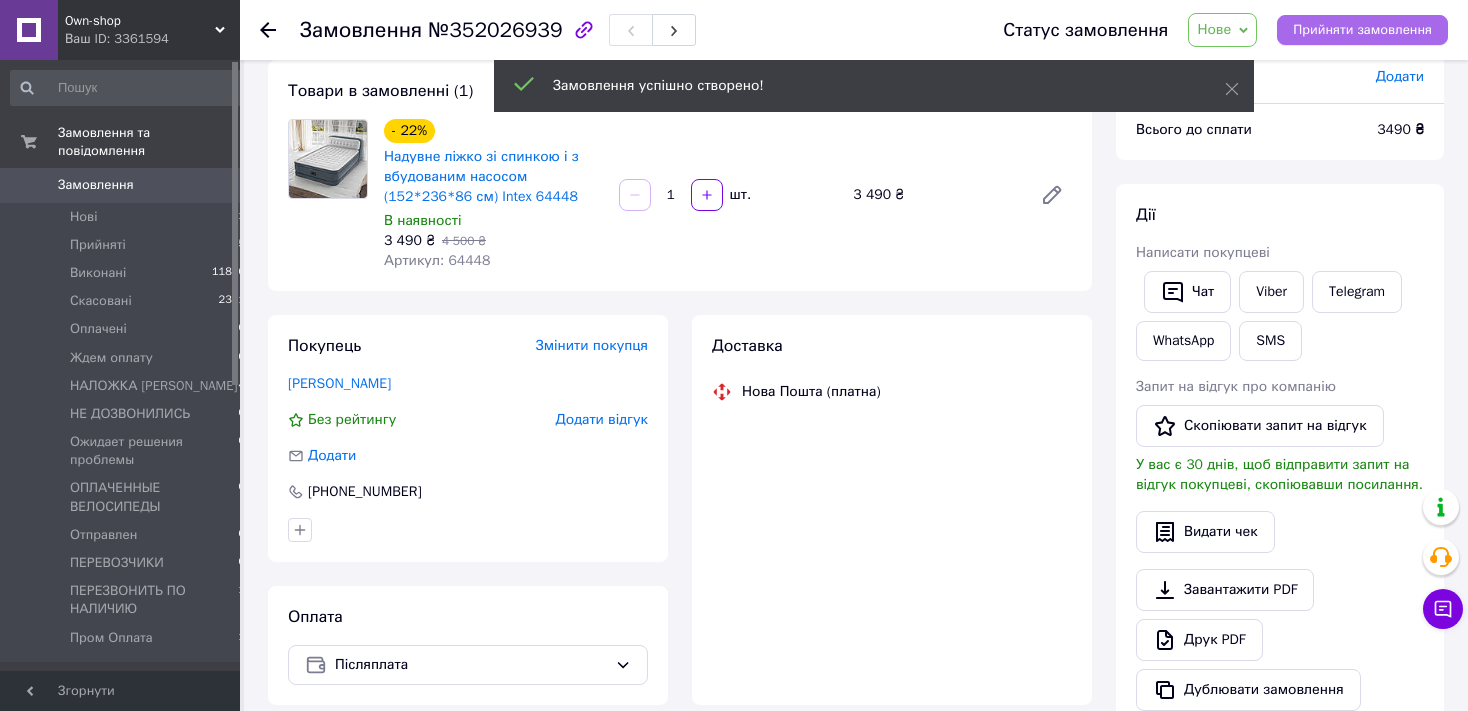 click on "Прийняти замовлення" at bounding box center (1362, 30) 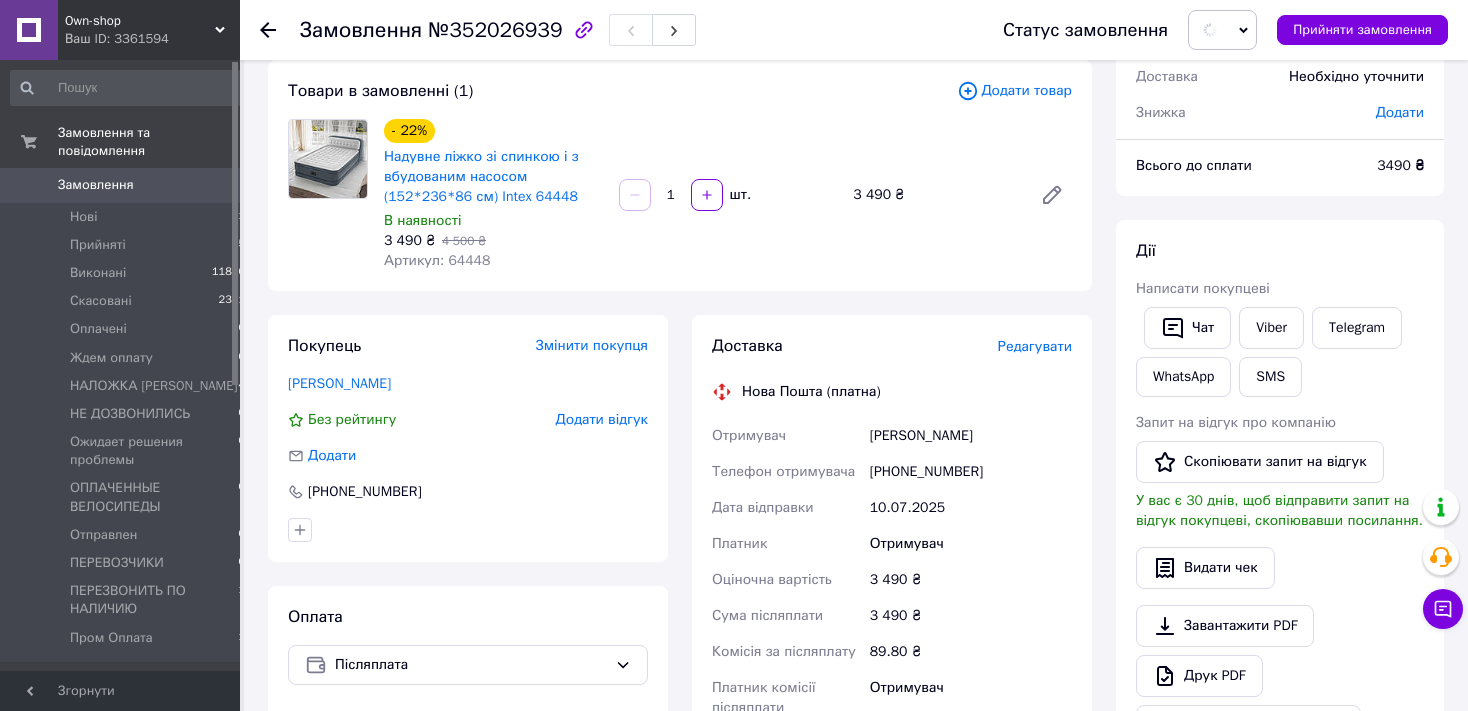 click on "Редагувати" at bounding box center [1035, 346] 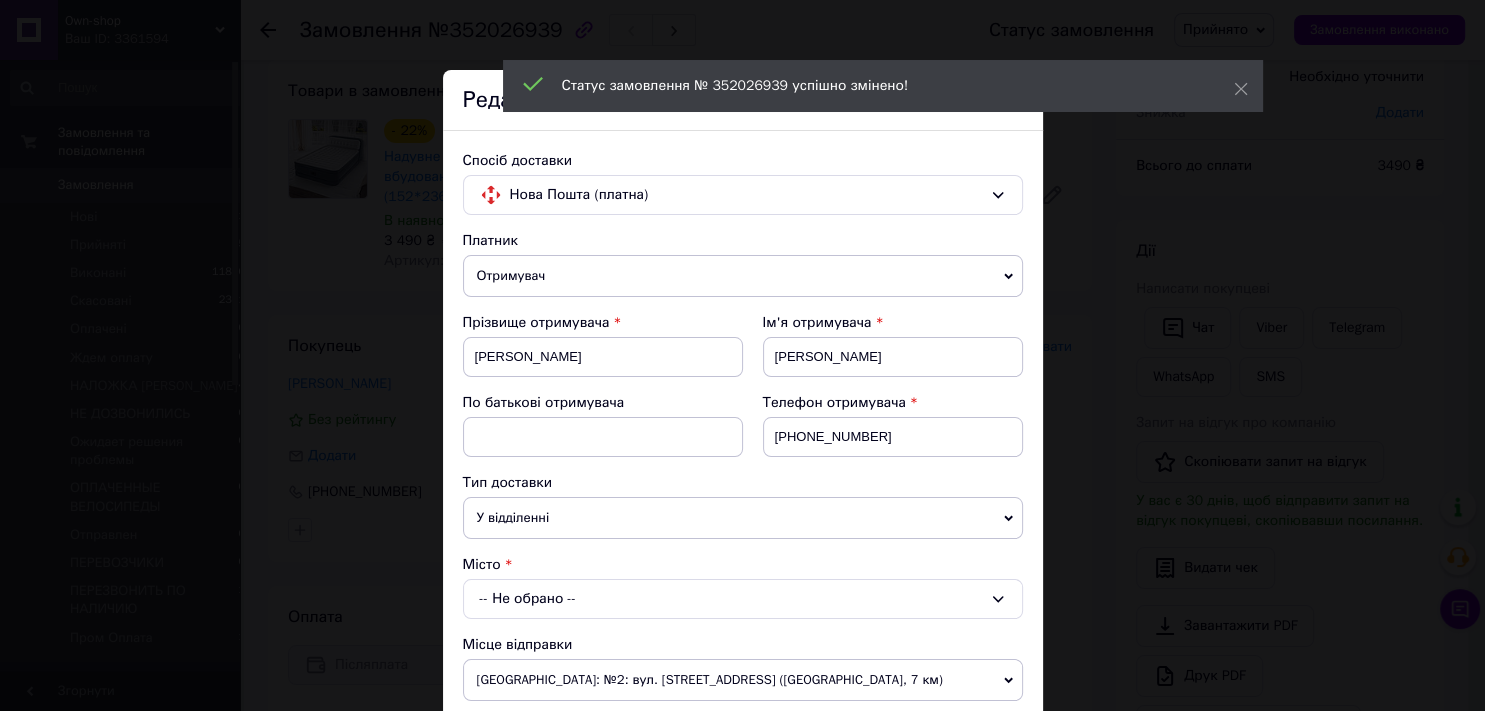 scroll, scrollTop: 442, scrollLeft: 0, axis: vertical 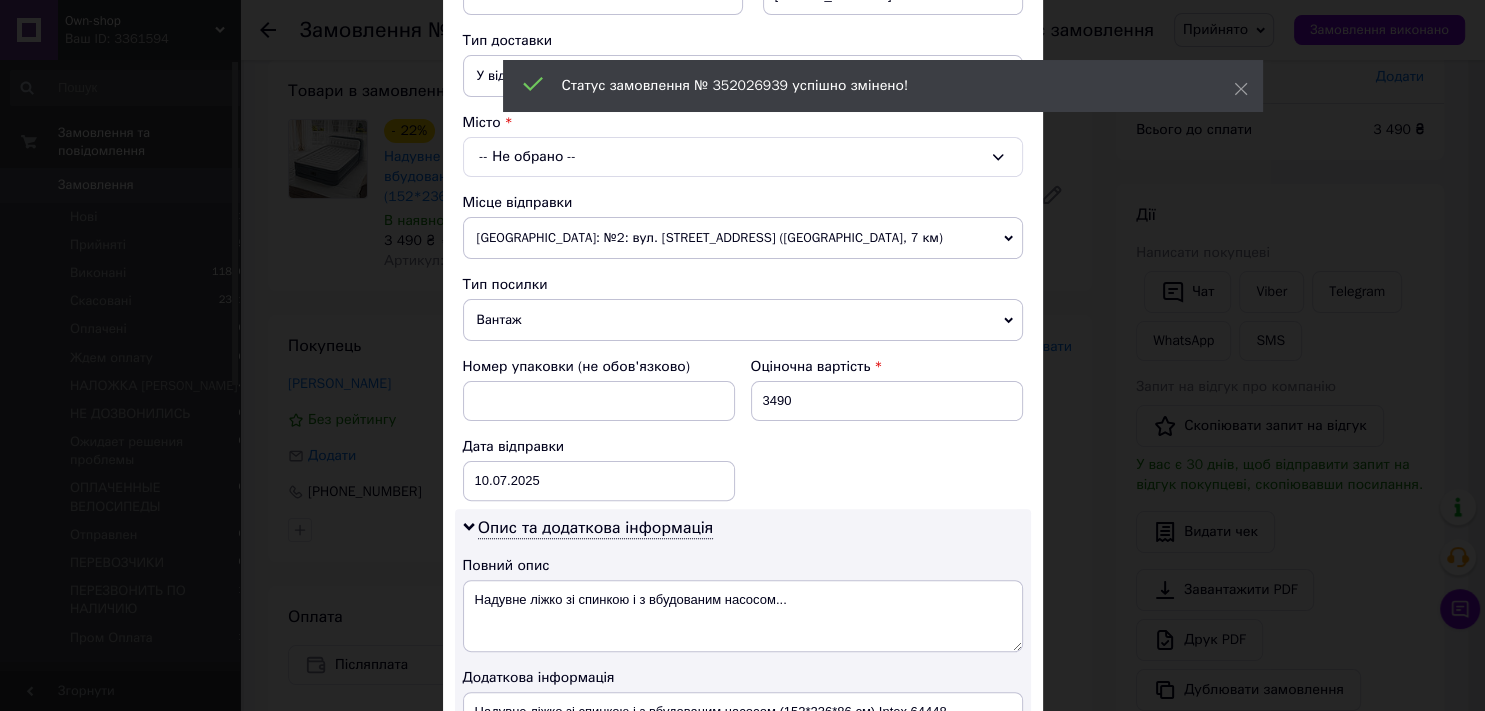 click on "-- Не обрано --" at bounding box center (743, 157) 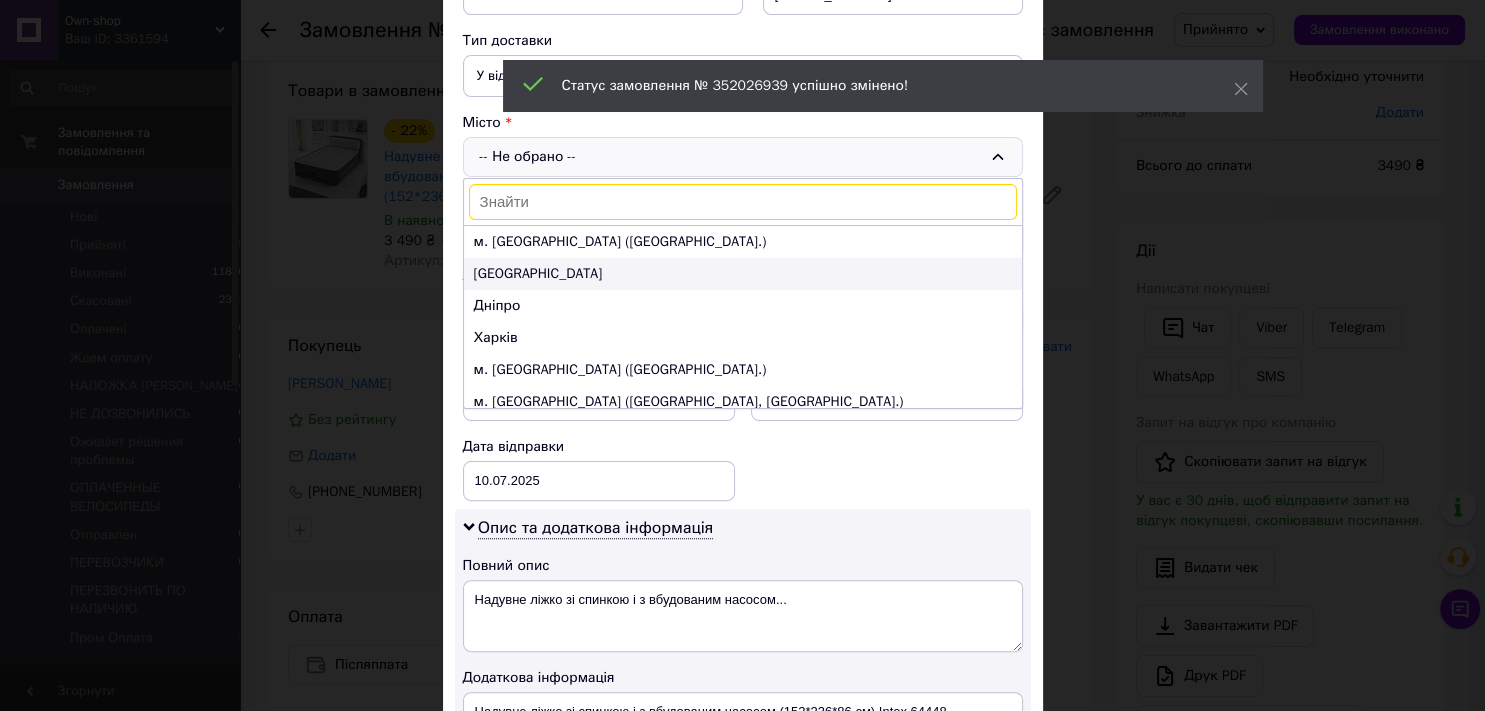 click on "[GEOGRAPHIC_DATA]" at bounding box center (743, 274) 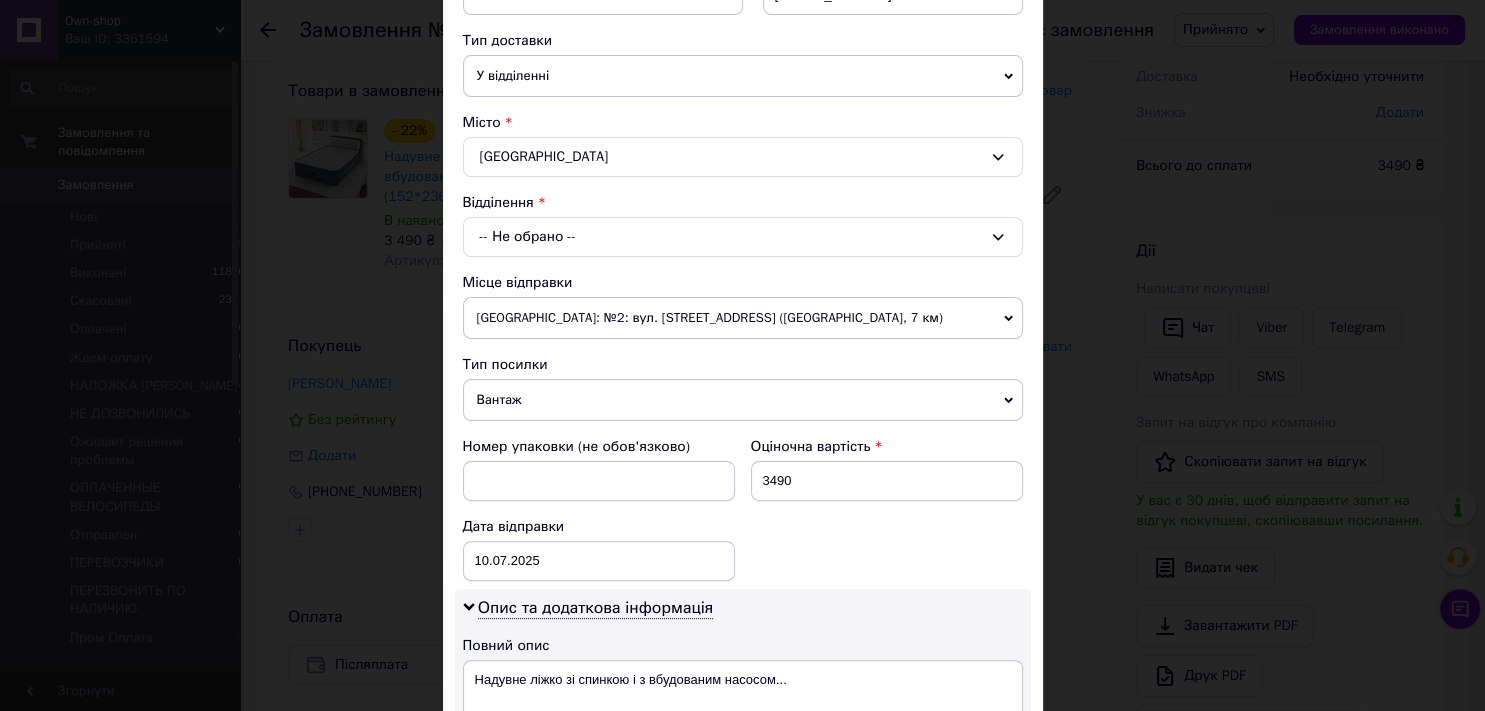 click on "-- Не обрано --" at bounding box center [743, 237] 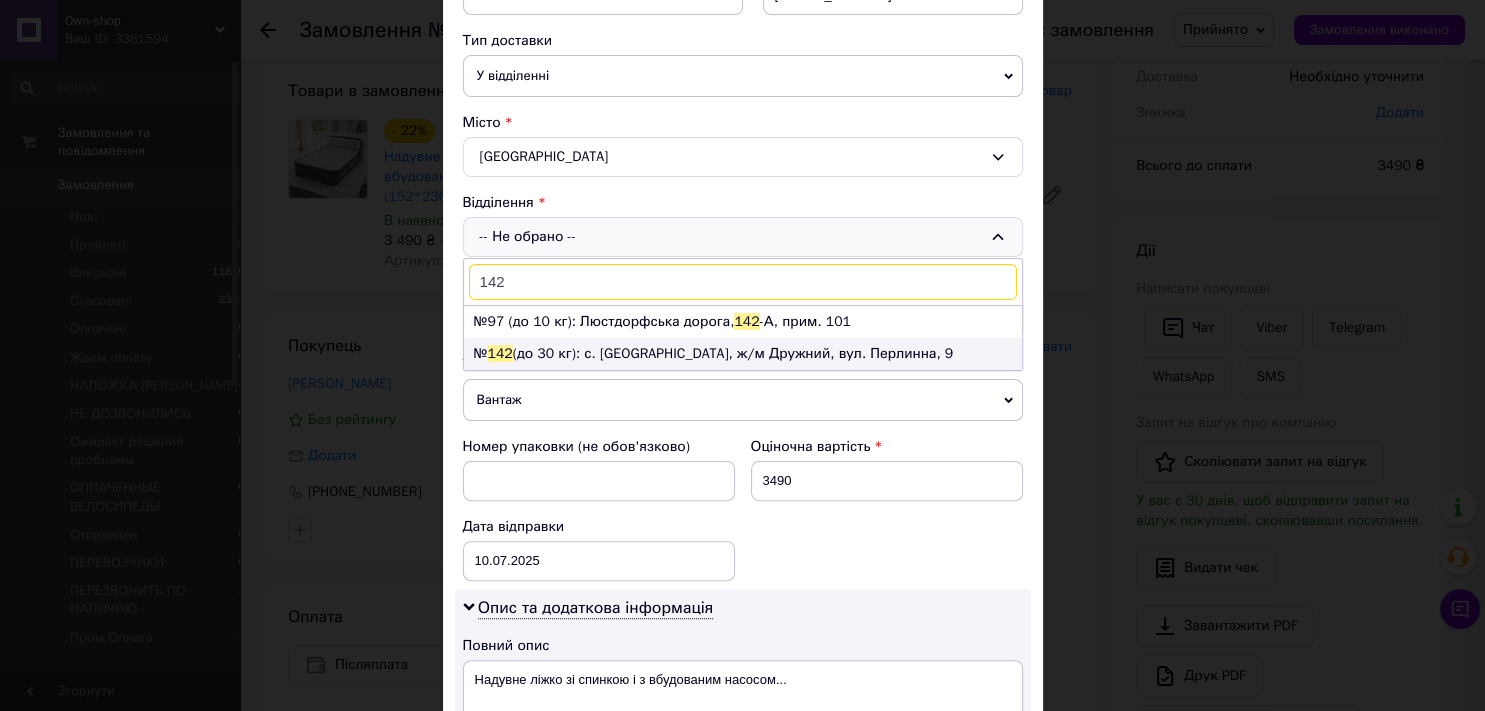 type on "142" 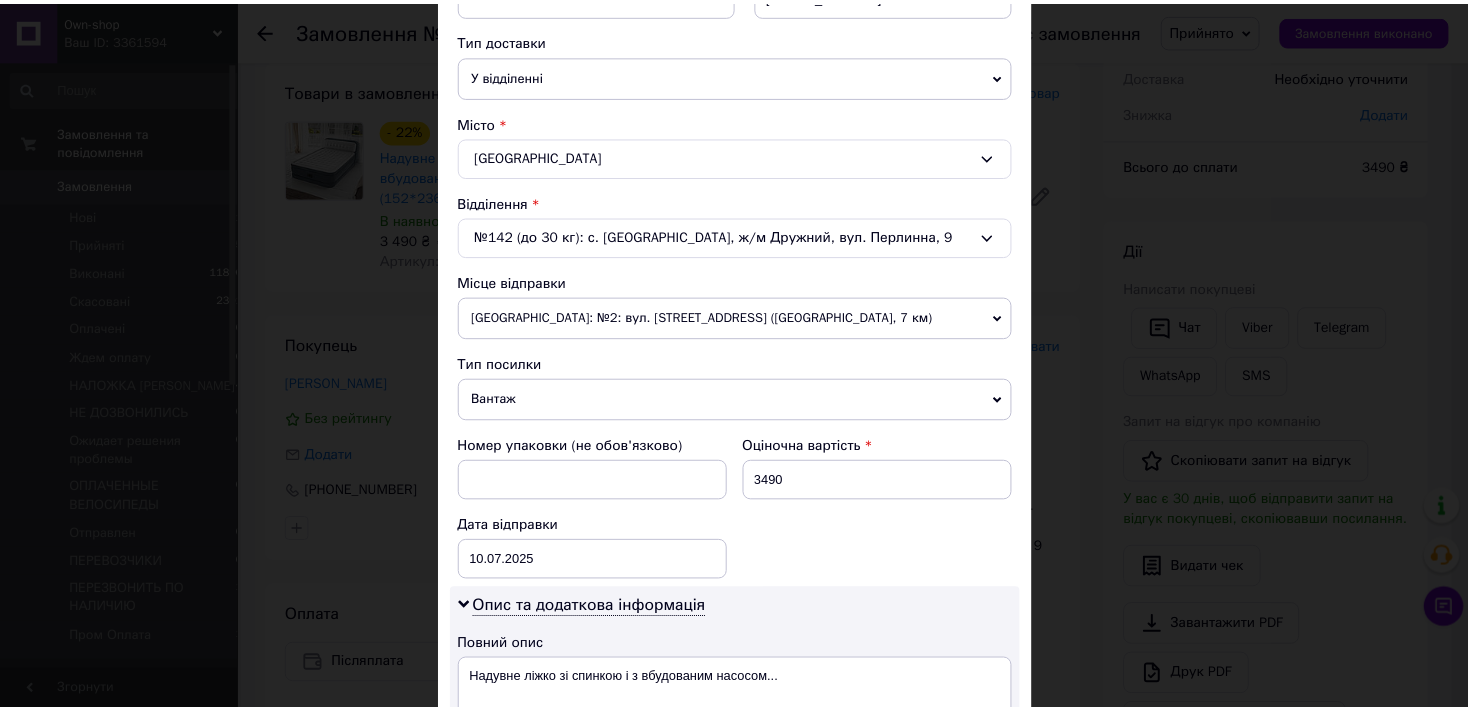 scroll, scrollTop: 1032, scrollLeft: 0, axis: vertical 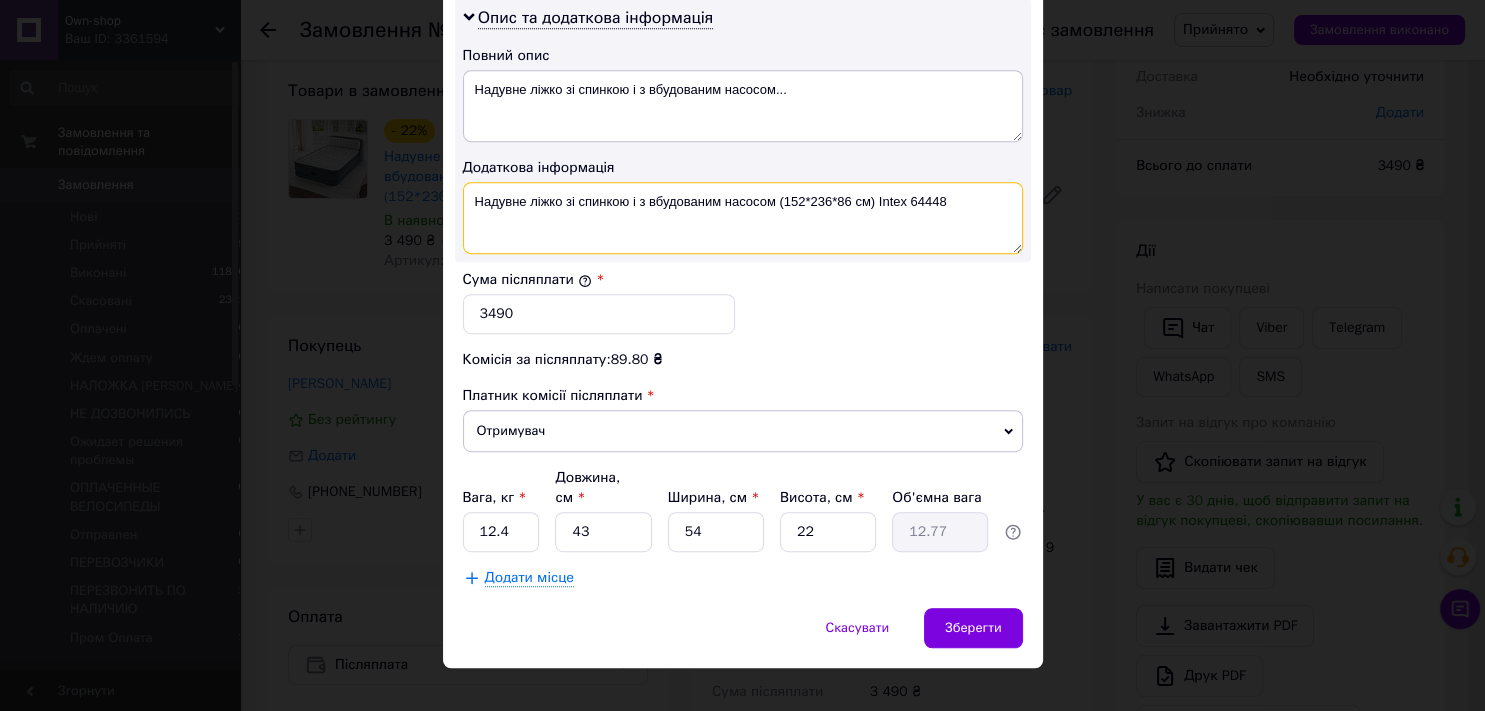 drag, startPoint x: 865, startPoint y: 197, endPoint x: 468, endPoint y: 197, distance: 397 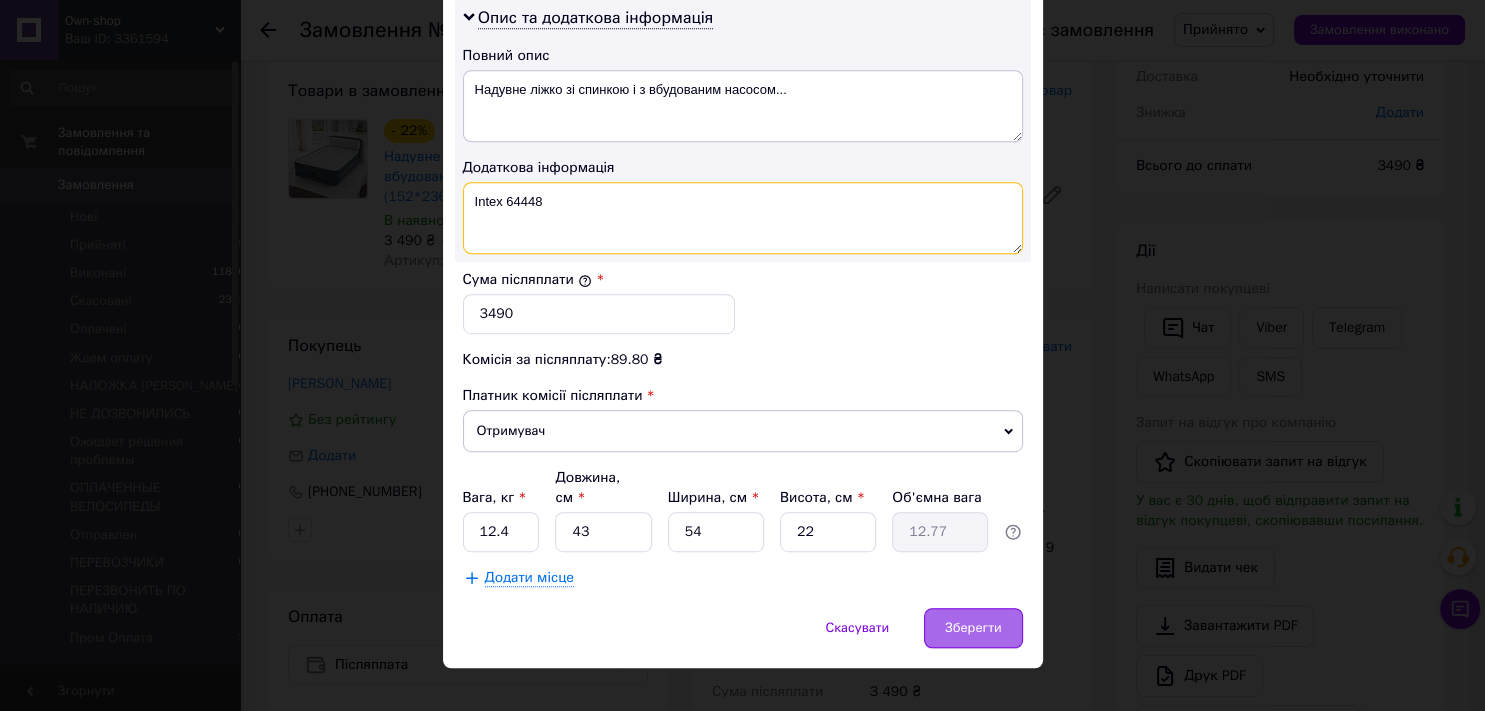 type on "Intex 64448" 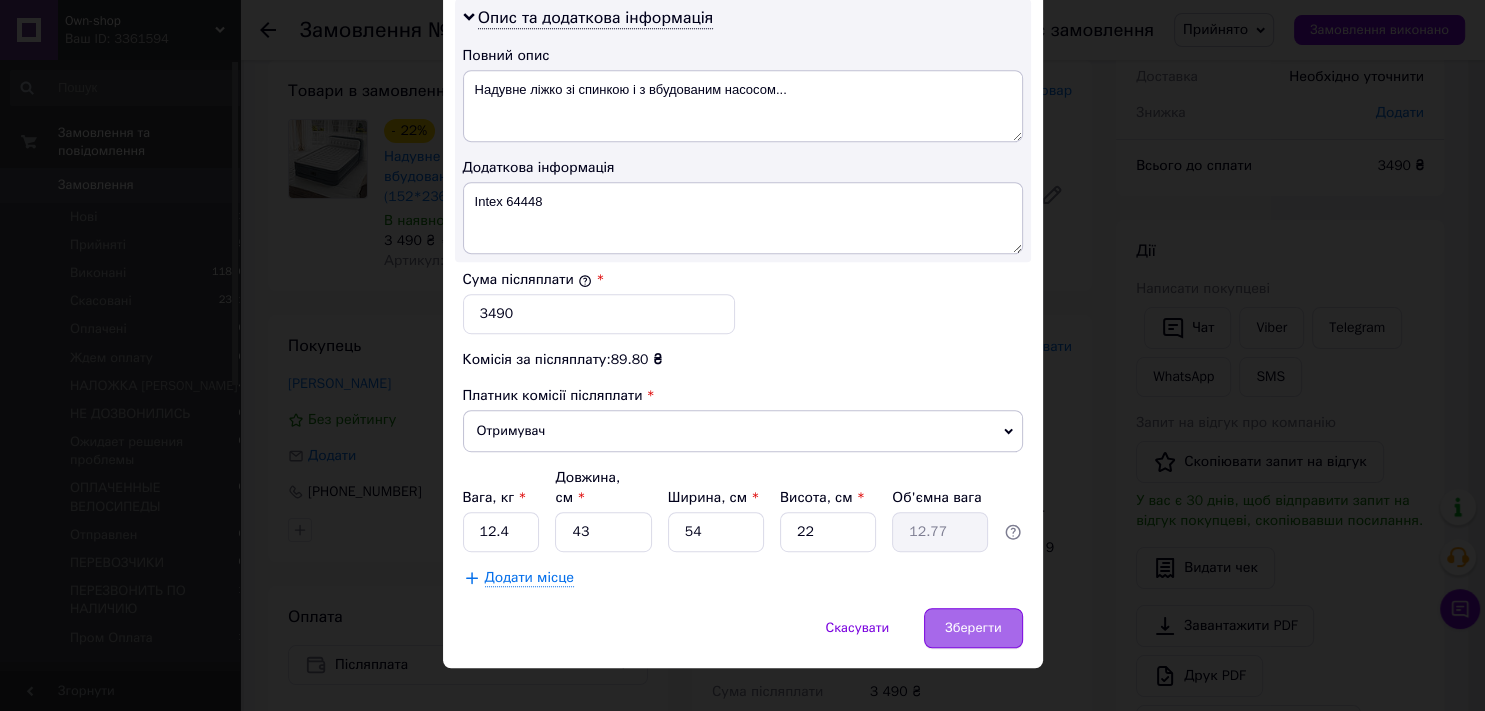 click on "Зберегти" at bounding box center (973, 628) 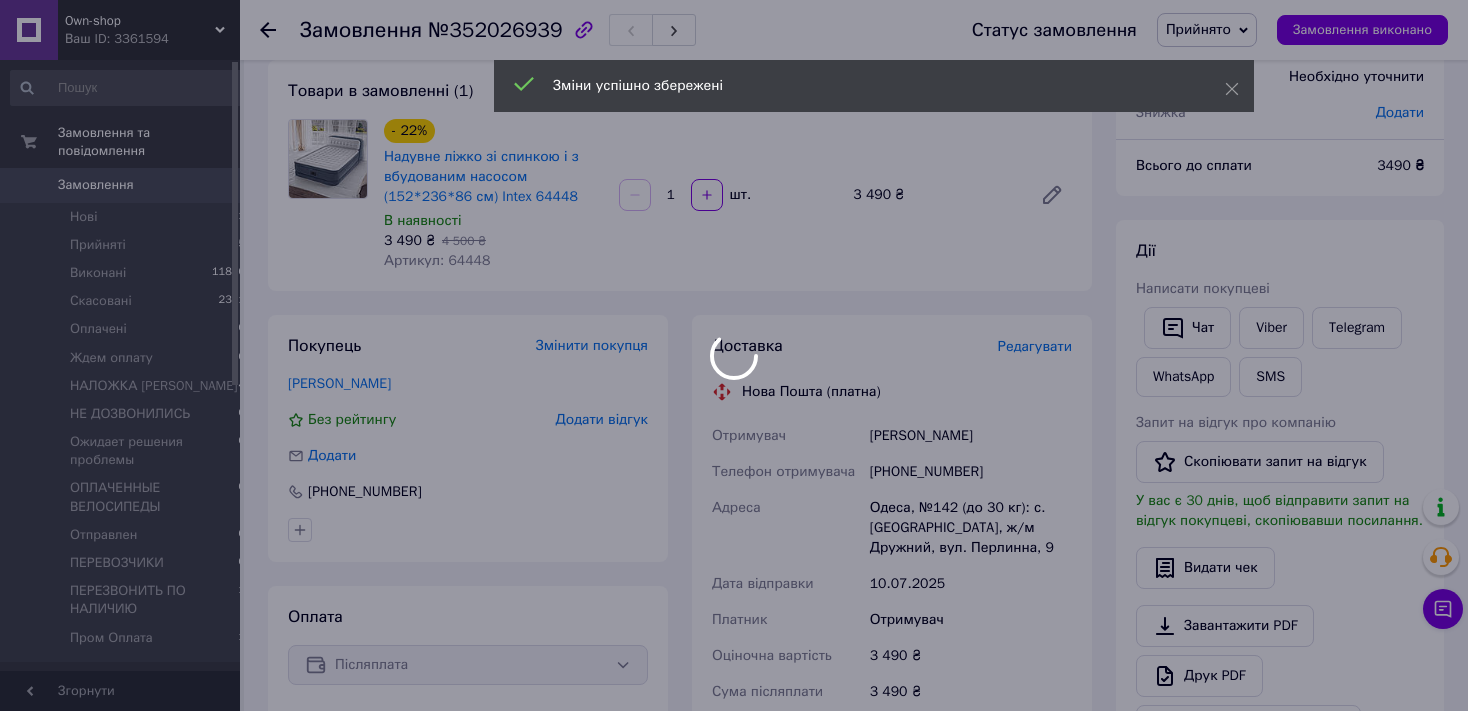 scroll, scrollTop: 678, scrollLeft: 0, axis: vertical 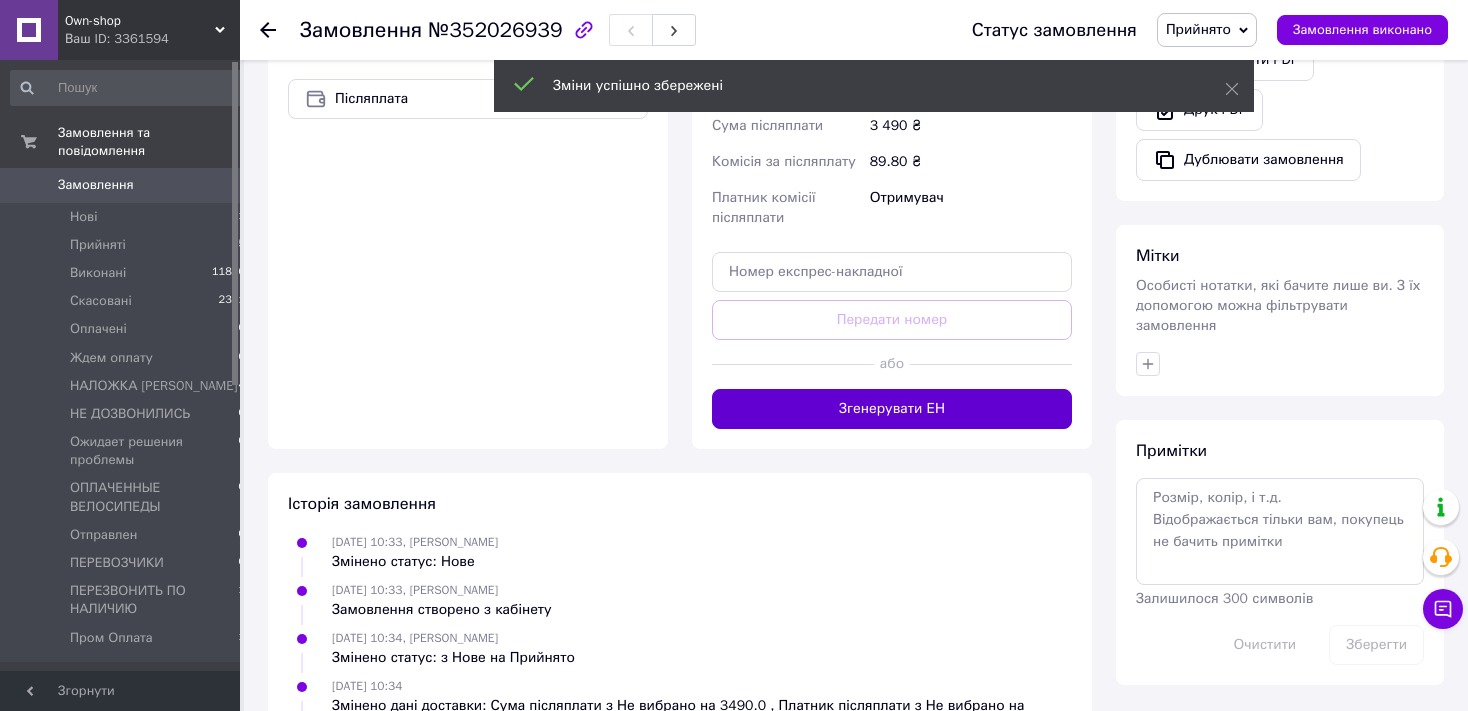 click on "Згенерувати ЕН" at bounding box center (892, 409) 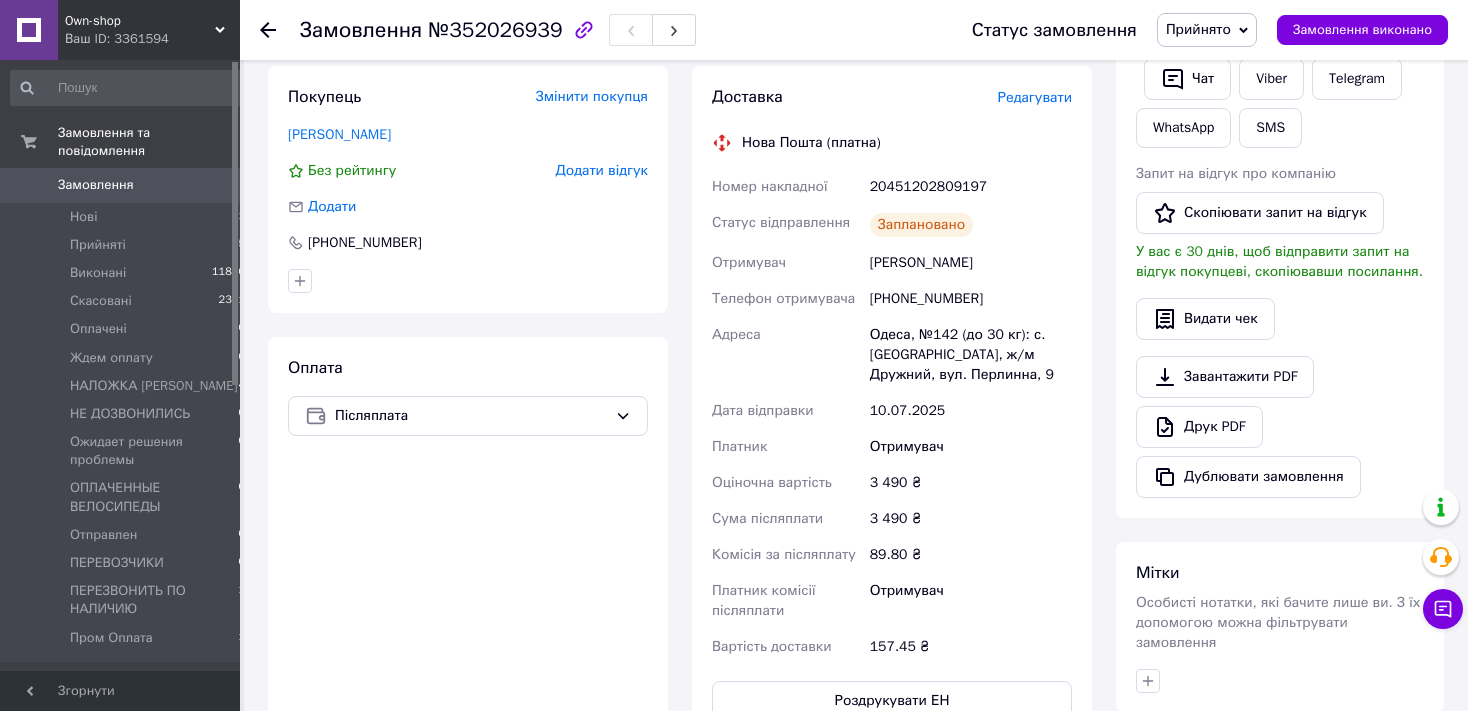 scroll, scrollTop: 467, scrollLeft: 0, axis: vertical 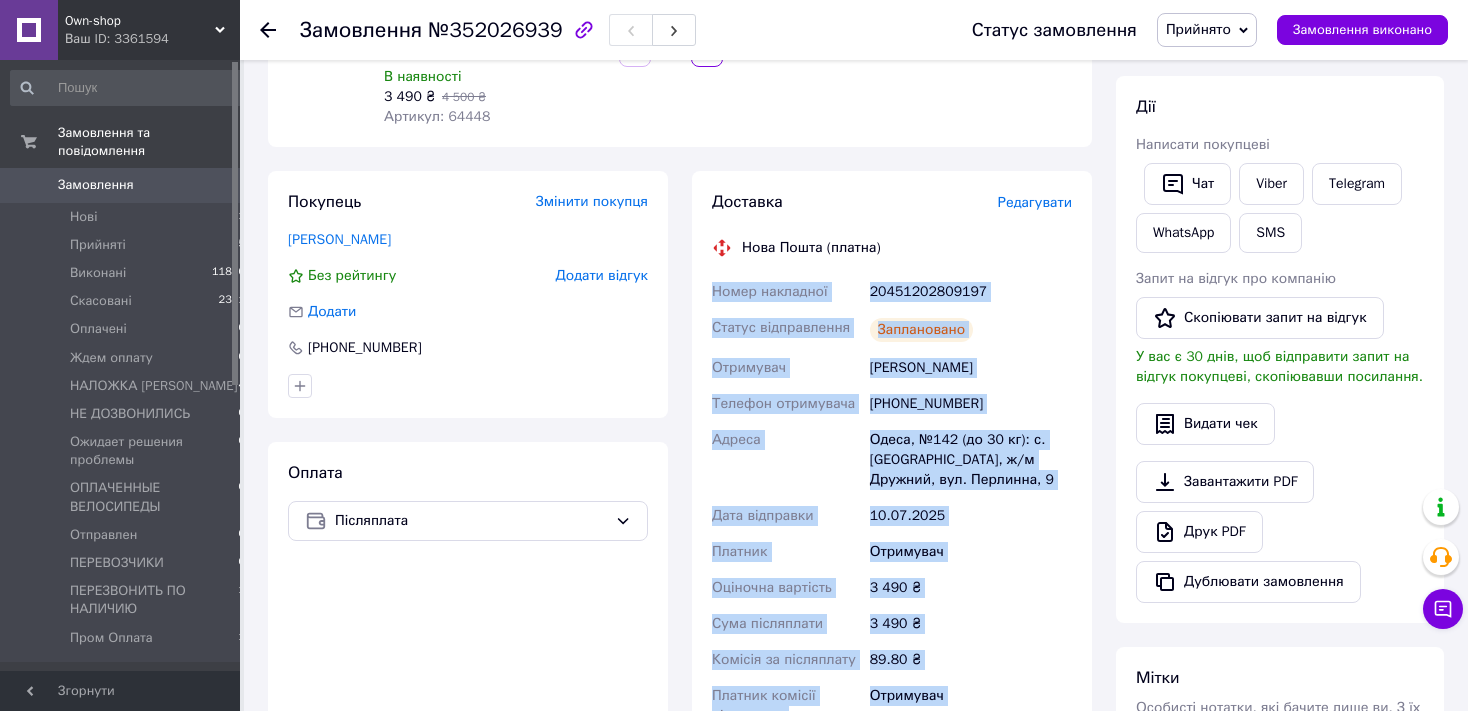 drag, startPoint x: 882, startPoint y: 489, endPoint x: 708, endPoint y: 298, distance: 258.37375 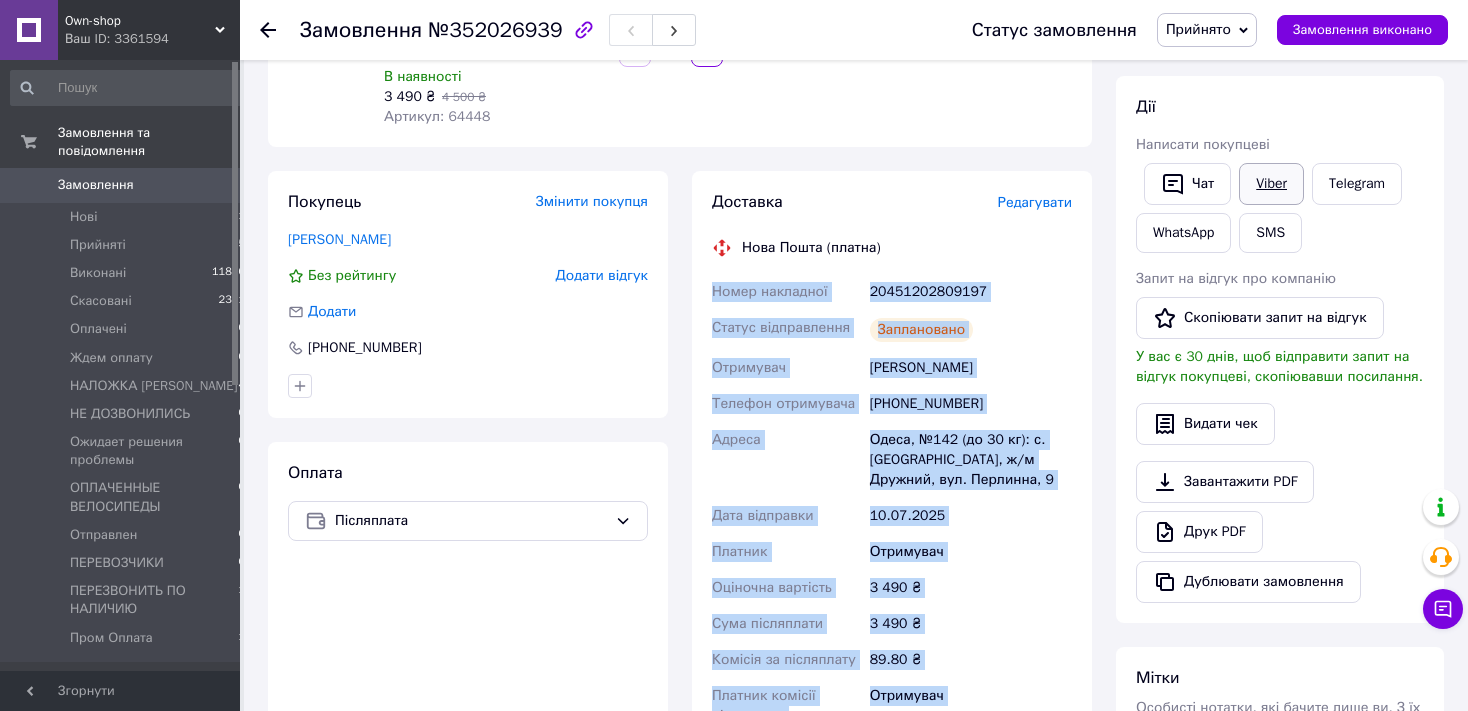 click on "Viber" at bounding box center (1271, 184) 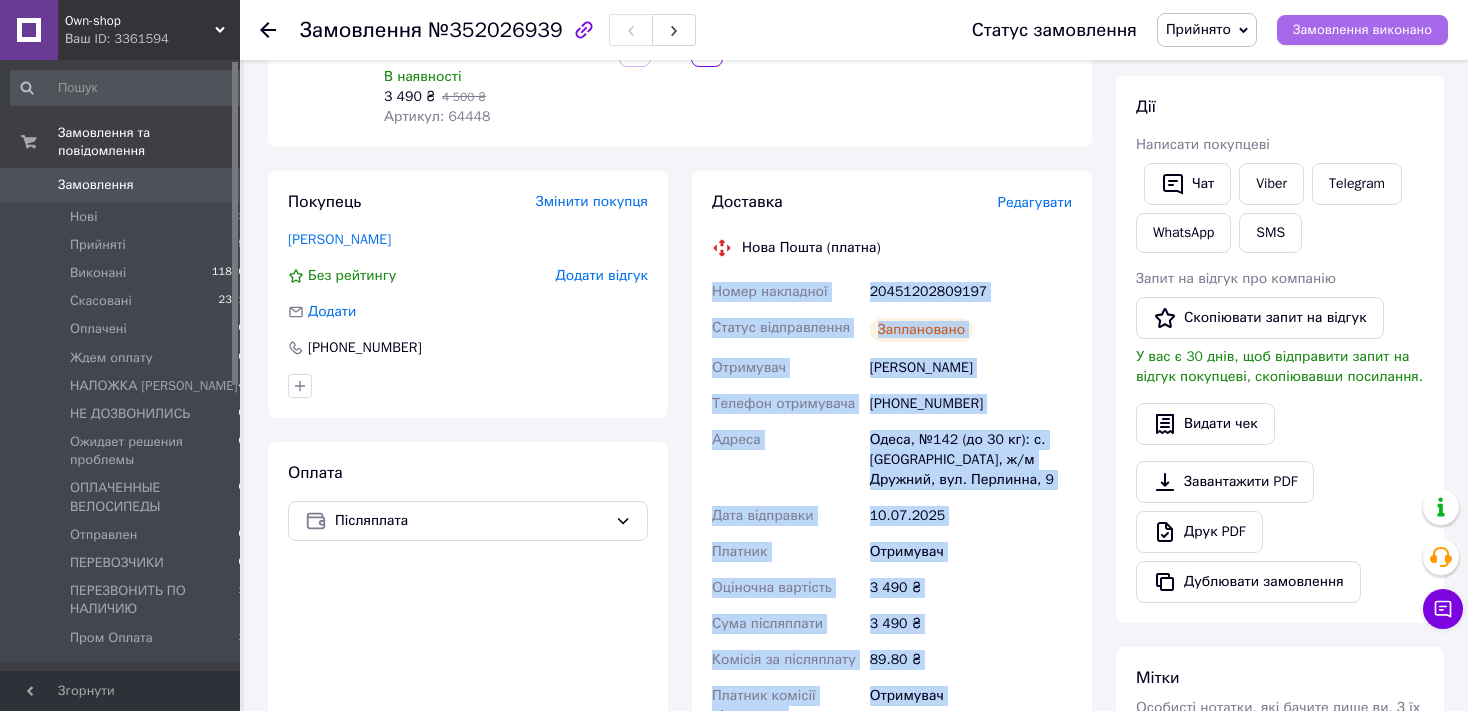 click on "Замовлення виконано" at bounding box center (1362, 30) 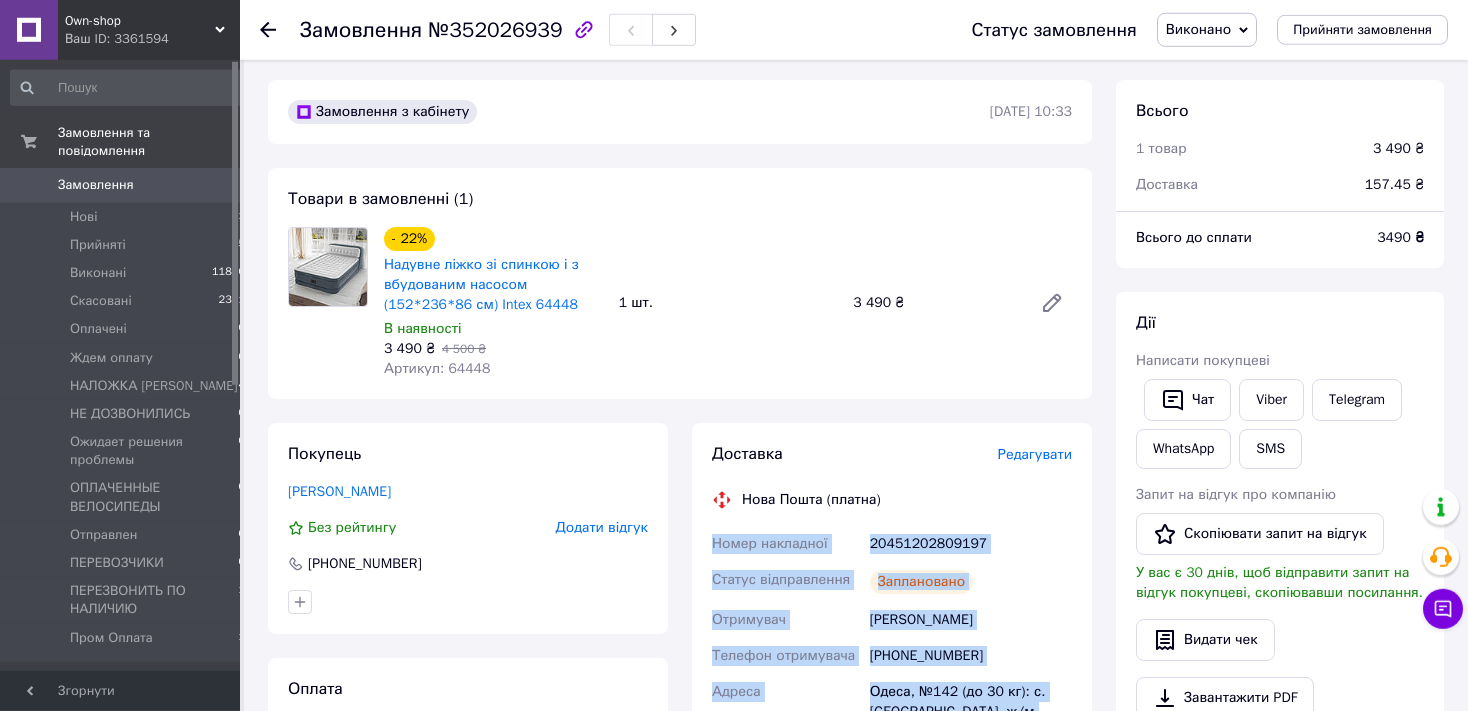 scroll, scrollTop: 0, scrollLeft: 0, axis: both 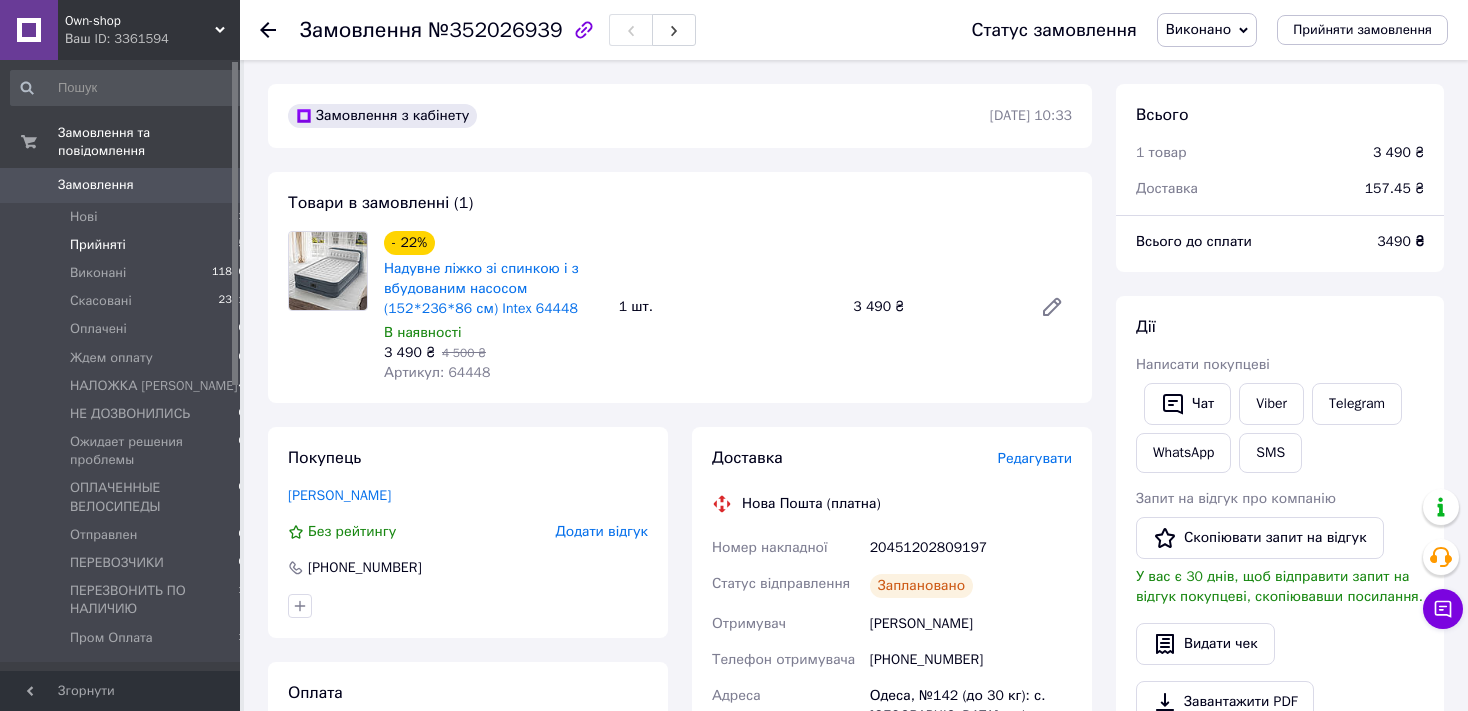 click on "Прийняті" at bounding box center [98, 245] 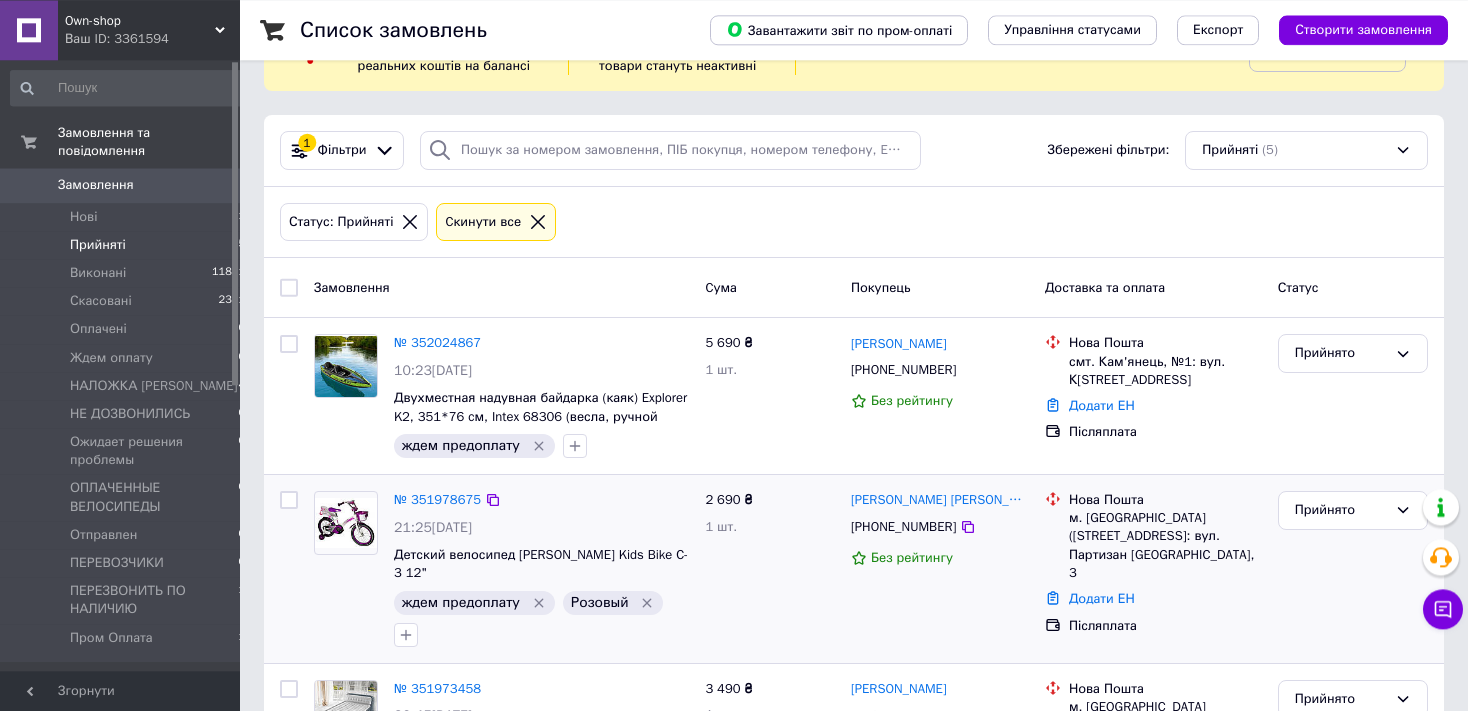 scroll, scrollTop: 105, scrollLeft: 0, axis: vertical 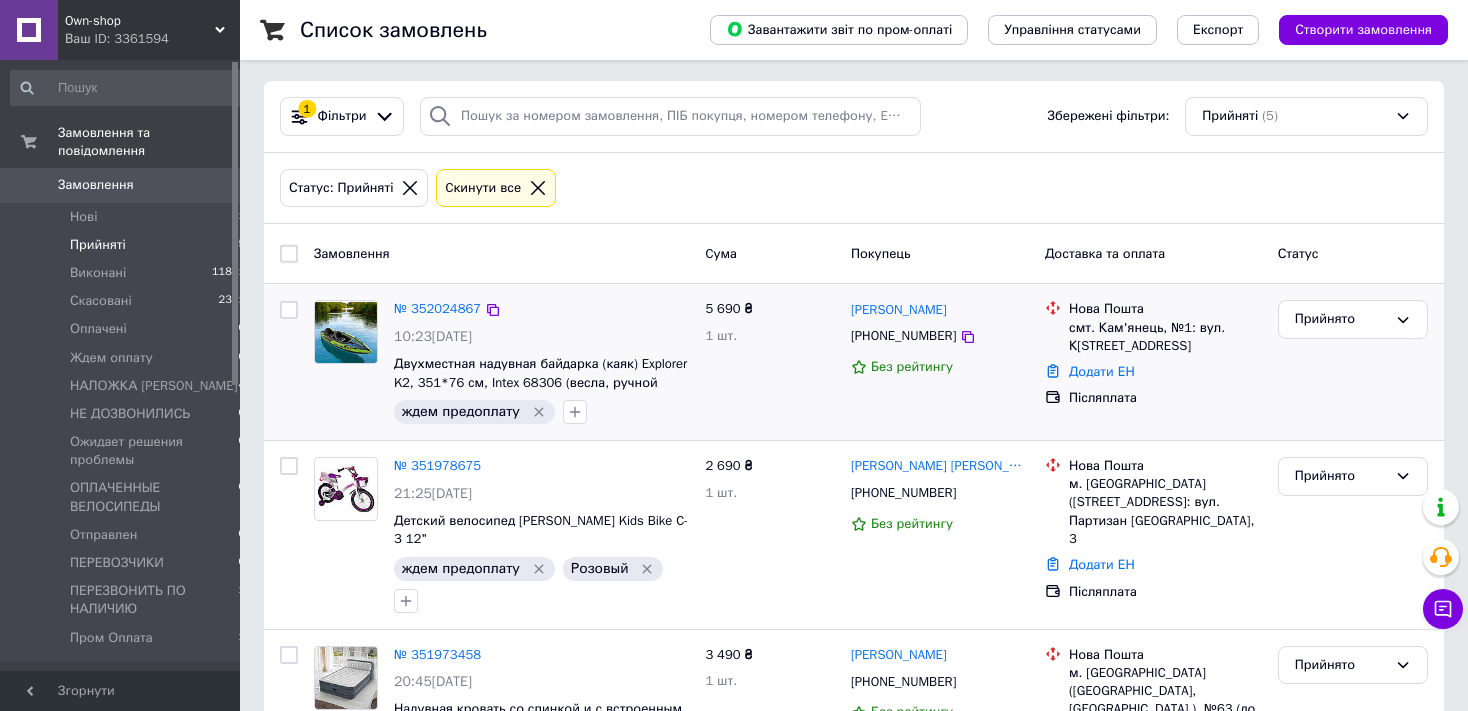 click 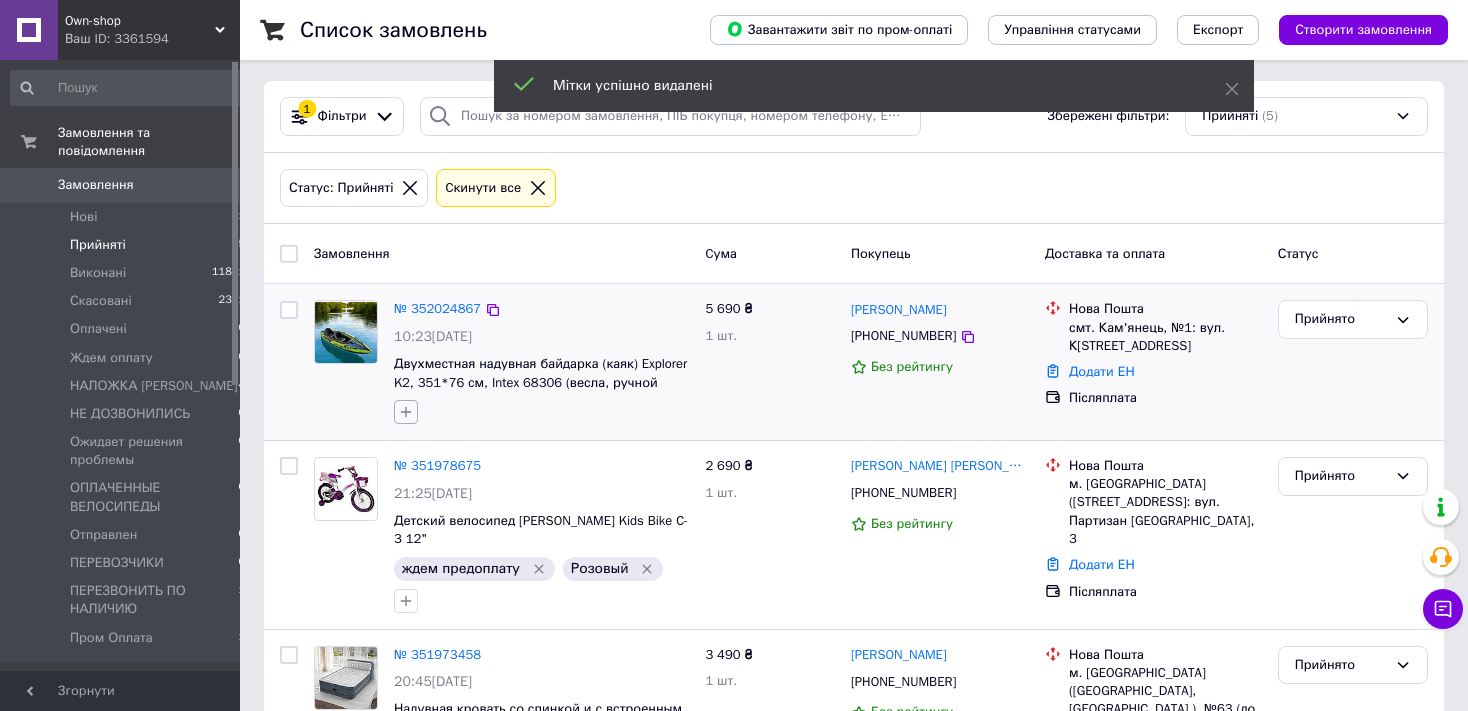 click 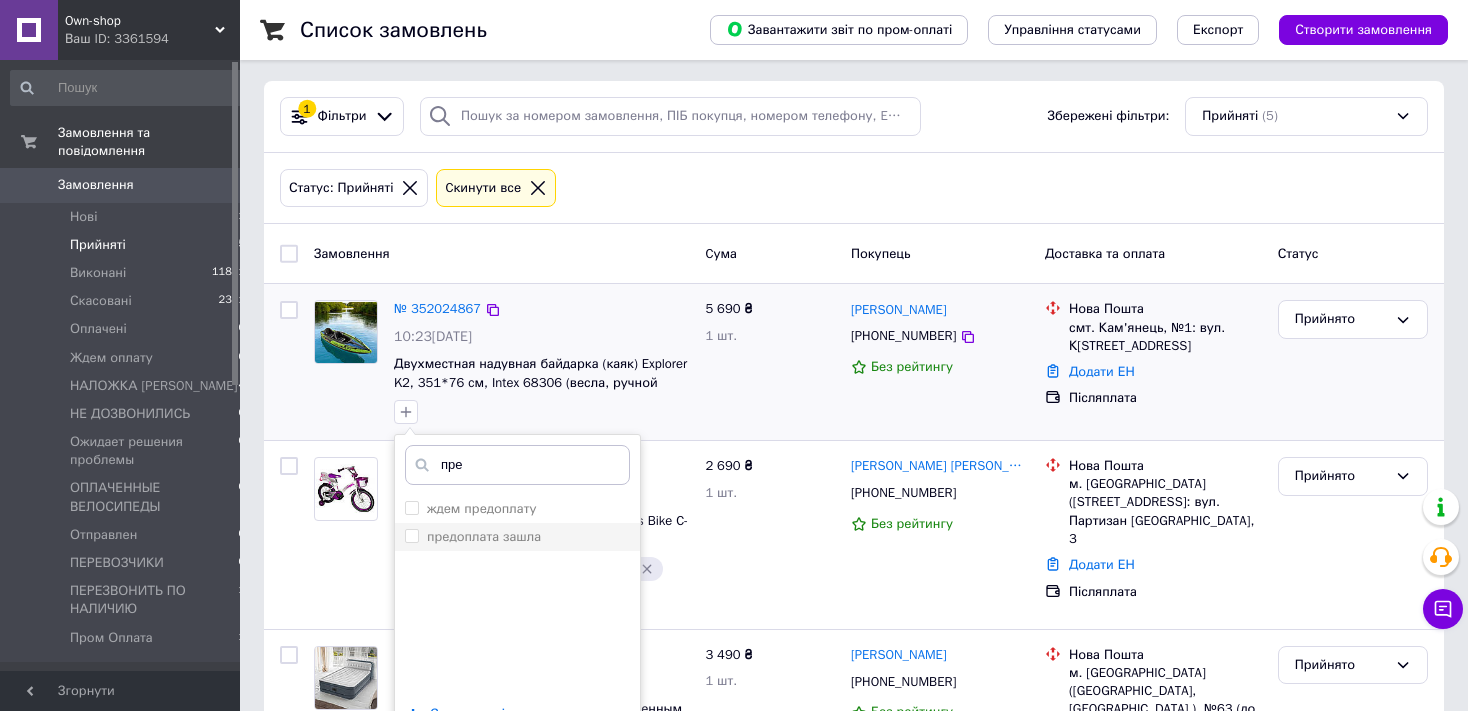 type on "пре" 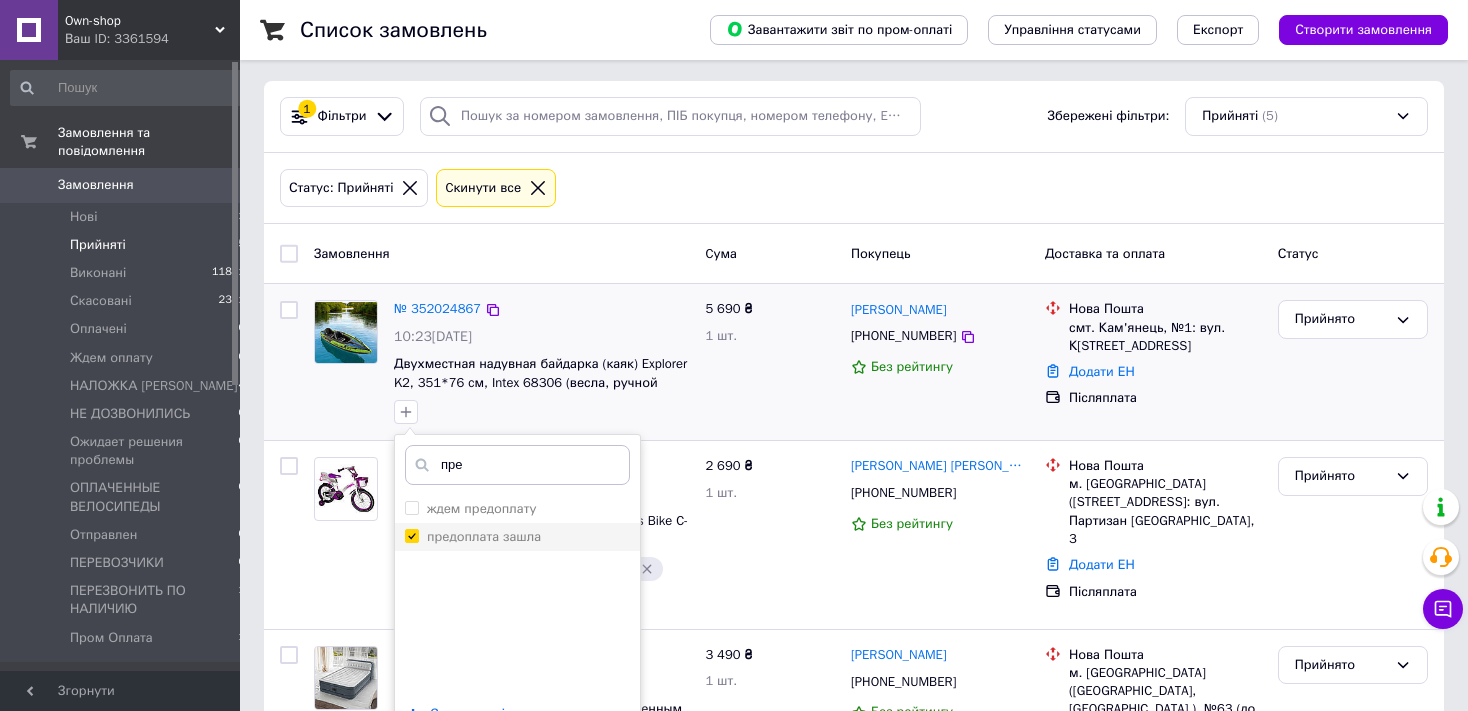 checkbox on "true" 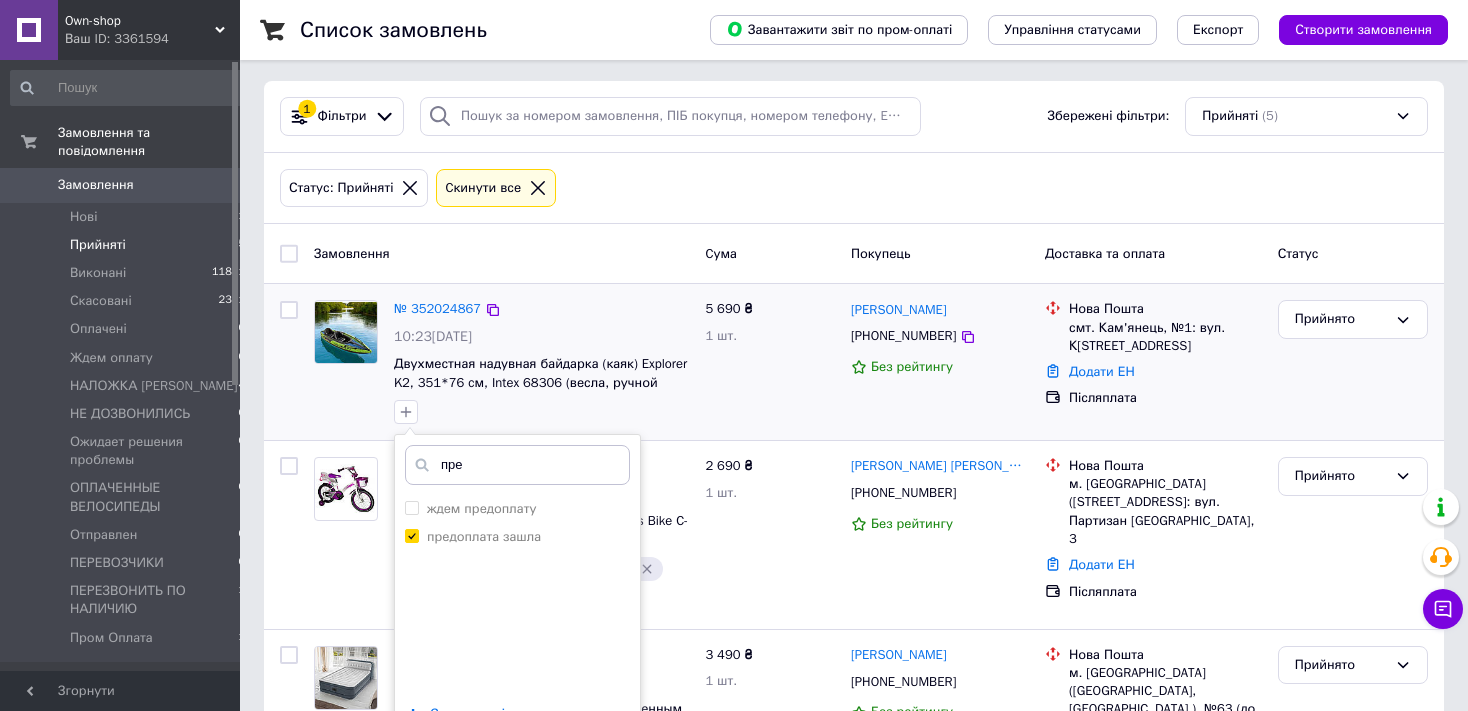 scroll, scrollTop: 422, scrollLeft: 0, axis: vertical 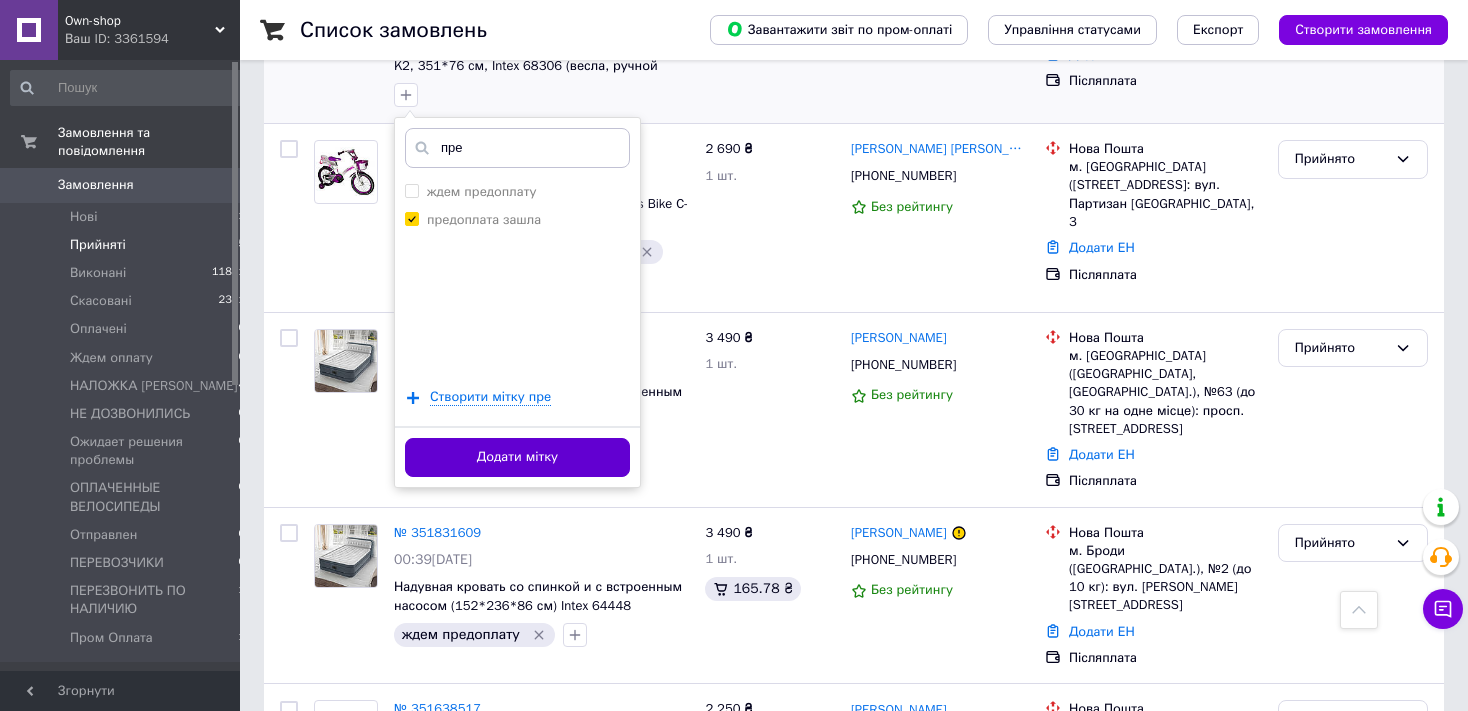 click on "Додати мітку" at bounding box center [517, 457] 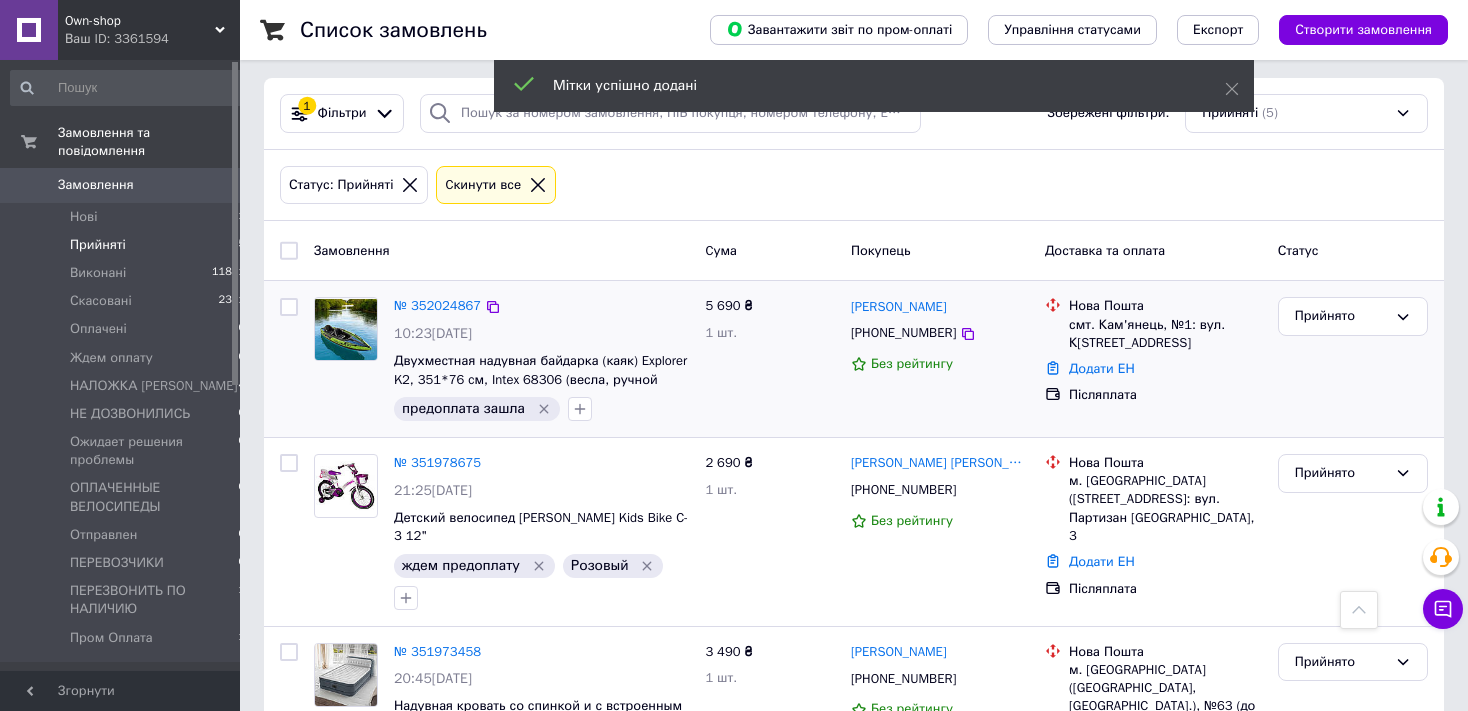 scroll, scrollTop: 105, scrollLeft: 0, axis: vertical 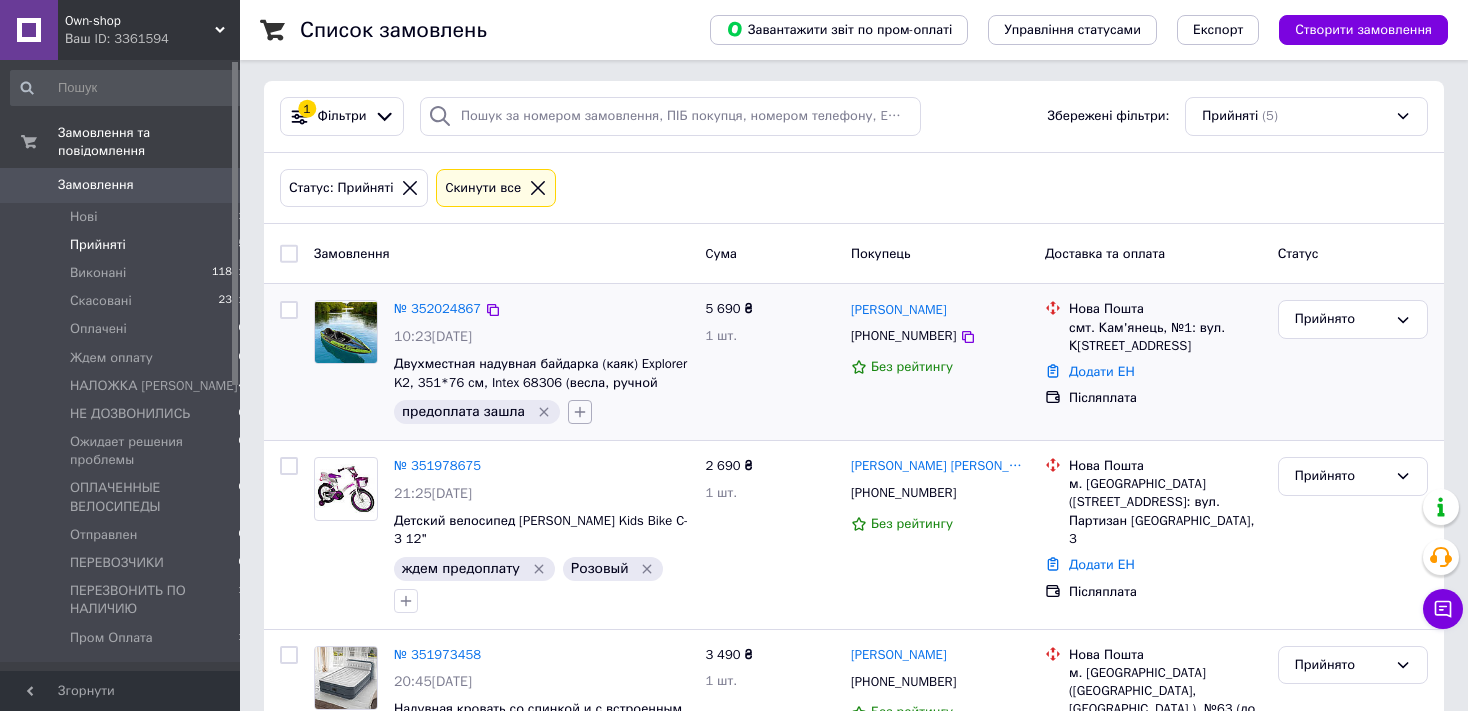 click 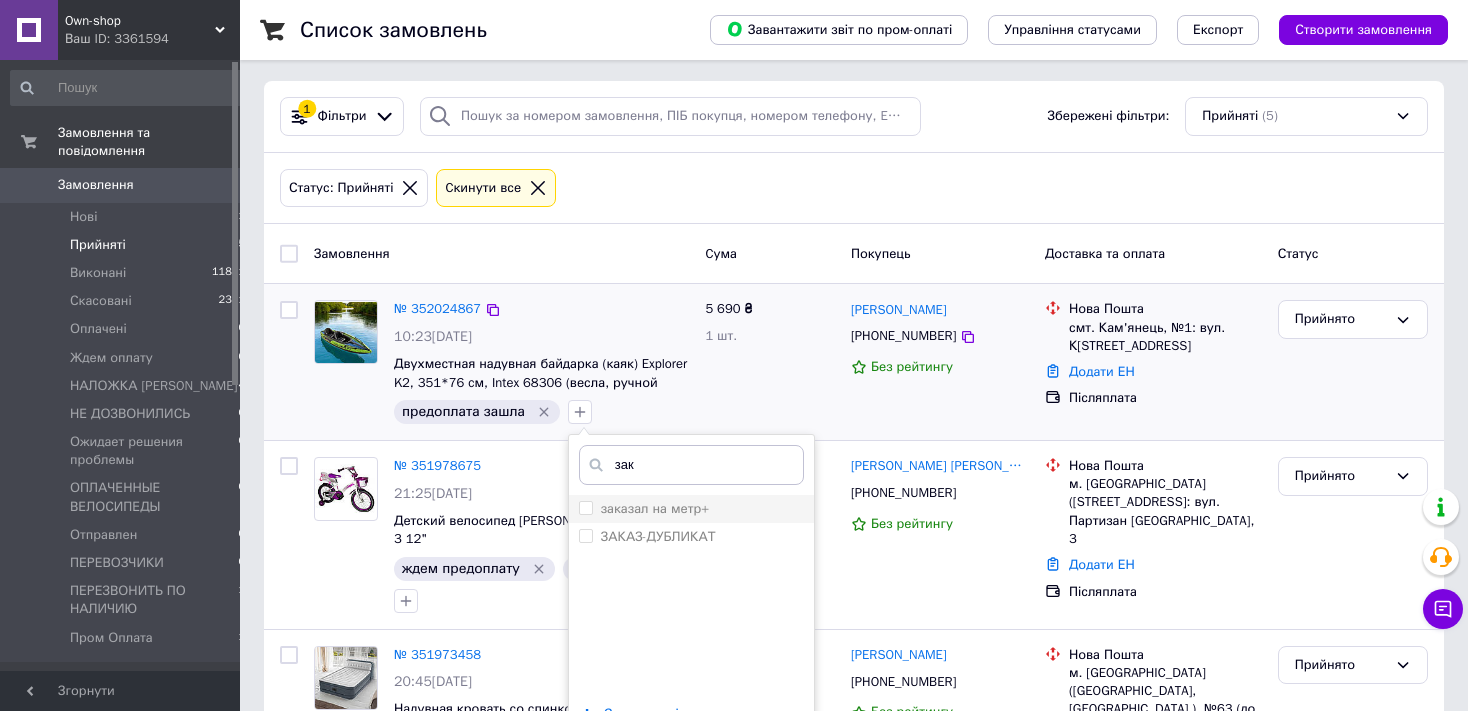 type on "зак" 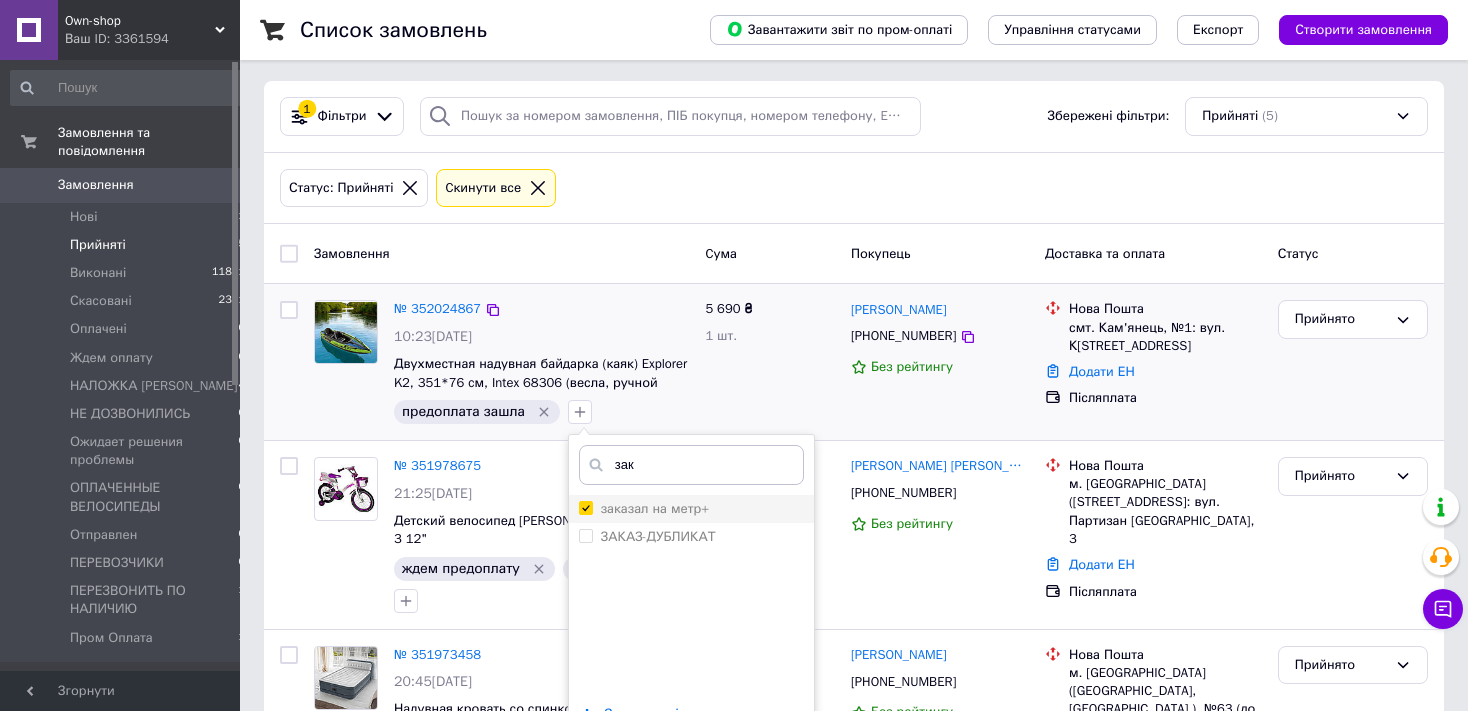 checkbox on "true" 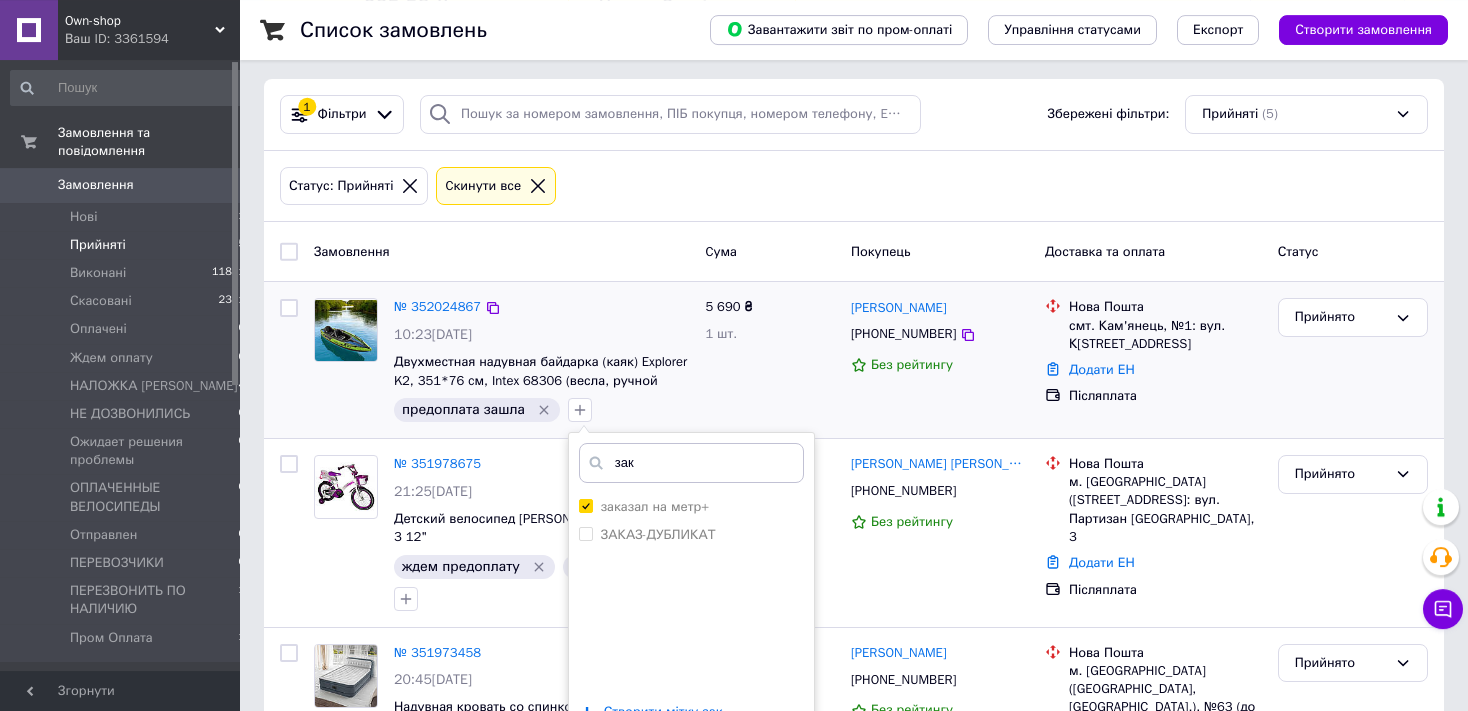 scroll, scrollTop: 482, scrollLeft: 0, axis: vertical 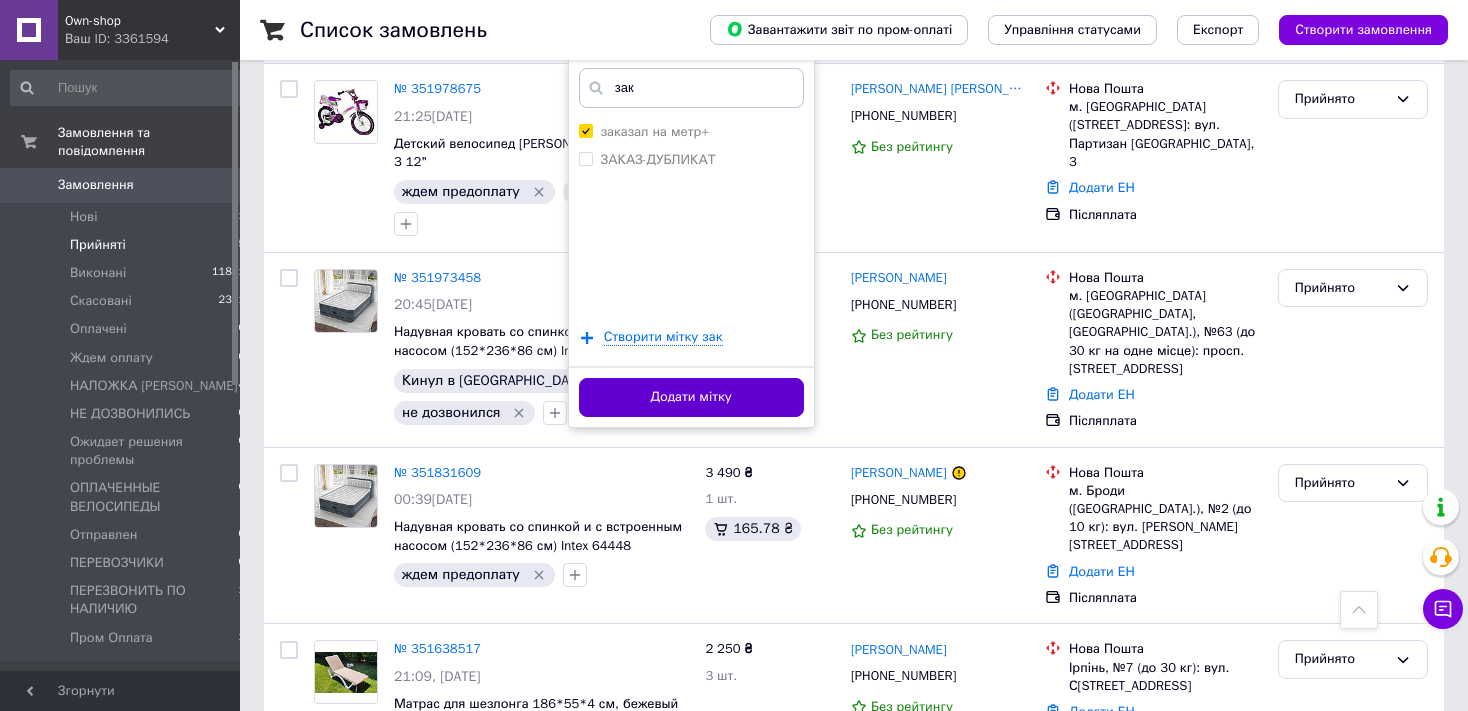click on "Додати мітку" at bounding box center [691, 397] 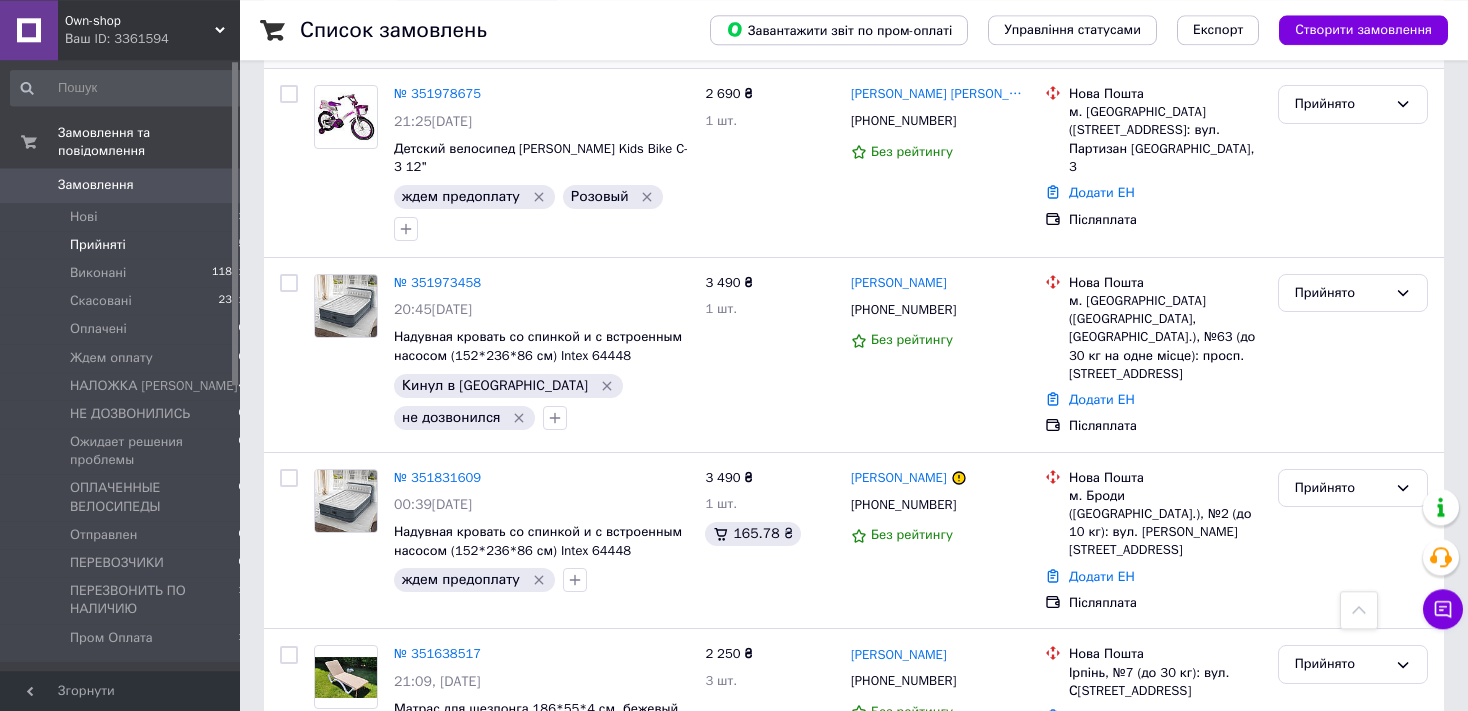 scroll, scrollTop: 514, scrollLeft: 0, axis: vertical 